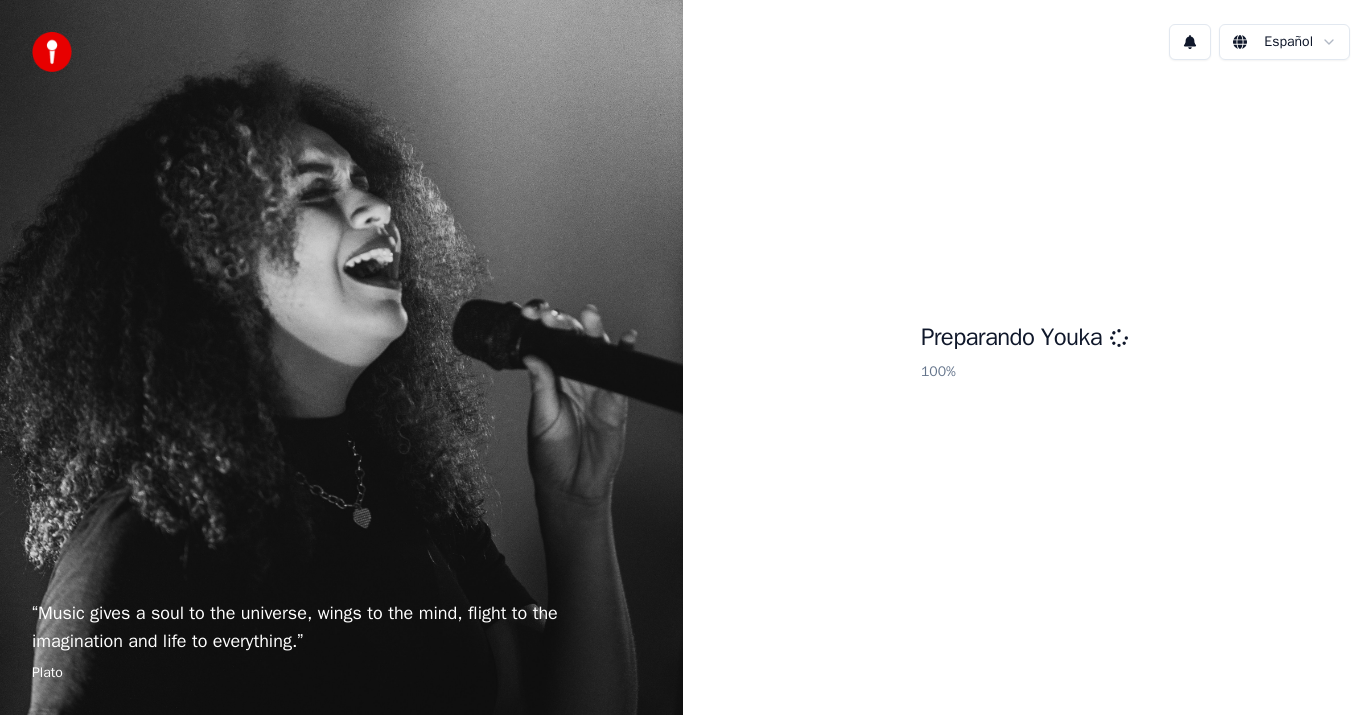 scroll, scrollTop: 0, scrollLeft: 0, axis: both 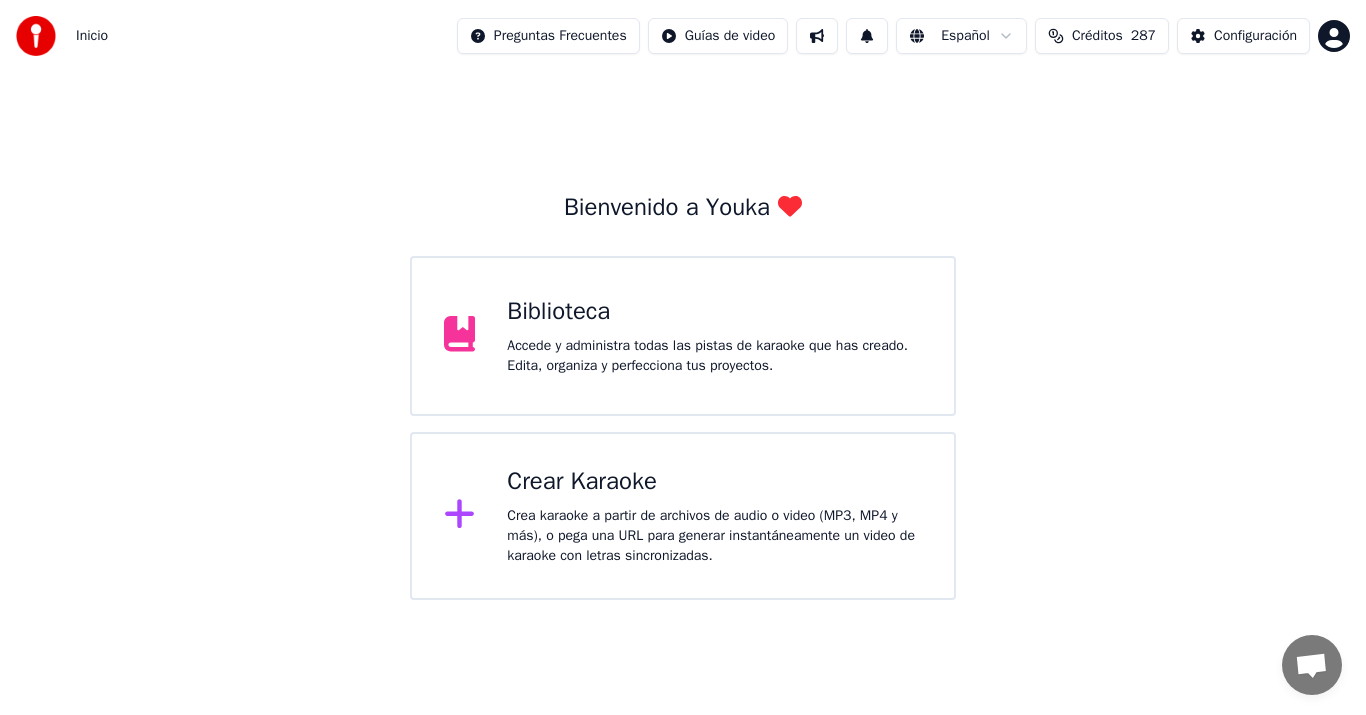 click on "Crear Karaoke" at bounding box center (714, 482) 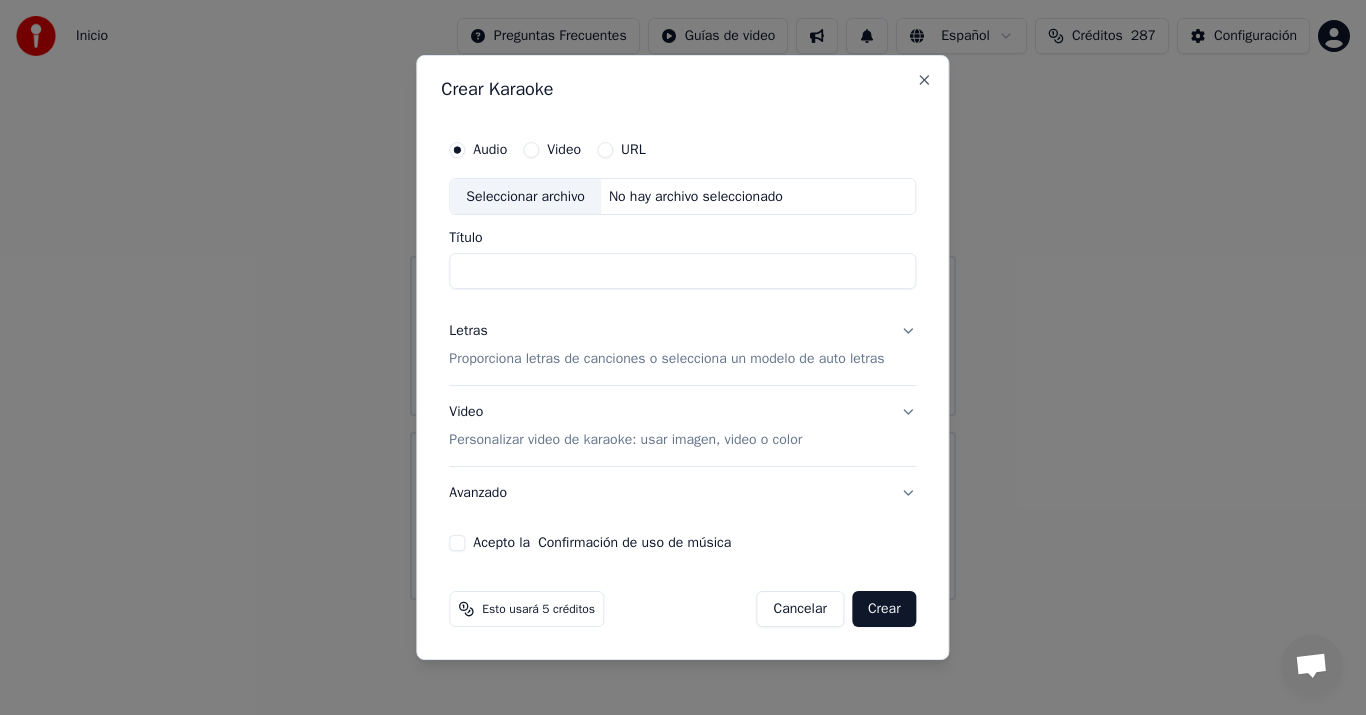 click on "Seleccionar archivo" at bounding box center (525, 197) 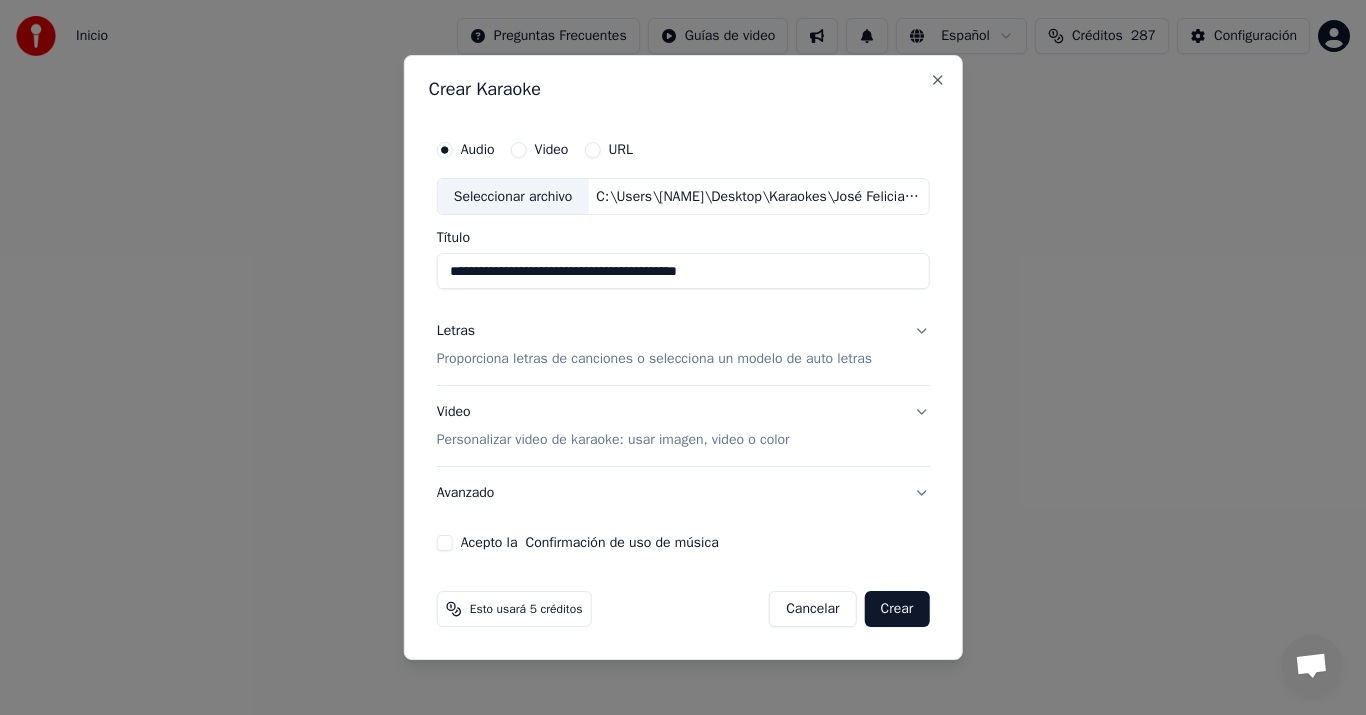 click on "Proporciona letras de canciones o selecciona un modelo de auto letras" at bounding box center [654, 360] 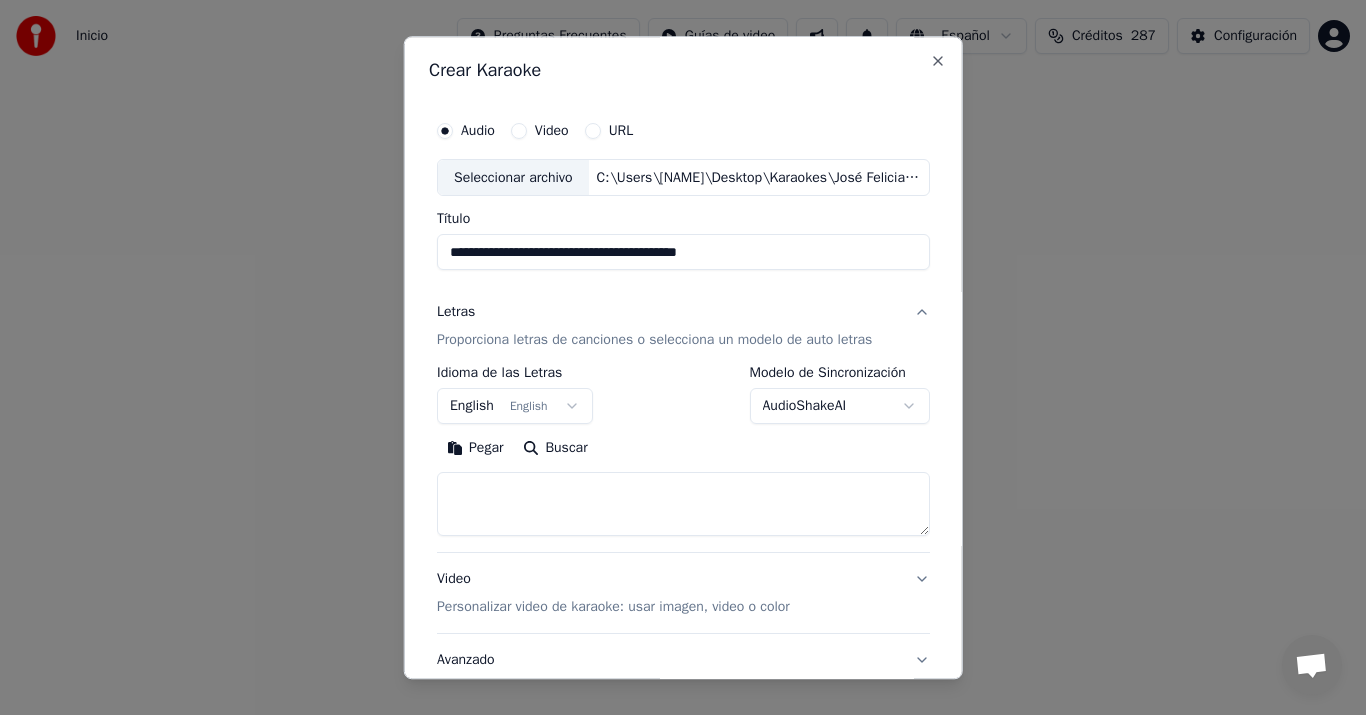 click on "Pegar" at bounding box center [475, 449] 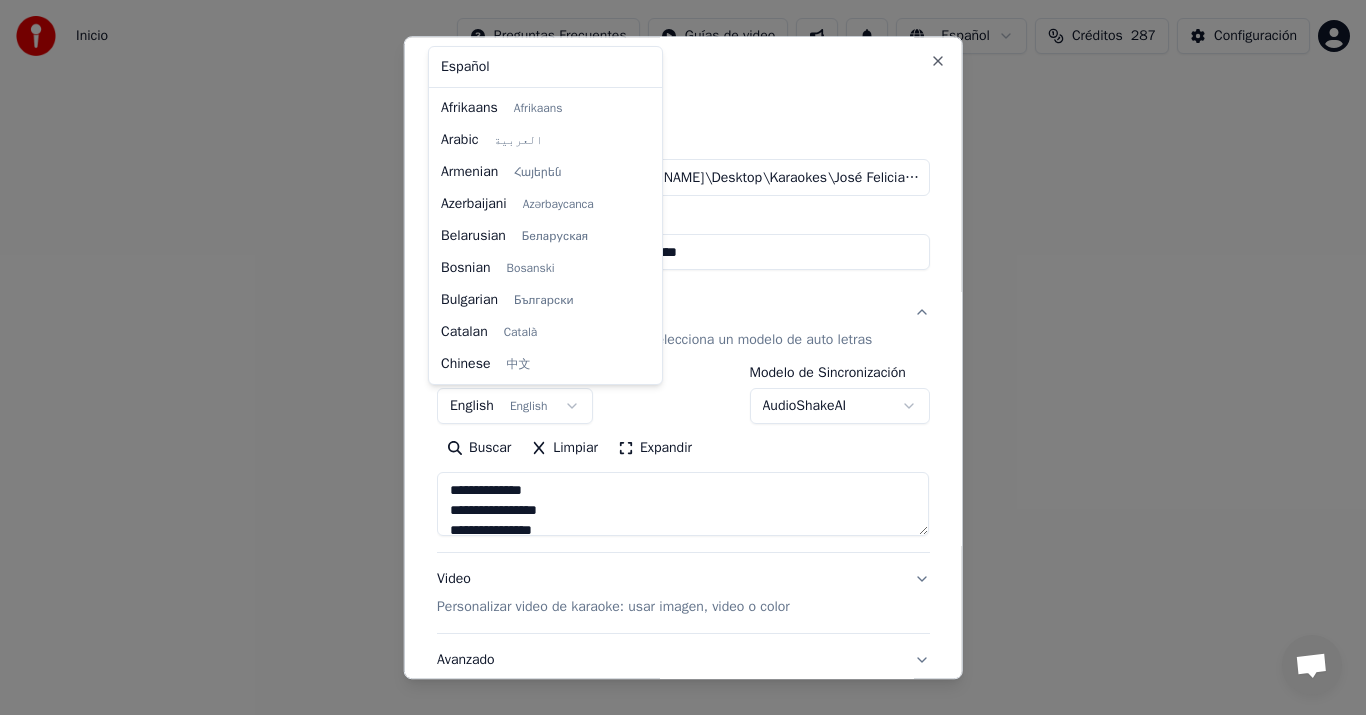 click on "Inicio Preguntas Frecuentes Guías de video Español Créditos 287 Configuración Bienvenido a Youka Biblioteca Accede y administra todas las pistas de karaoke que has creado. Edita, organiza y perfecciona tus proyectos. Crear Karaoke Crea karaoke a partir de archivos de audio o video (MP3, MP4 y más), o pega una URL para generar instantáneamente un video de karaoke con letras sincronizadas. Conversación Adam de Youka Desktop Más canales Continuar en Correo electrónico Red fuera de línea. Reconectando... Por ahora no se pueden recibir ni enviar mensajes. Youka Desktop ¡Hola! ¿En qué te puedo ayudar?  Jueves, 3 Julio puedo cambiar el tono de la canción? 3/7/2025 Viernes, 4 Julio Adam Por supuesto, tienes control de tono en el reproductor cerca del volumen. 4/7/2025 Enviar un archivo Insertar un emoji Enviar un archivo Grabar mensaje de audio We run on Crisp Crear Karaoke Audio Video URL Seleccionar archivo C:\Users\[NAME]\Desktop\Karaokes\José Feliciano - Por Qué Te Tengo Que Olvidar.mp3 Título" at bounding box center (683, 300) 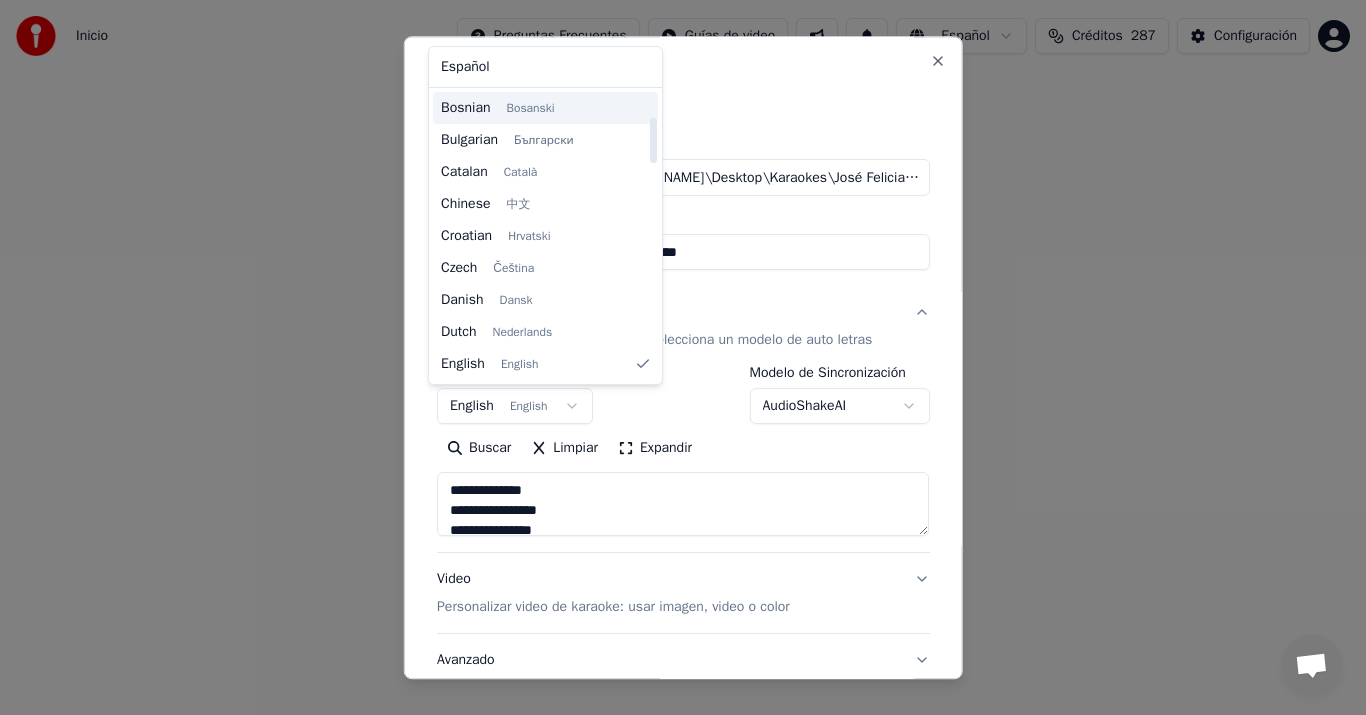type on "**********" 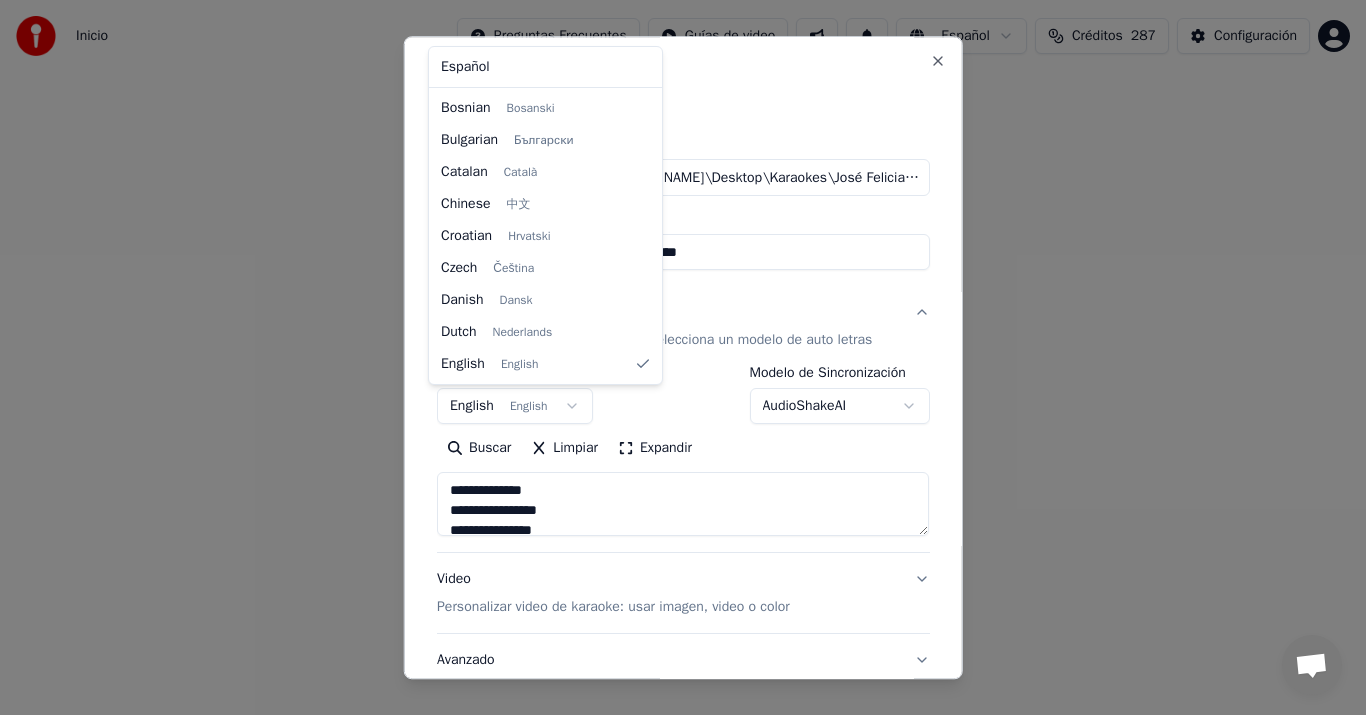select on "**" 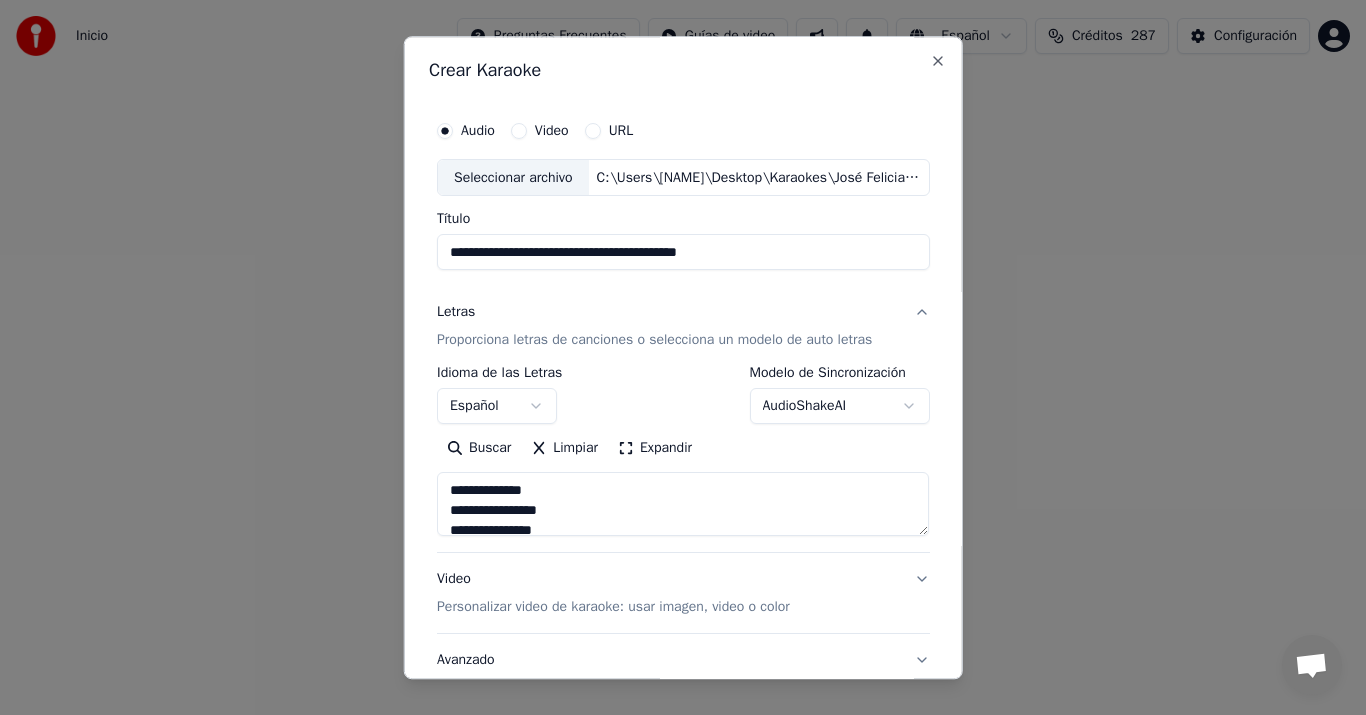 click on "Video Personalizar video de karaoke: usar imagen, video o color" at bounding box center [613, 594] 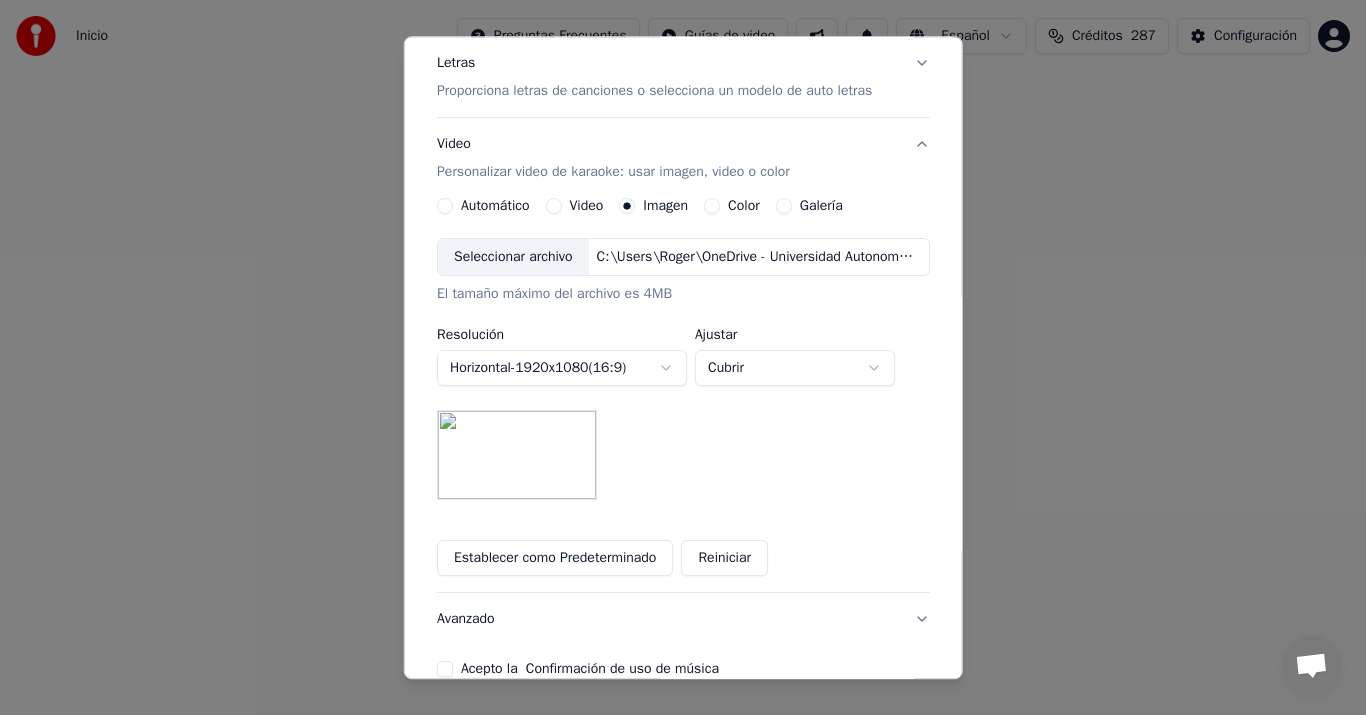 scroll, scrollTop: 250, scrollLeft: 0, axis: vertical 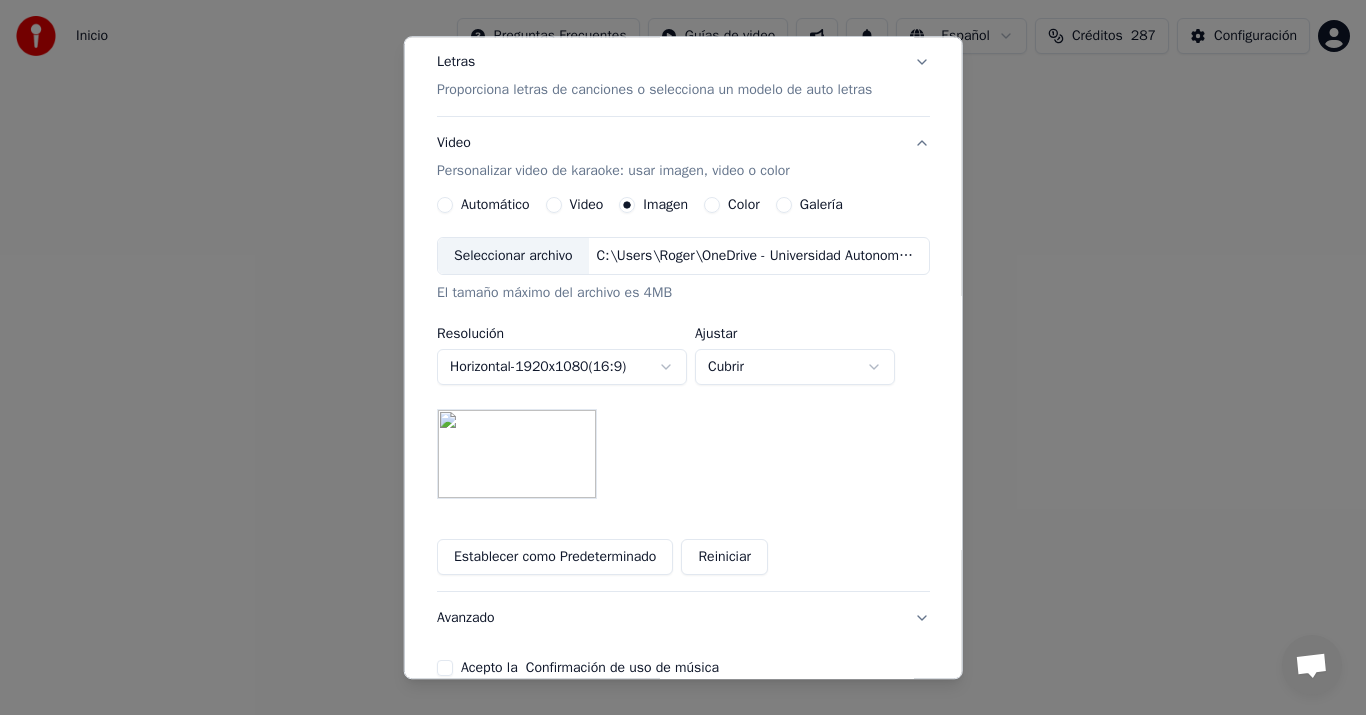 click on "C:\Users\Roger\OneDrive - Universidad Autonoma de Yucatan\Documents\Proyecto Musical 08.11.2025\FondoKar.png" at bounding box center (758, 257) 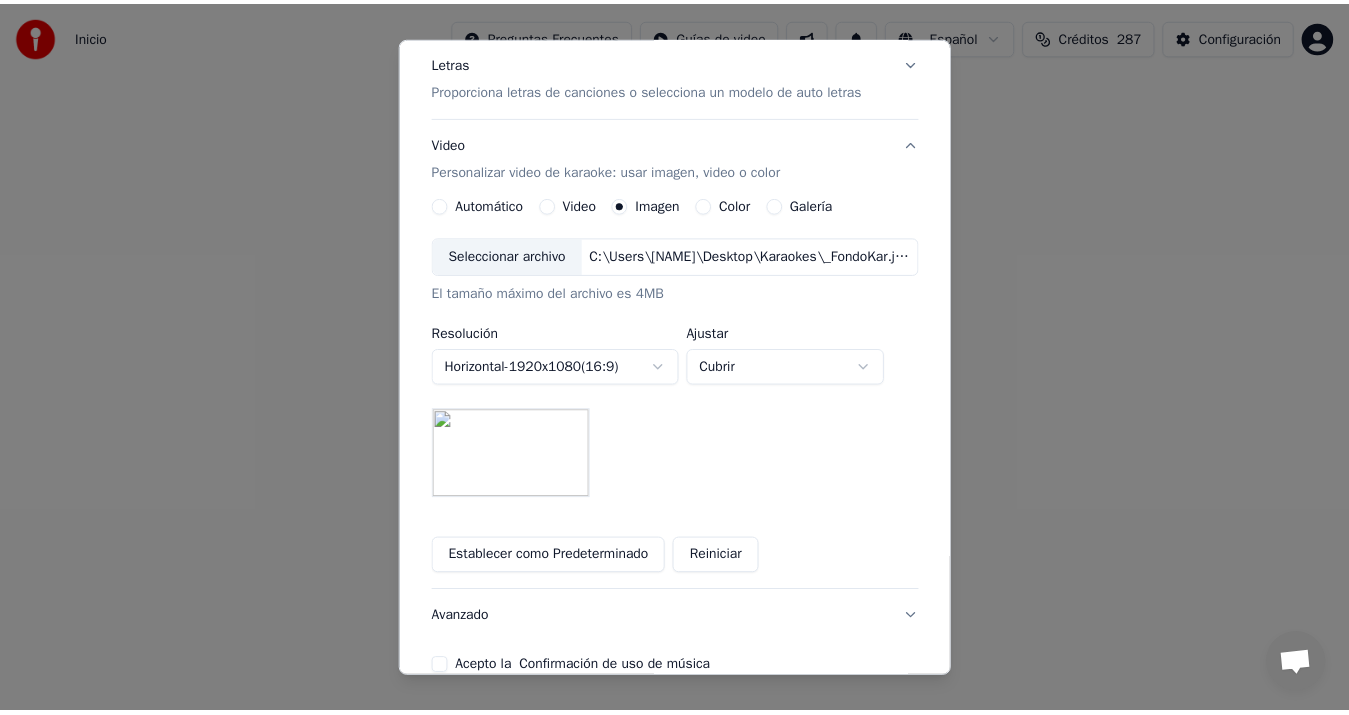 scroll, scrollTop: 356, scrollLeft: 0, axis: vertical 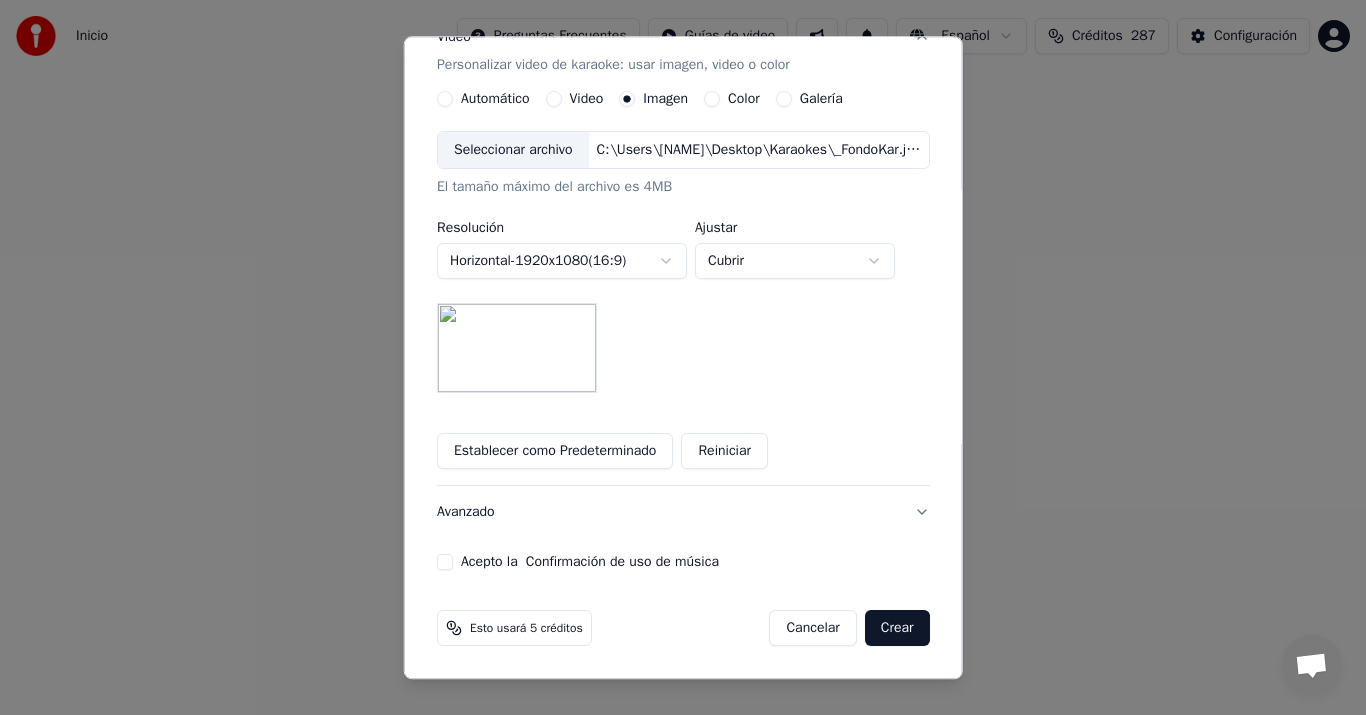 click on "Acepto la   Confirmación de uso de música" at bounding box center (445, 563) 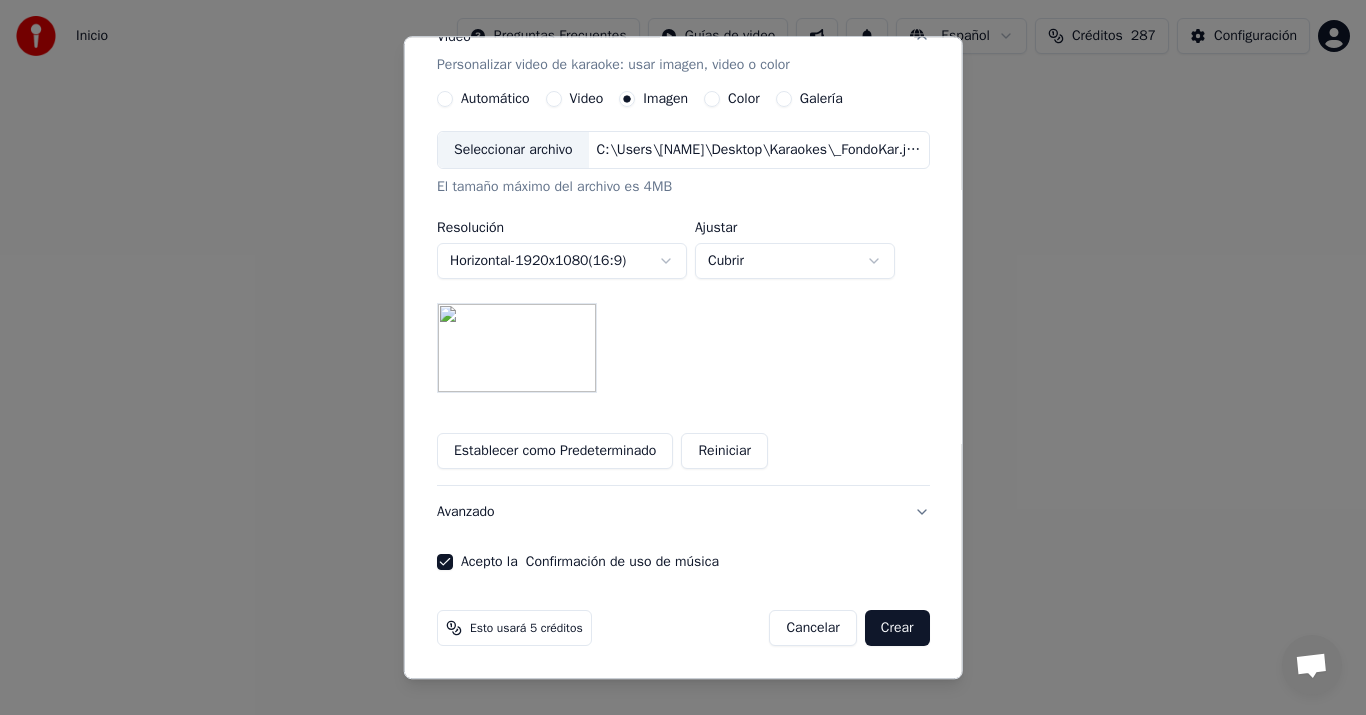 click on "Crear" at bounding box center (897, 629) 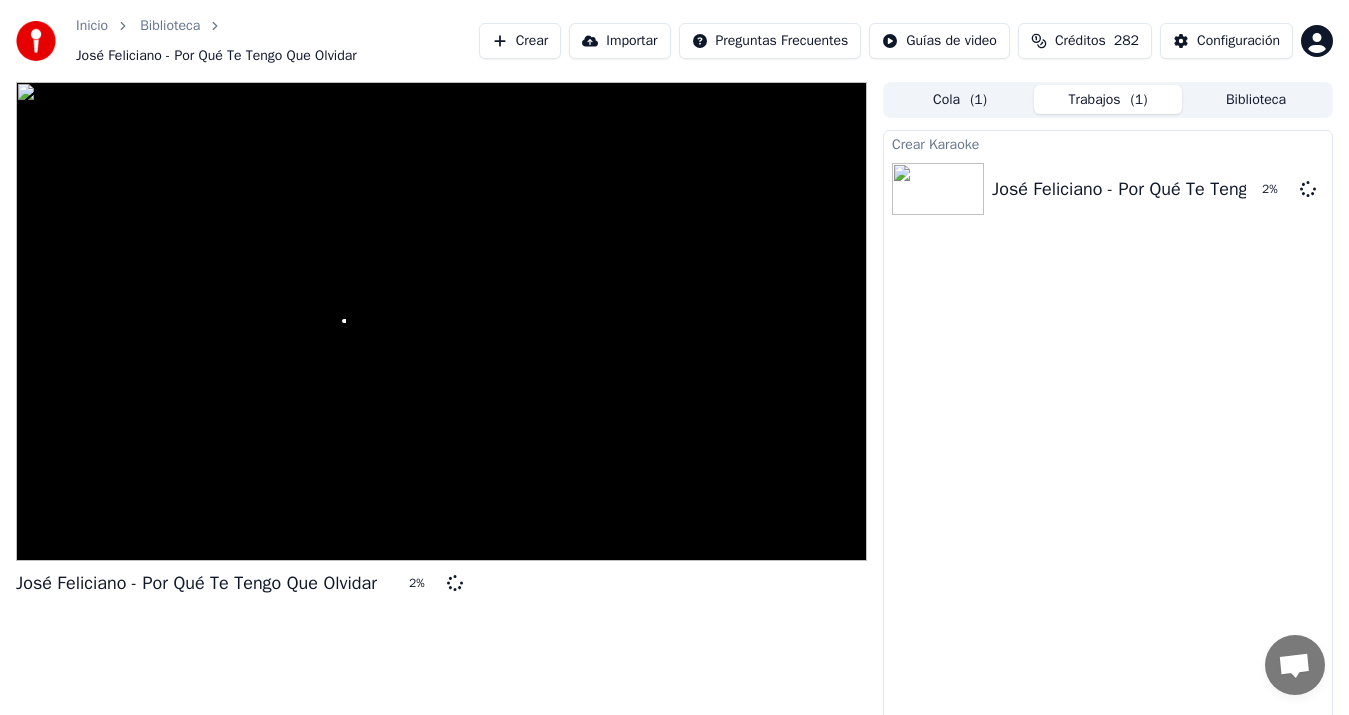click on "Biblioteca" at bounding box center (1256, 99) 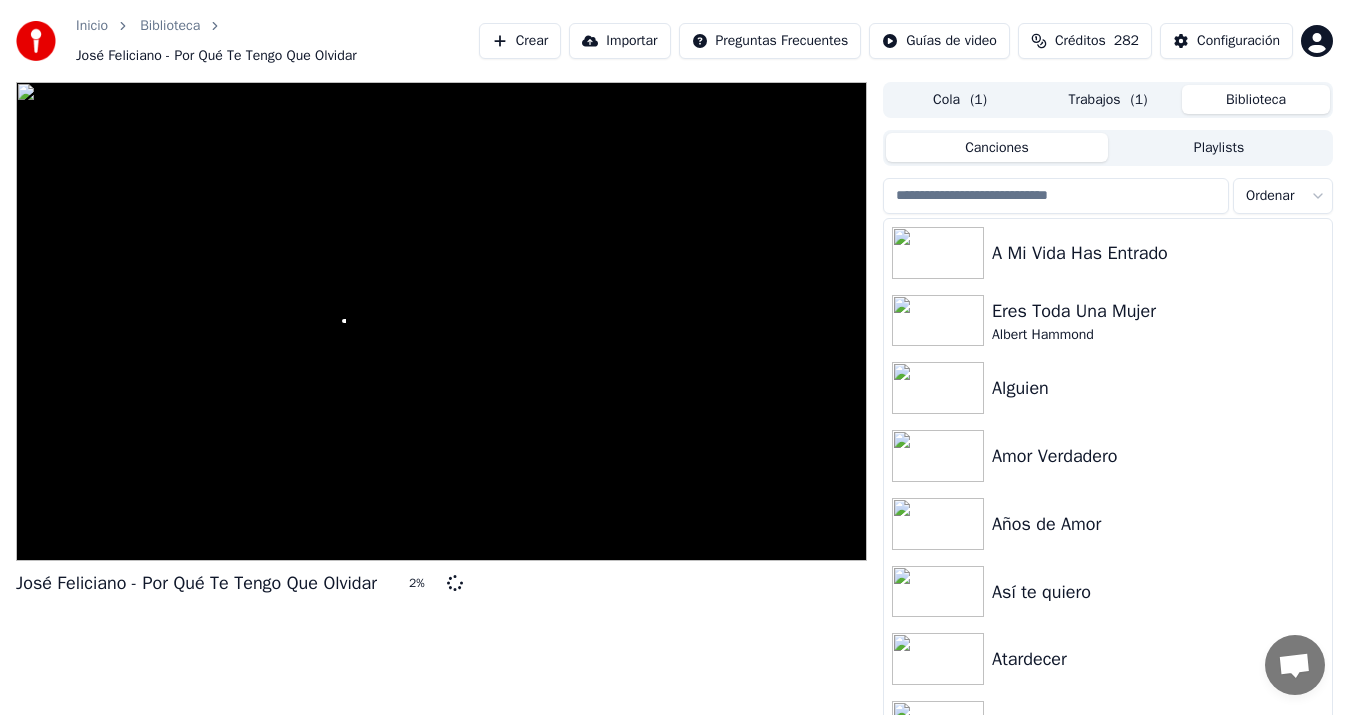 click on "Eres Toda Una Mujer" at bounding box center [1158, 311] 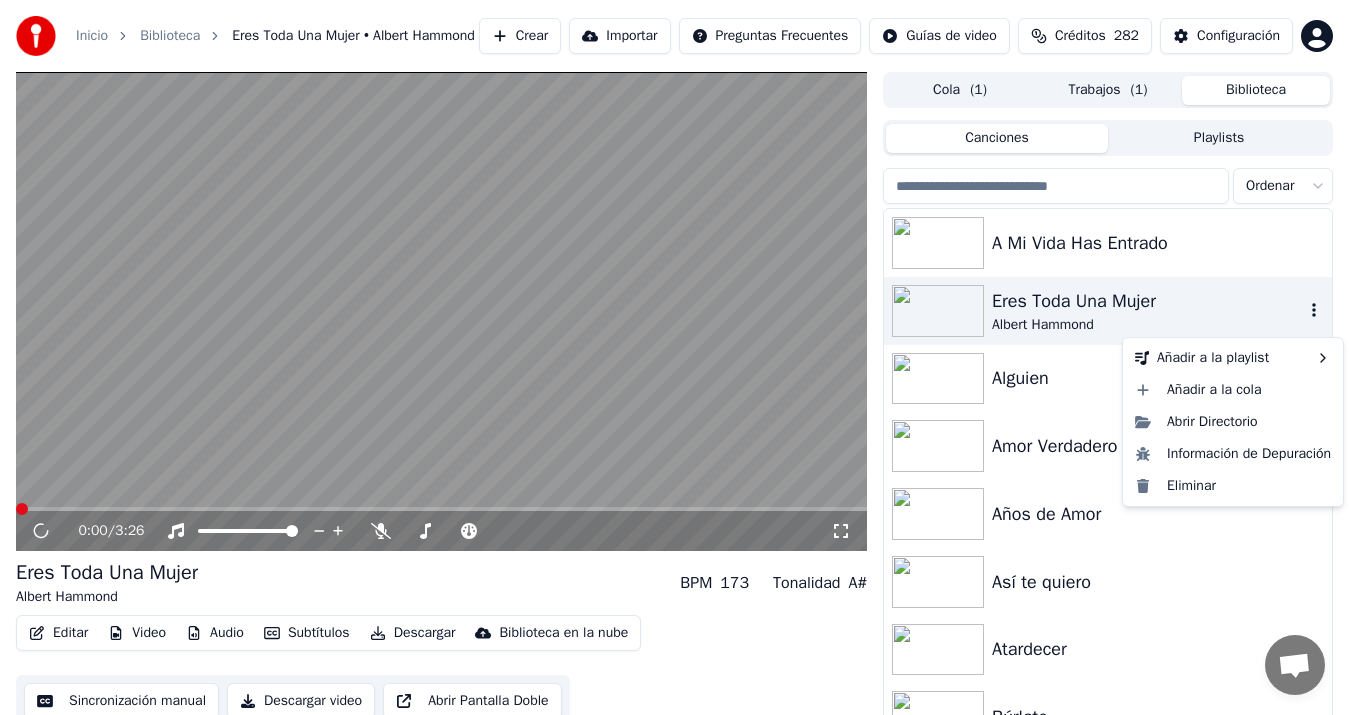 click 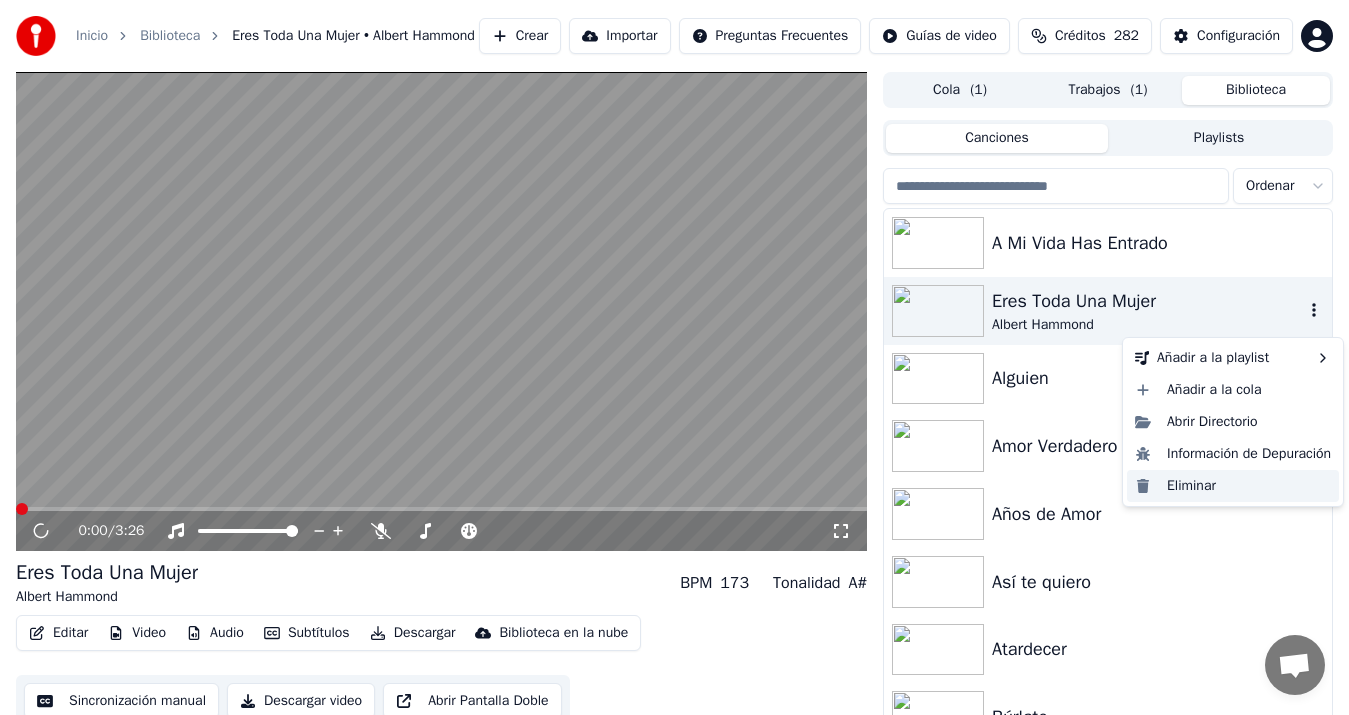 click on "Eliminar" at bounding box center [1233, 486] 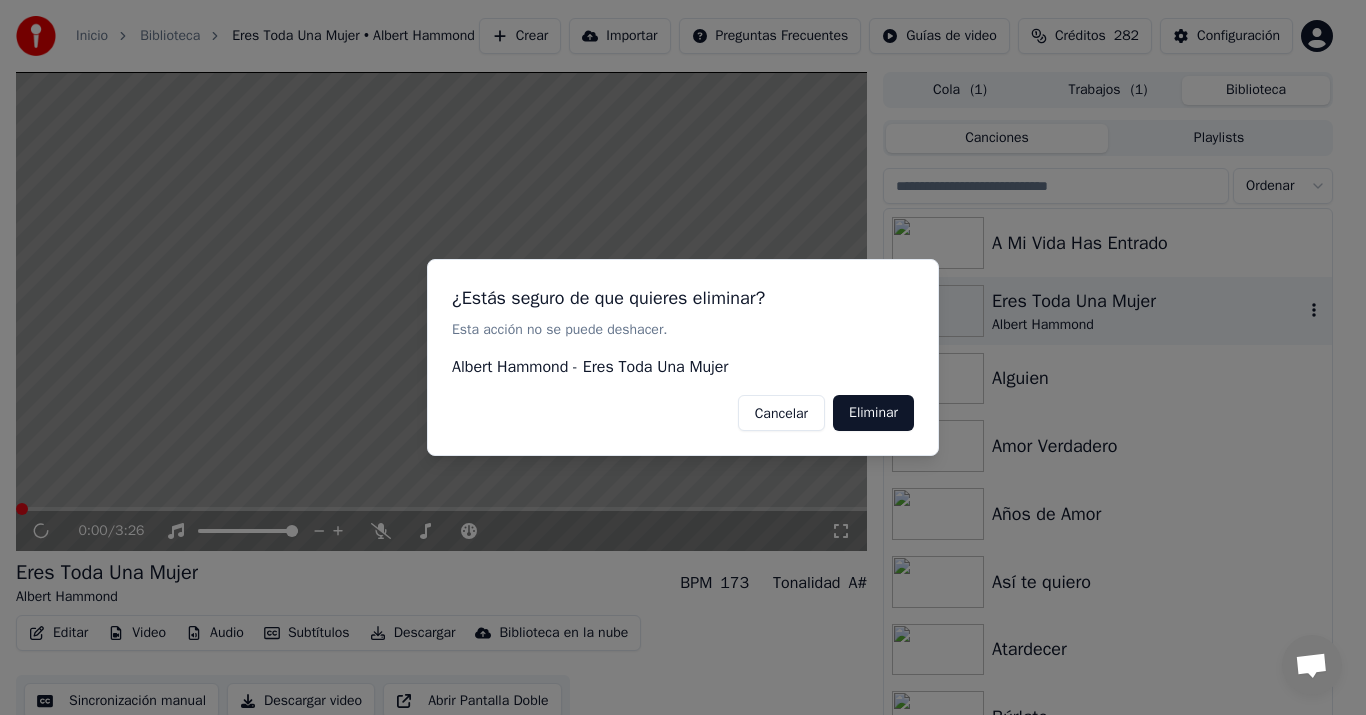 click at bounding box center [683, 357] 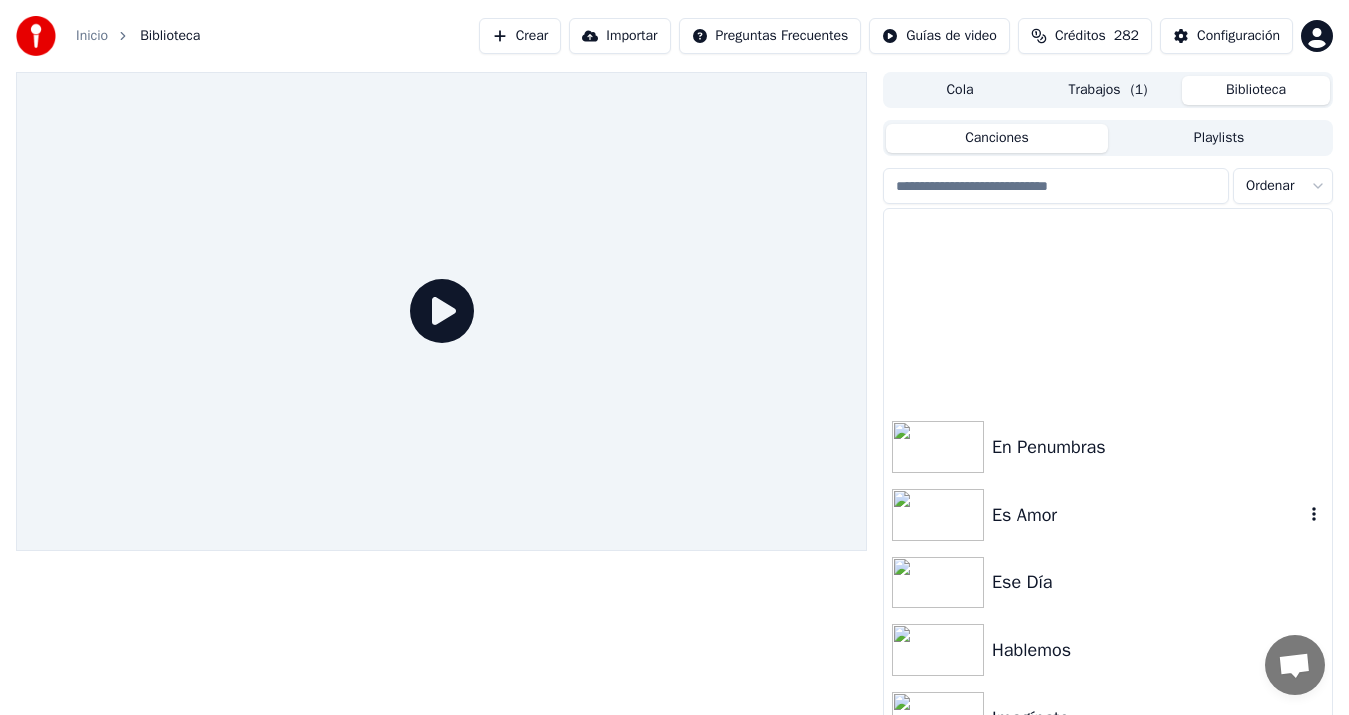 scroll, scrollTop: 940, scrollLeft: 0, axis: vertical 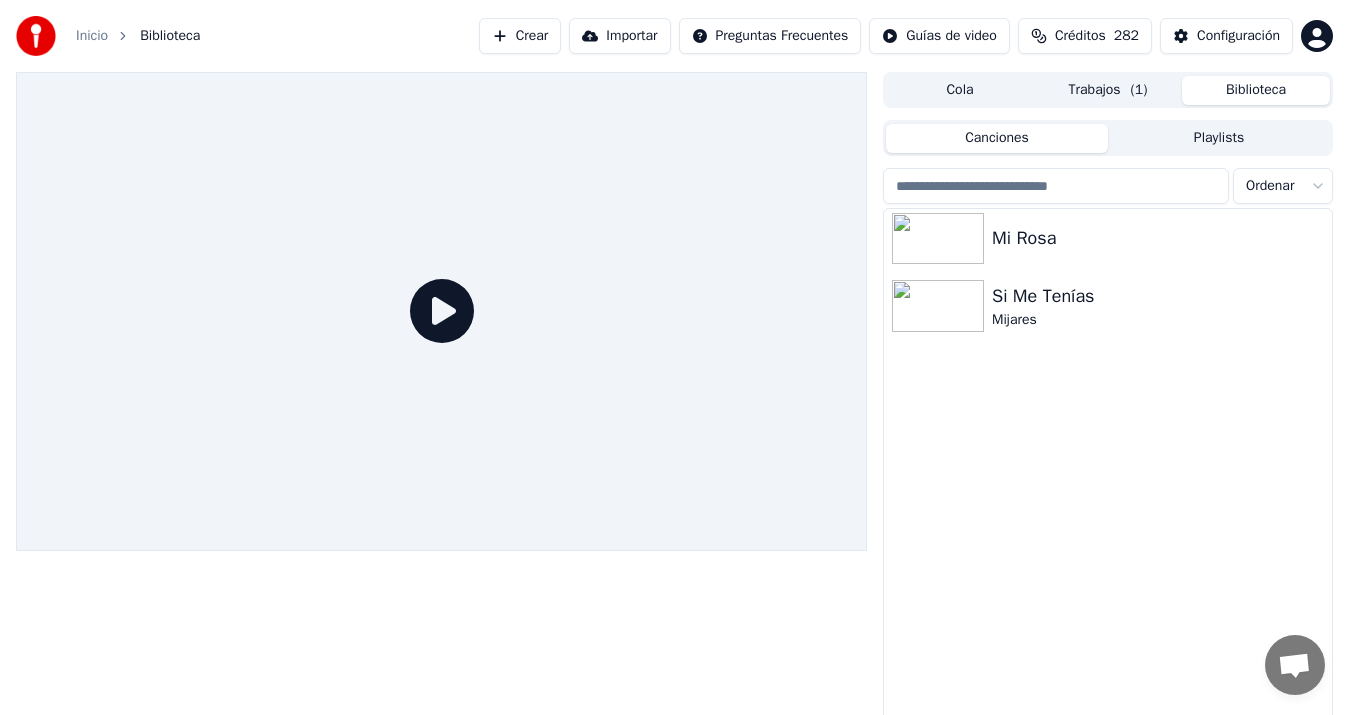 click on "Trabajos ( 1 )" at bounding box center [1108, 90] 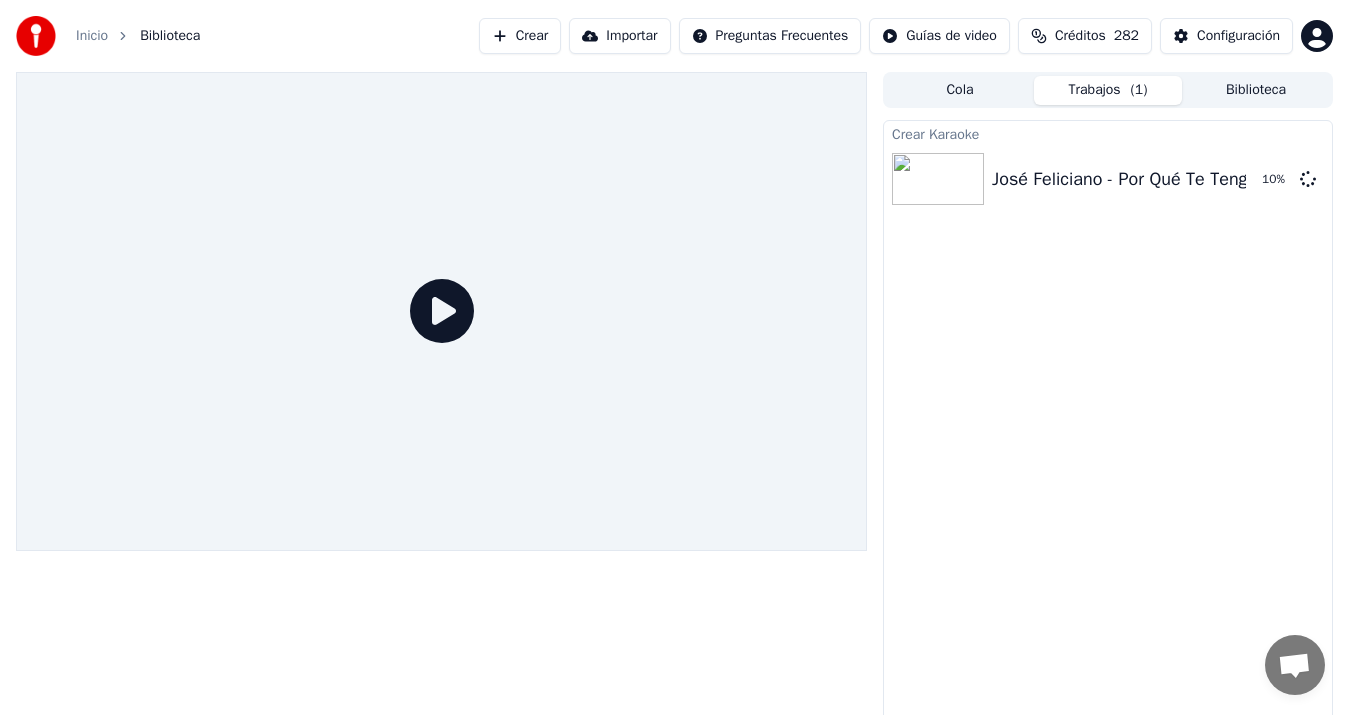 click on "Biblioteca" at bounding box center (1256, 90) 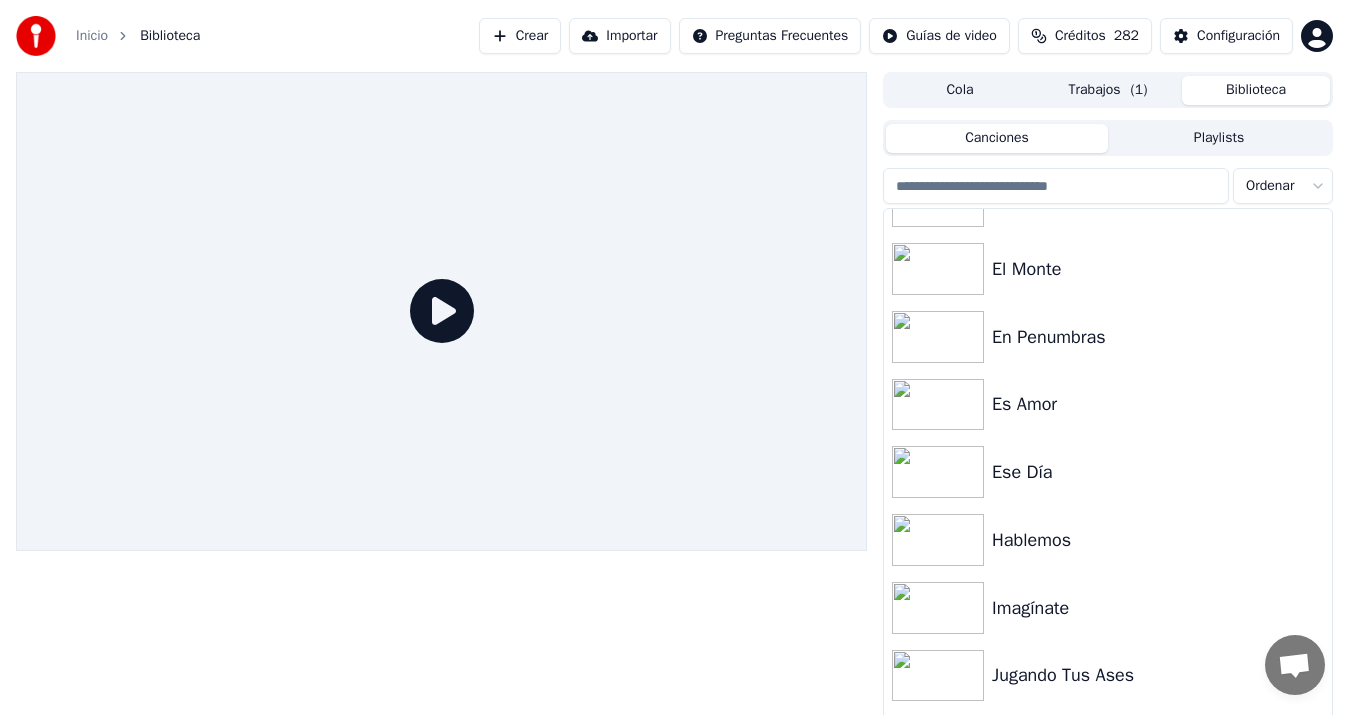scroll, scrollTop: 969, scrollLeft: 0, axis: vertical 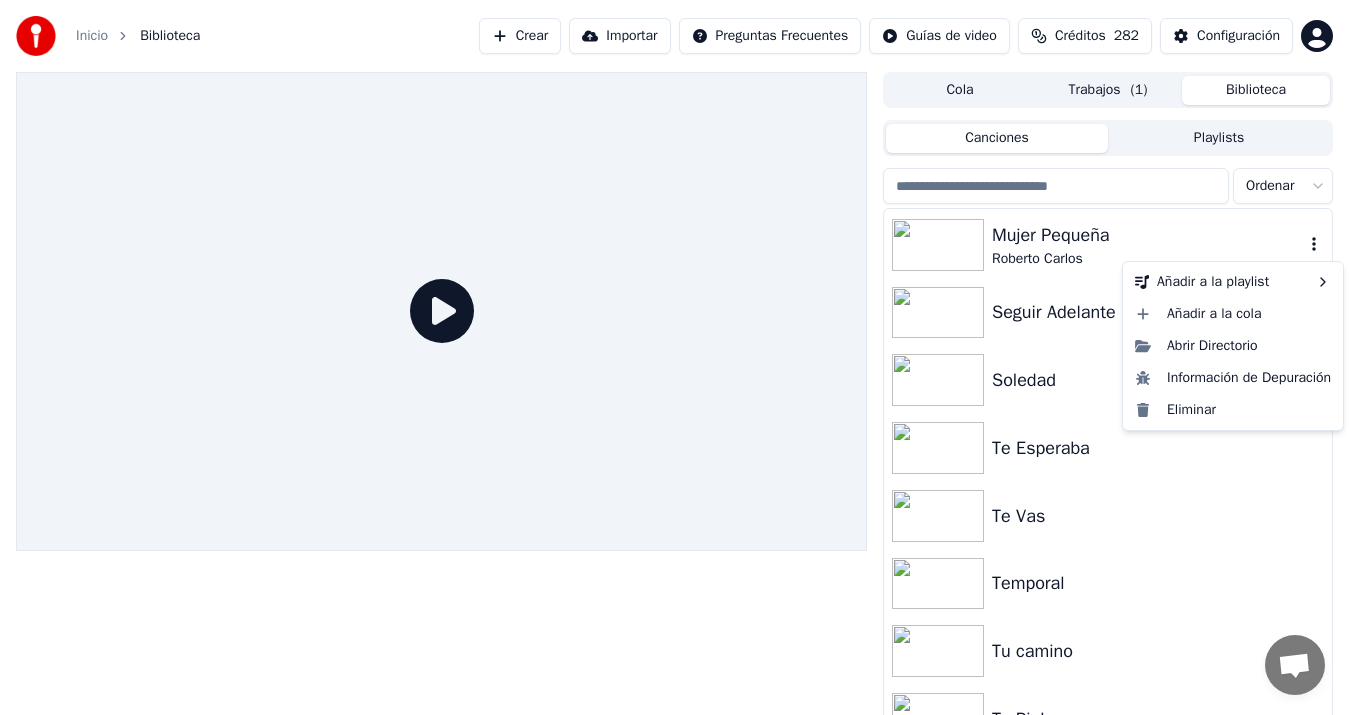 click 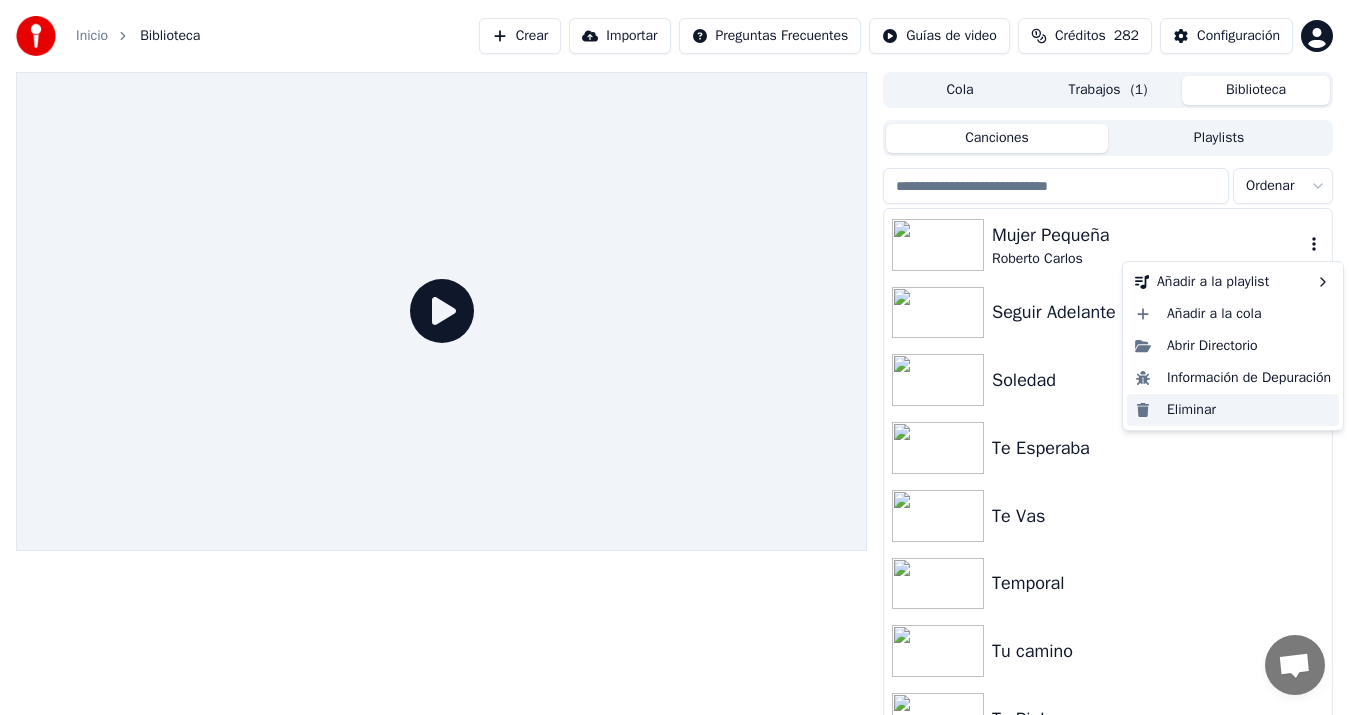click on "Eliminar" at bounding box center (1233, 410) 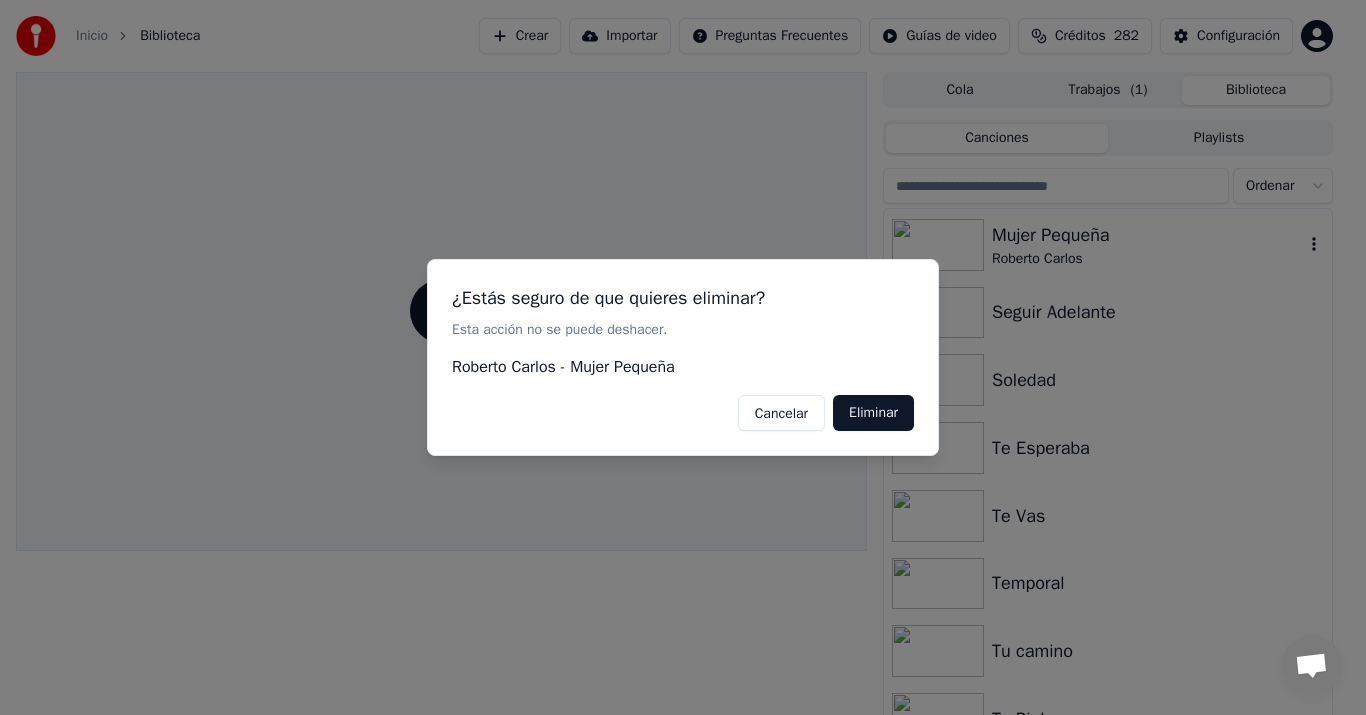 click on "Eliminar" at bounding box center [873, 413] 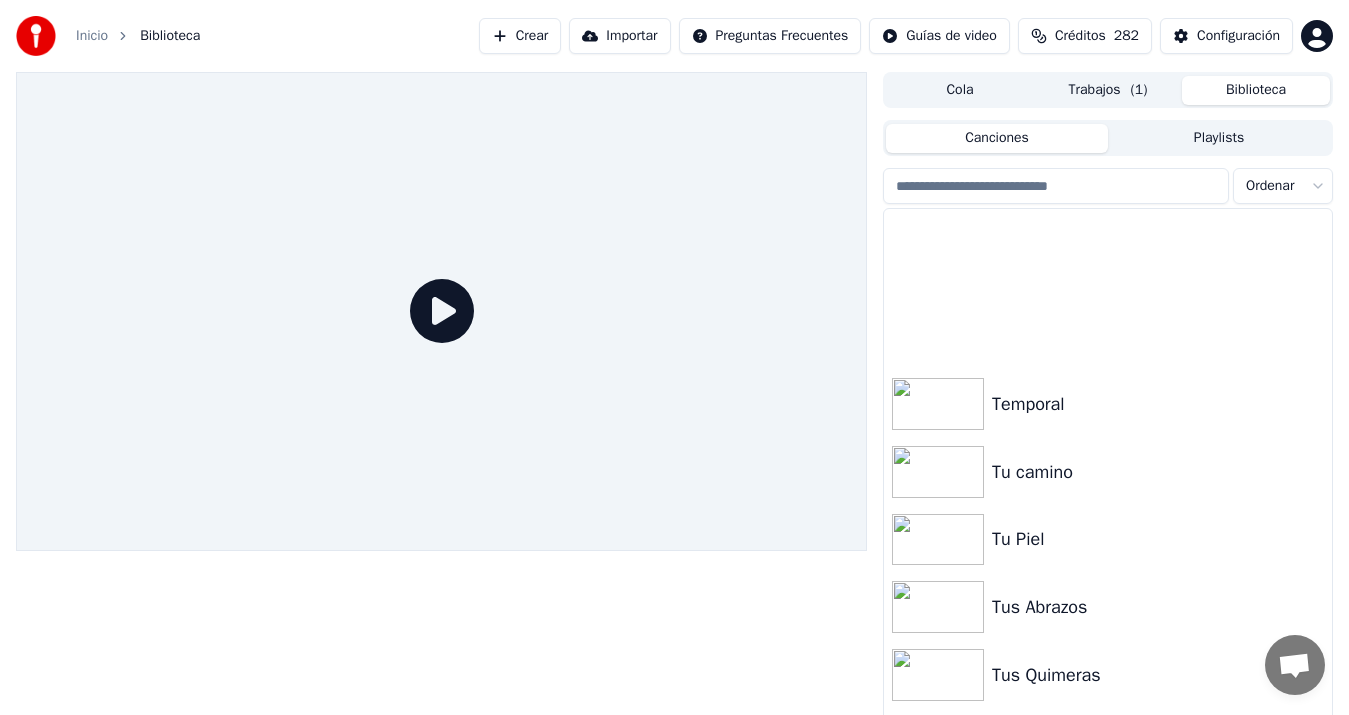scroll, scrollTop: 2932, scrollLeft: 0, axis: vertical 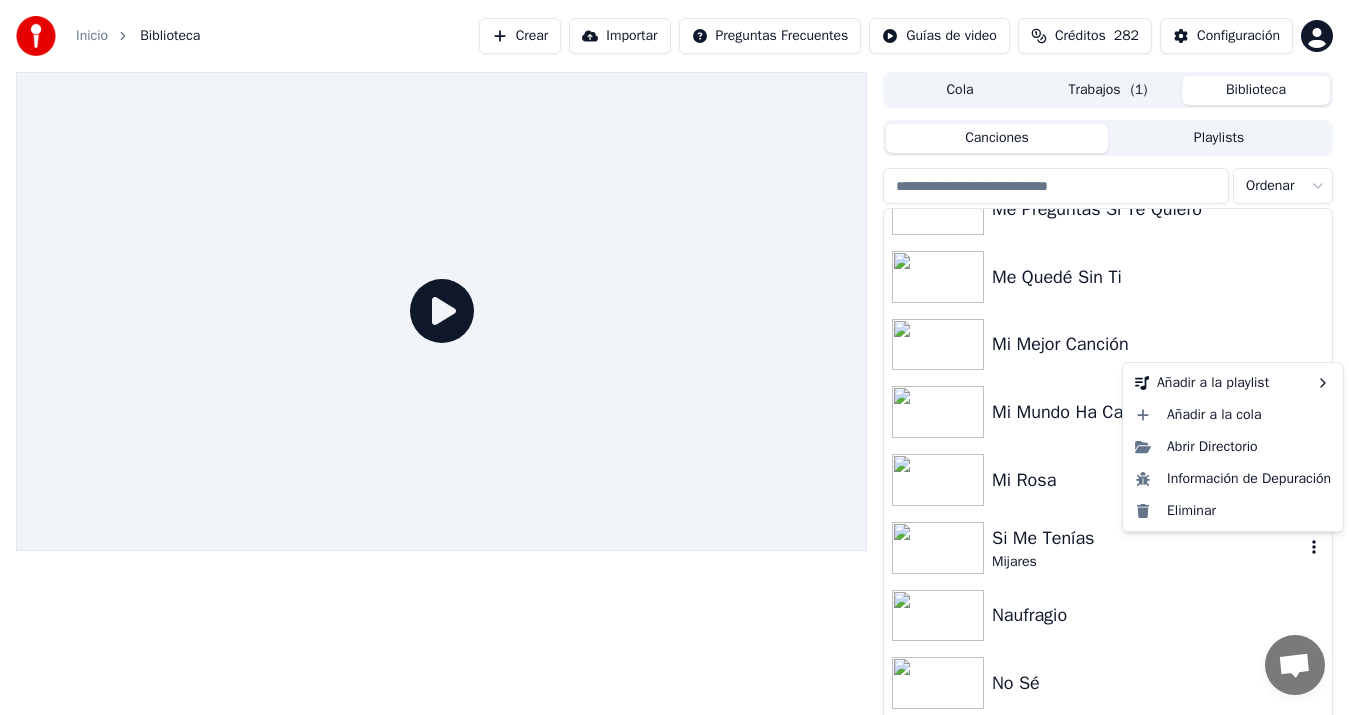 click 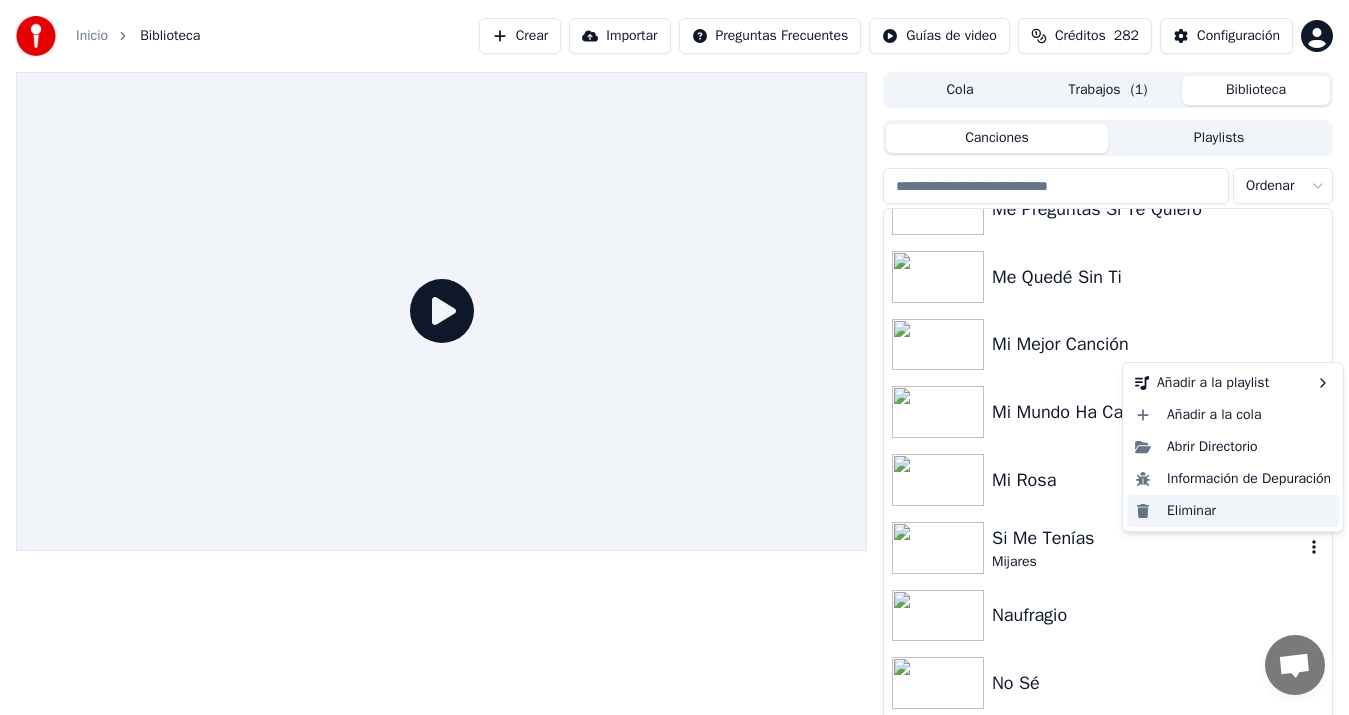 click on "Eliminar" at bounding box center [1233, 511] 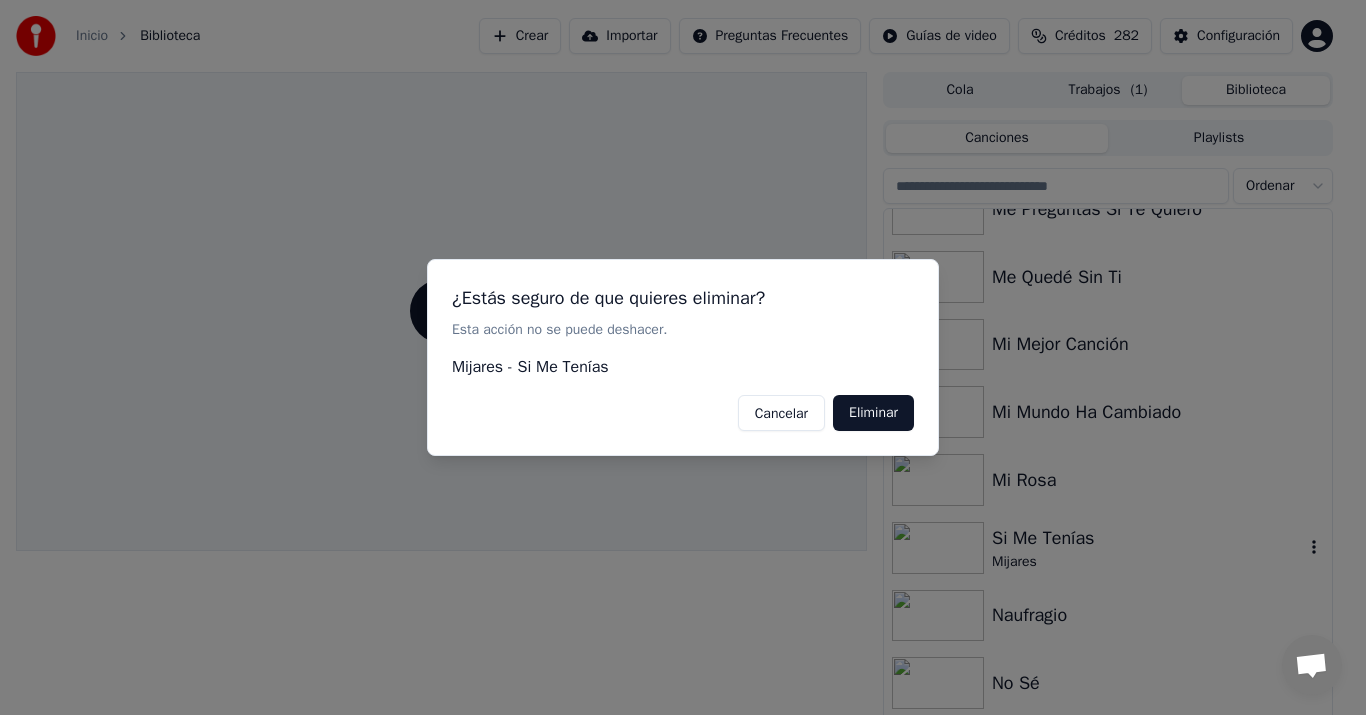 click on "Eliminar" at bounding box center [873, 413] 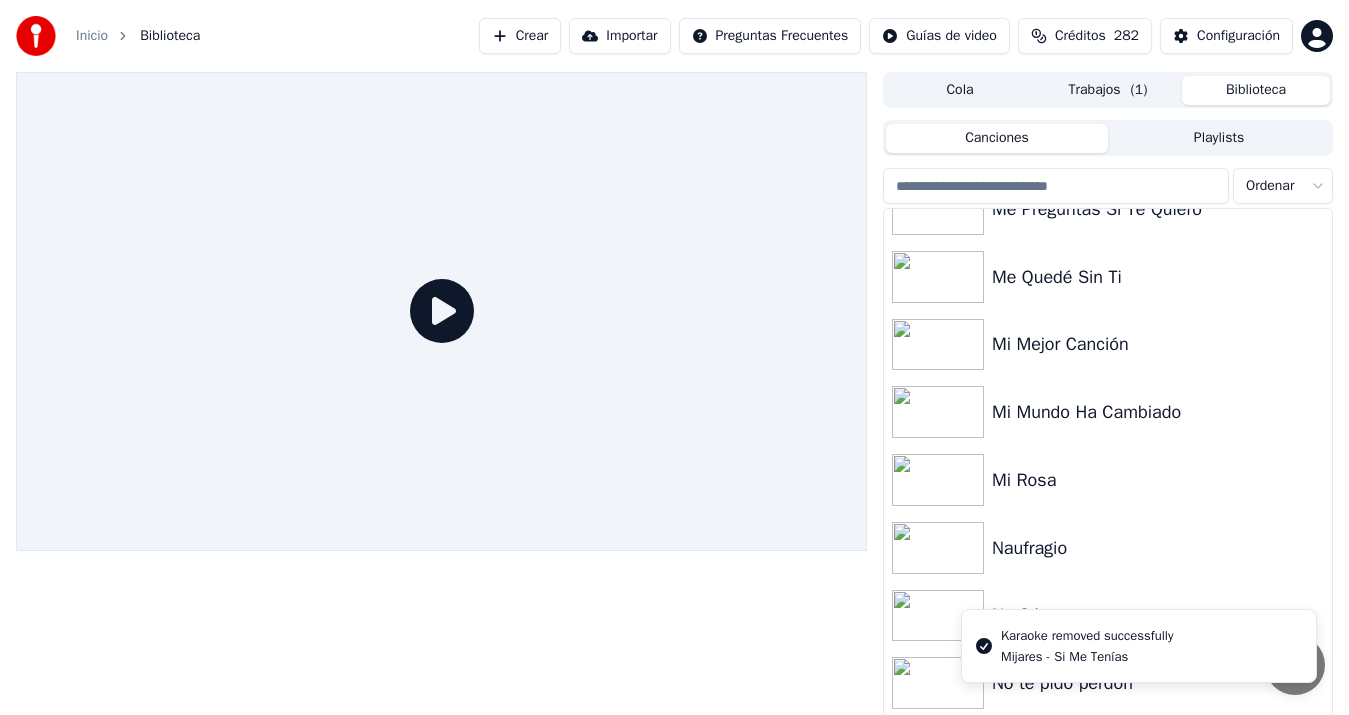 scroll, scrollTop: 1063, scrollLeft: 0, axis: vertical 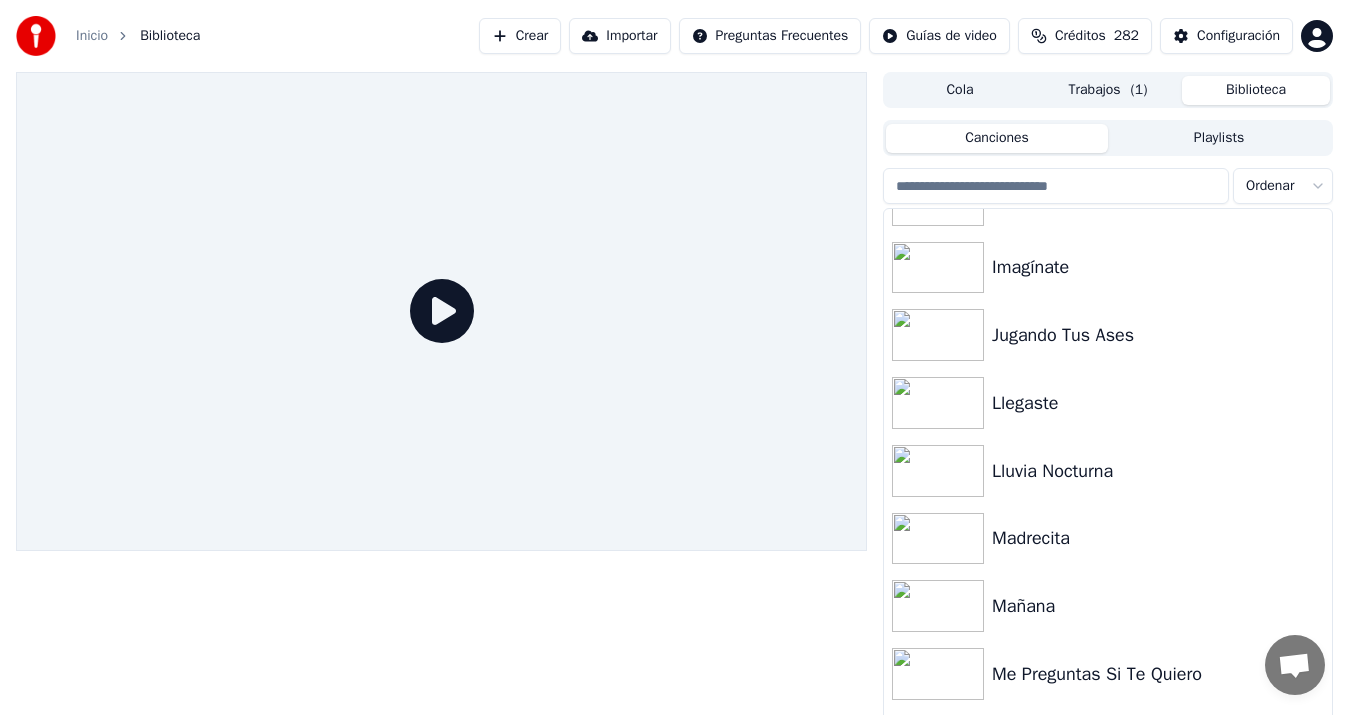 click on "Trabajos ( 1 )" at bounding box center [1108, 90] 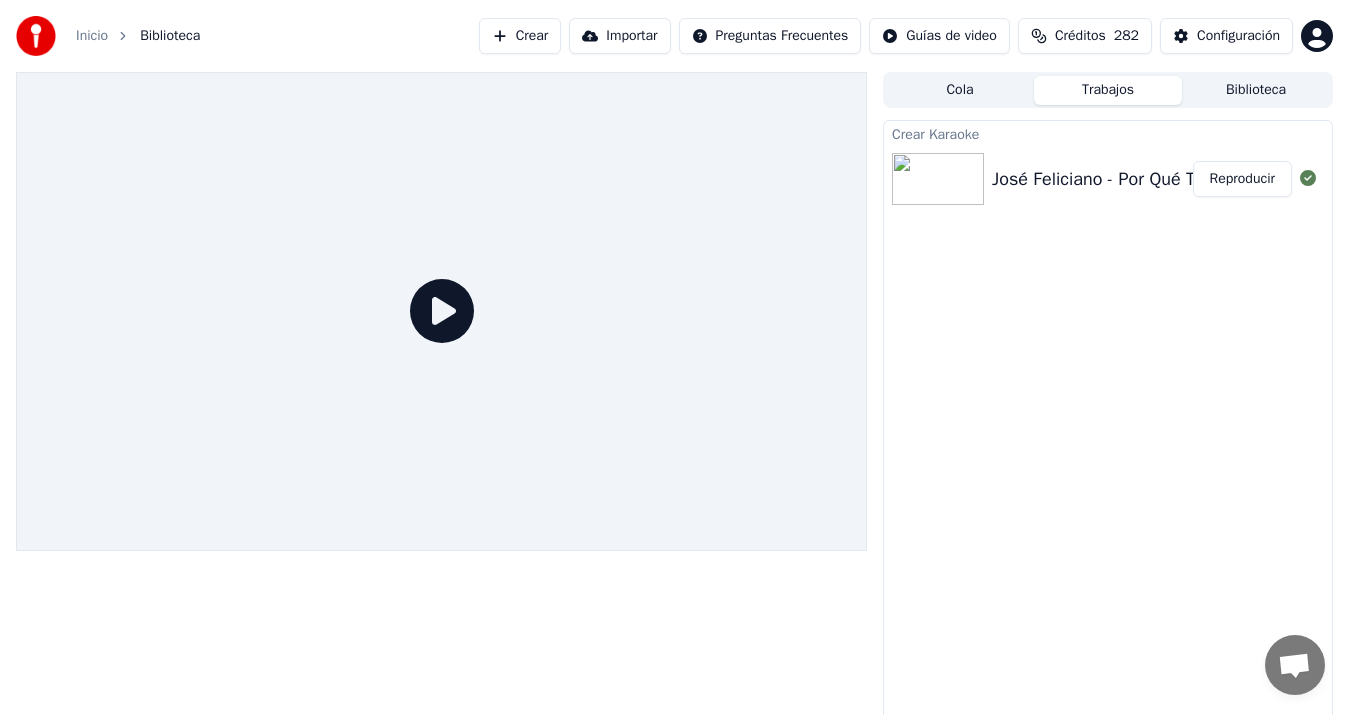 click on "José Feliciano - Por Qué Te Tengo Que Olvidar" at bounding box center [1172, 179] 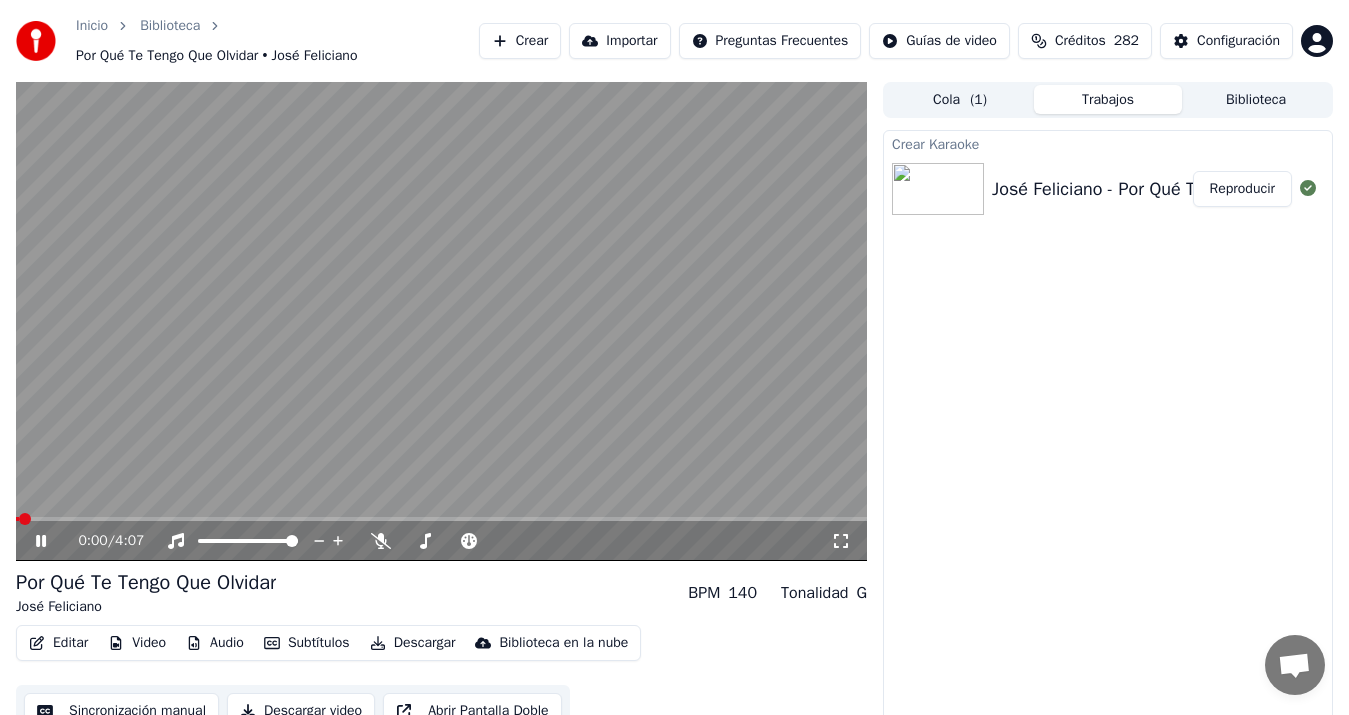 click on "Sincronización manual" at bounding box center (121, 711) 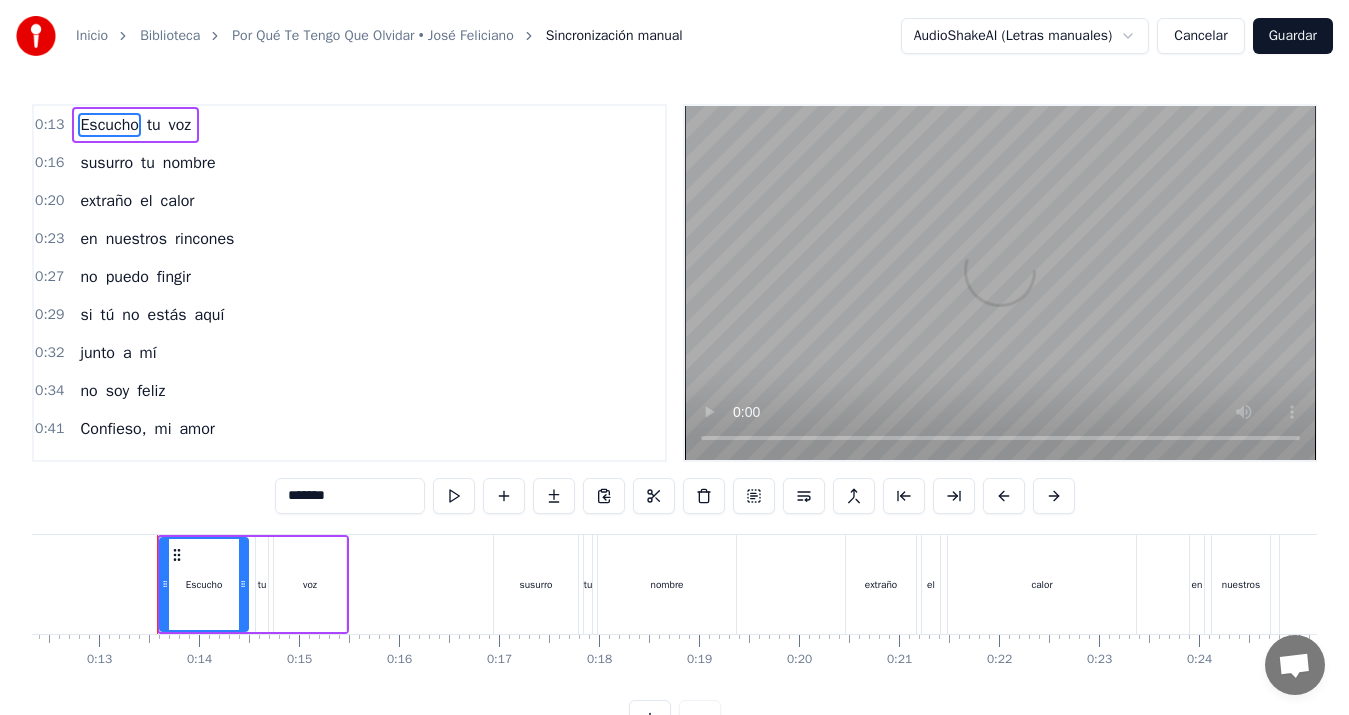 scroll, scrollTop: 0, scrollLeft: 1258, axis: horizontal 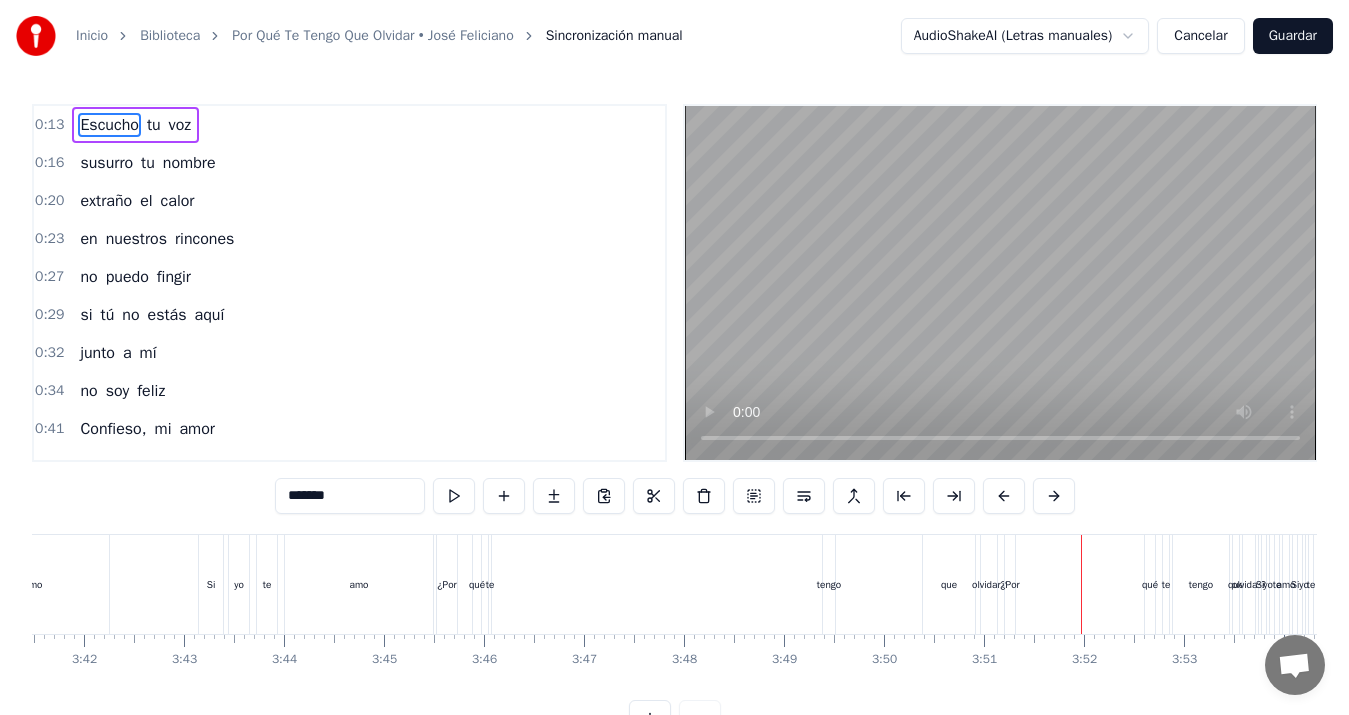 click on "tengo" at bounding box center (829, 584) 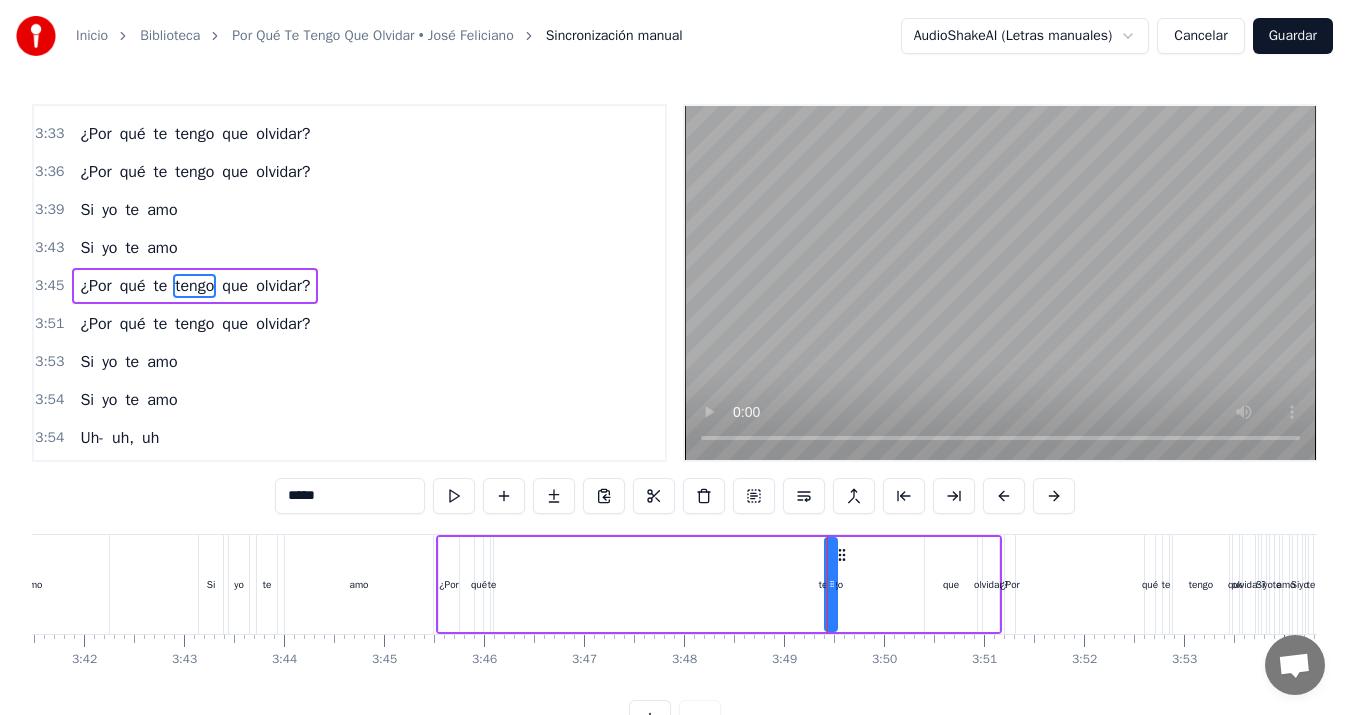 scroll, scrollTop: 2122, scrollLeft: 0, axis: vertical 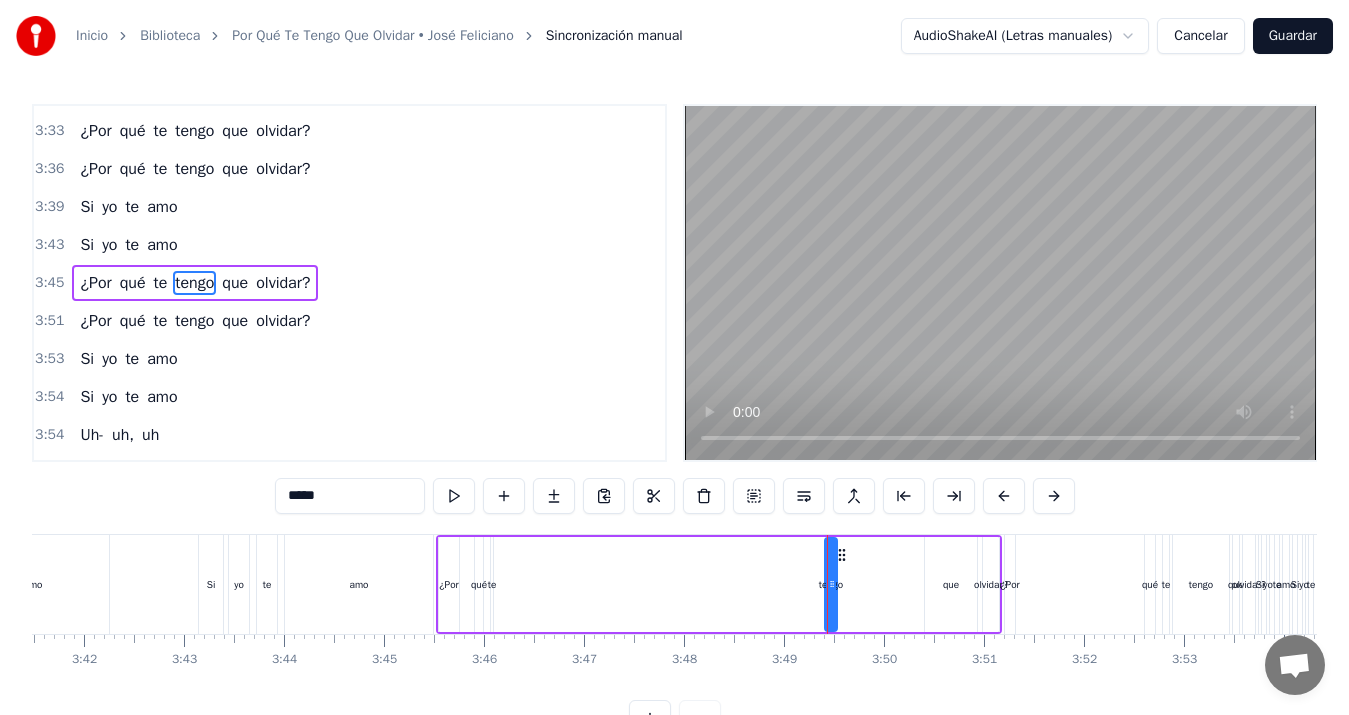 click on "amo" at bounding box center [33, 584] 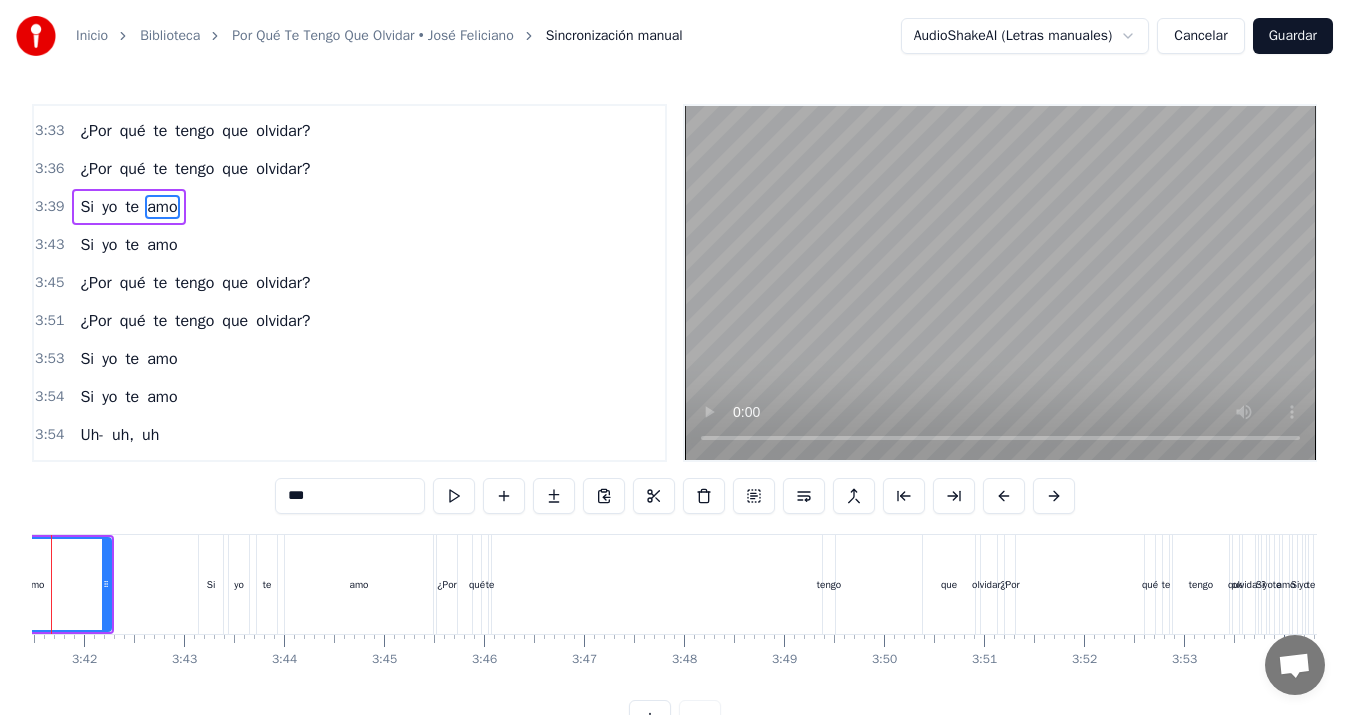 scroll, scrollTop: 2074, scrollLeft: 0, axis: vertical 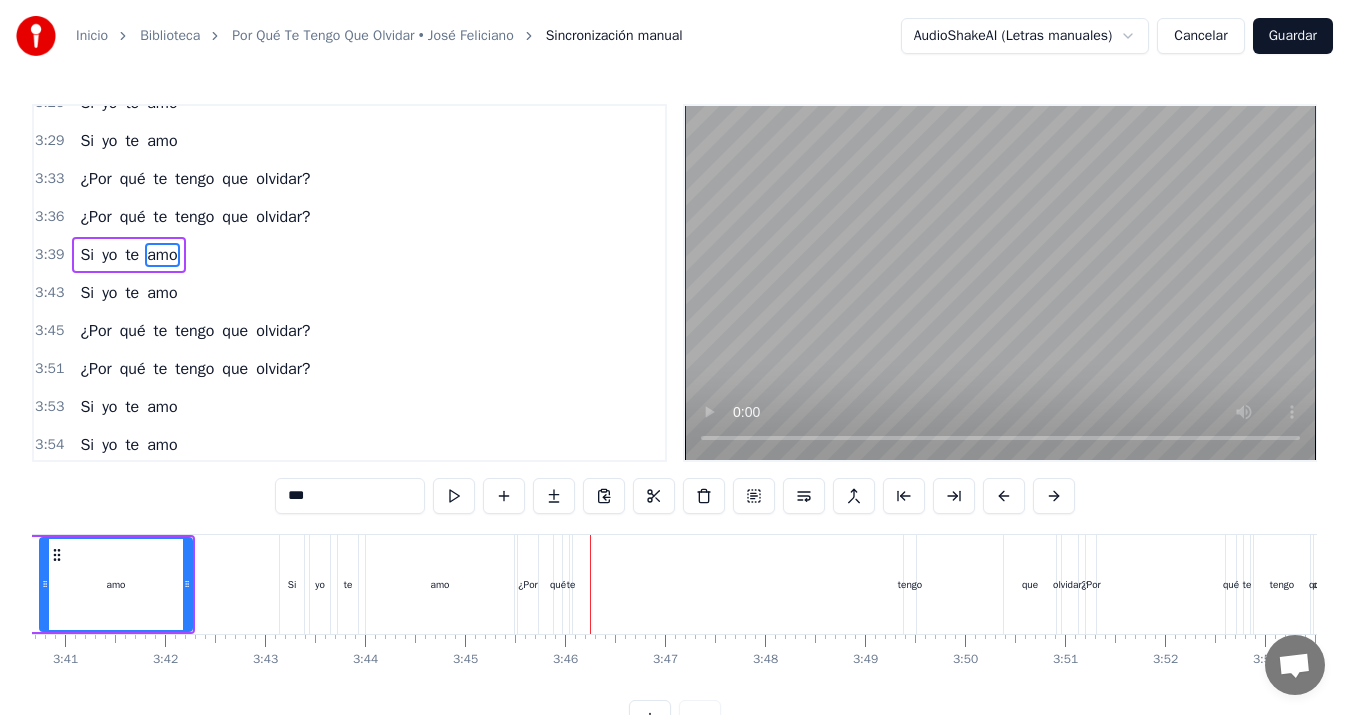 click on "¿Por qué te tengo que olvidar?" at bounding box center (800, 584) 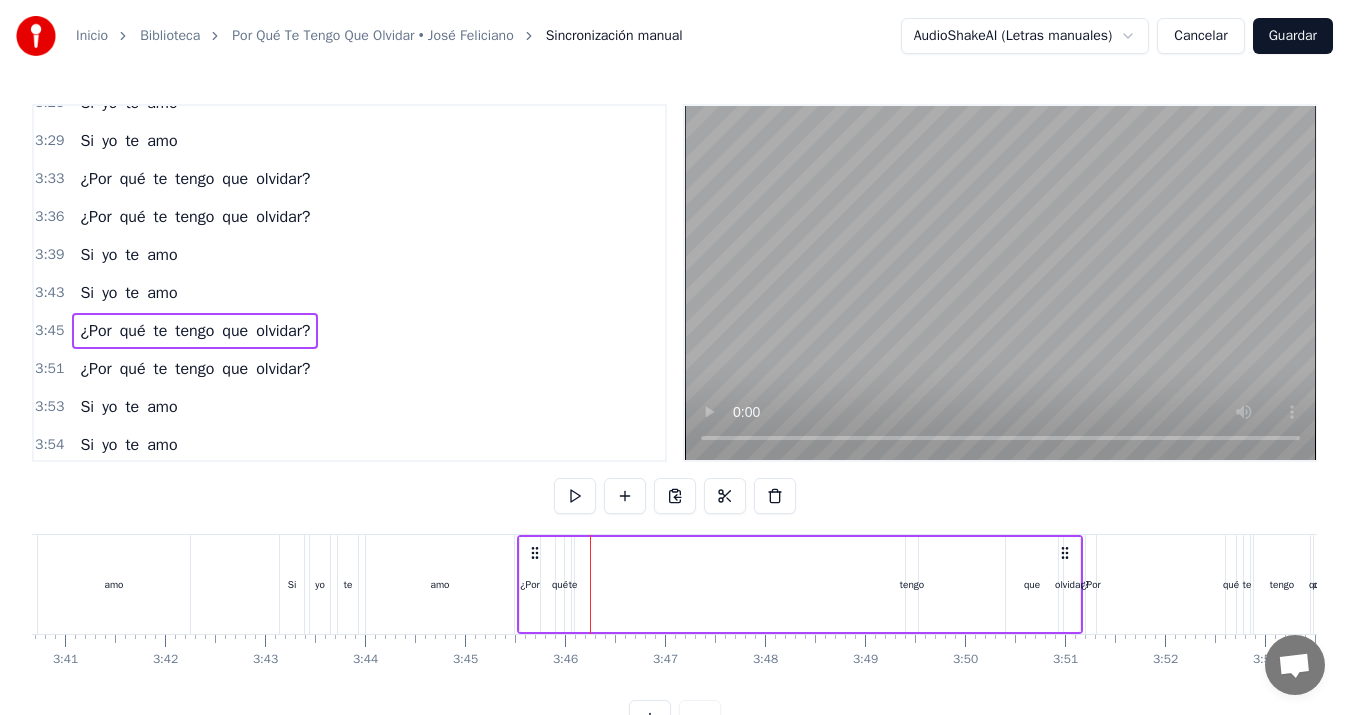 click 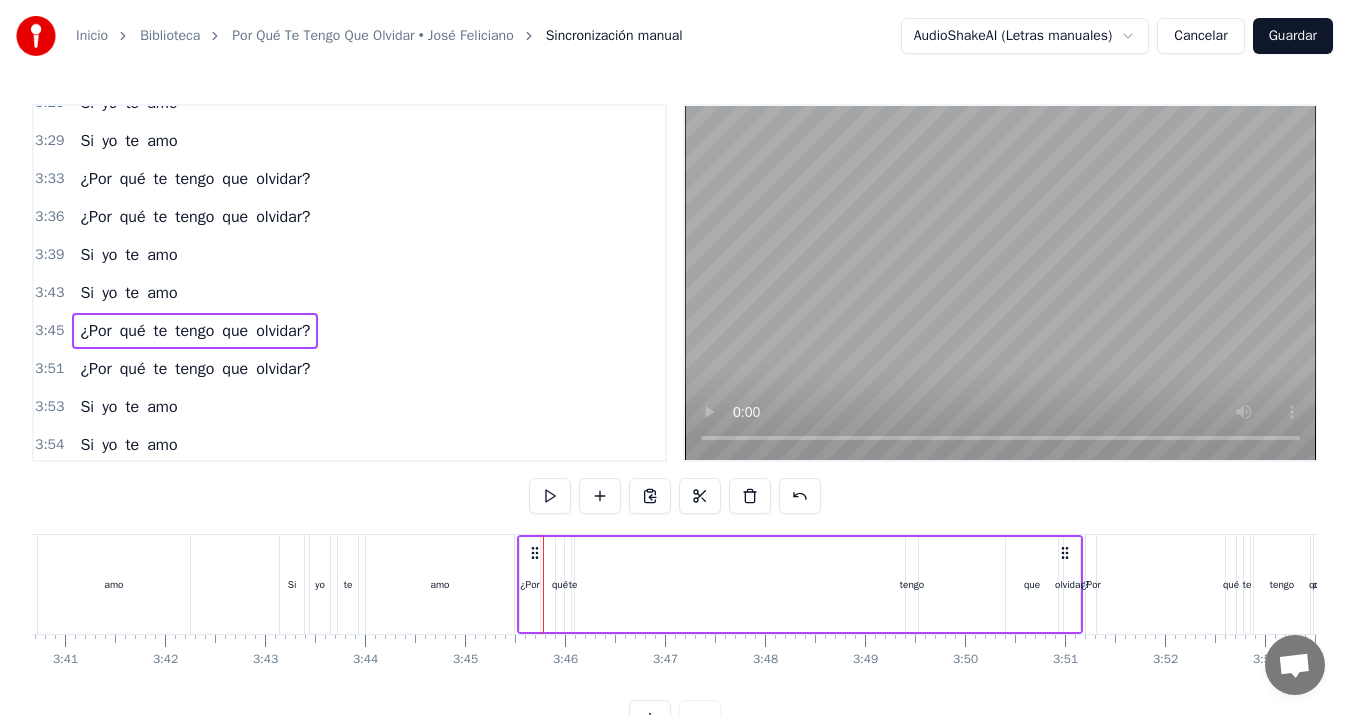 click 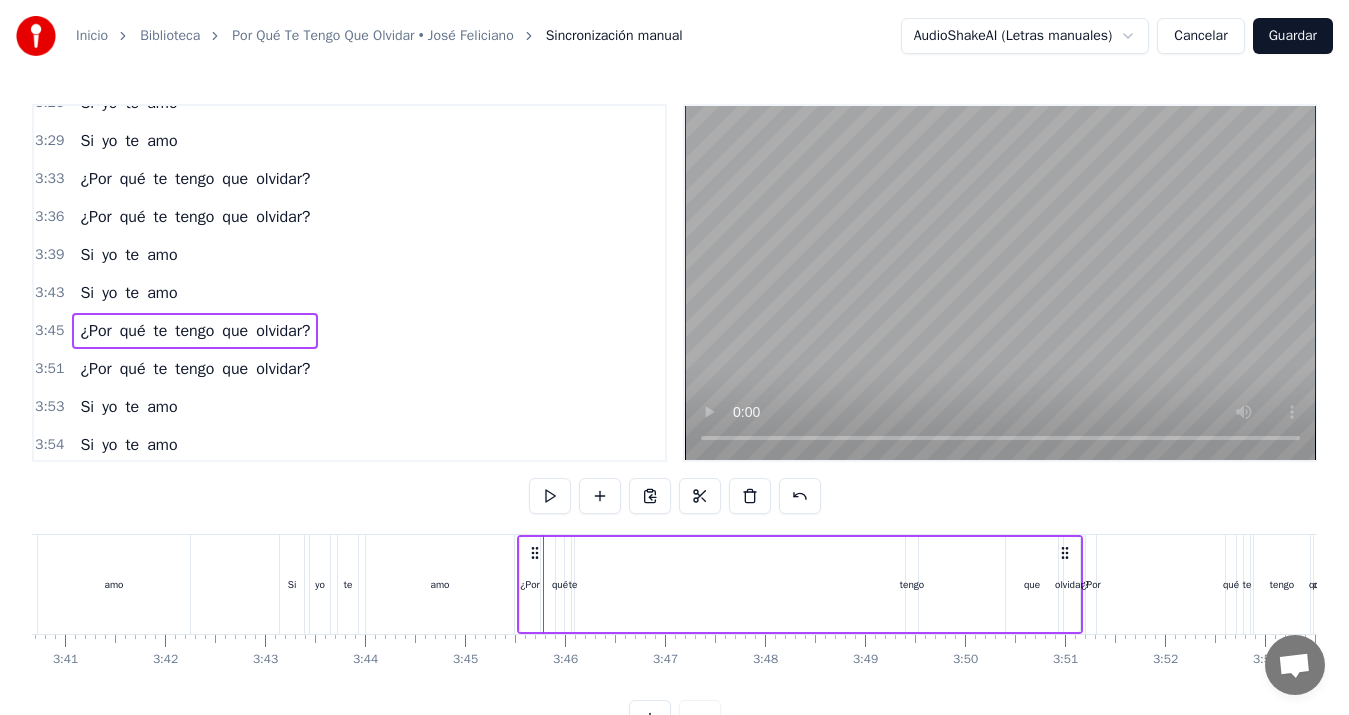 click on "¿Por qué te tengo que olvidar?" at bounding box center [800, 584] 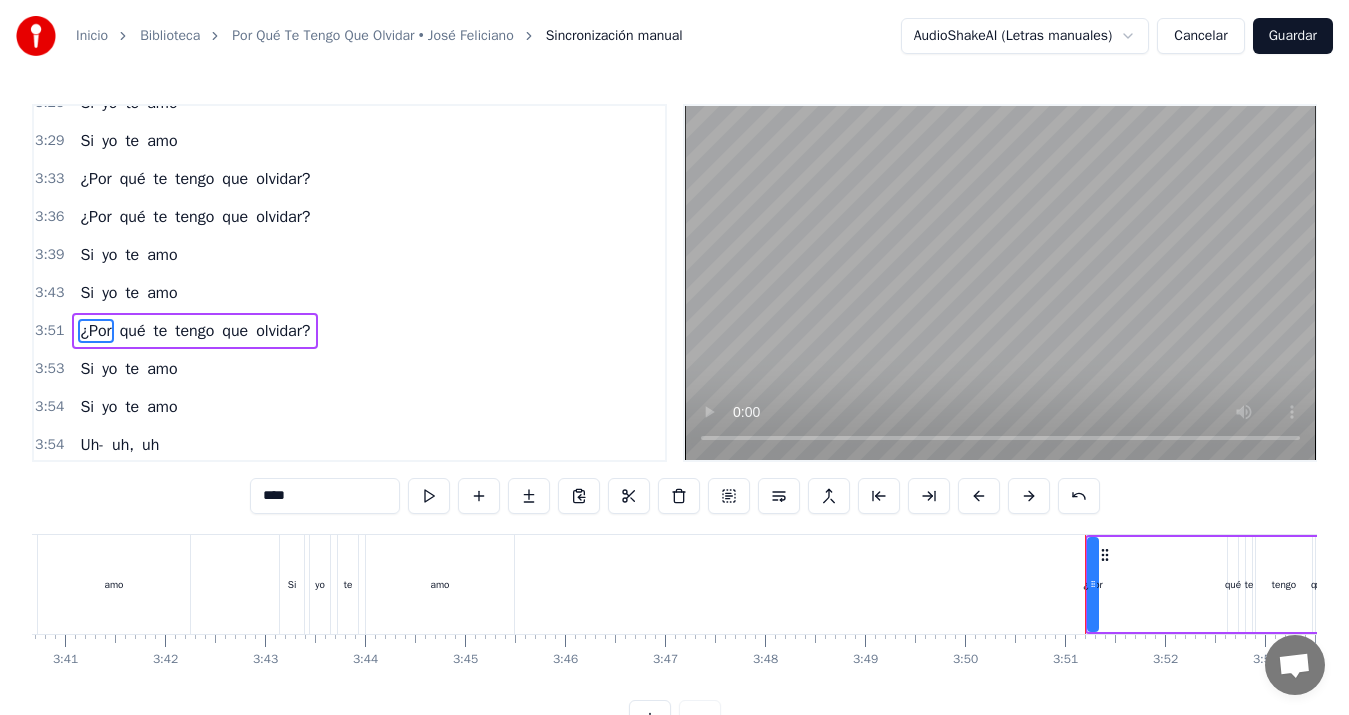 scroll, scrollTop: 2116, scrollLeft: 0, axis: vertical 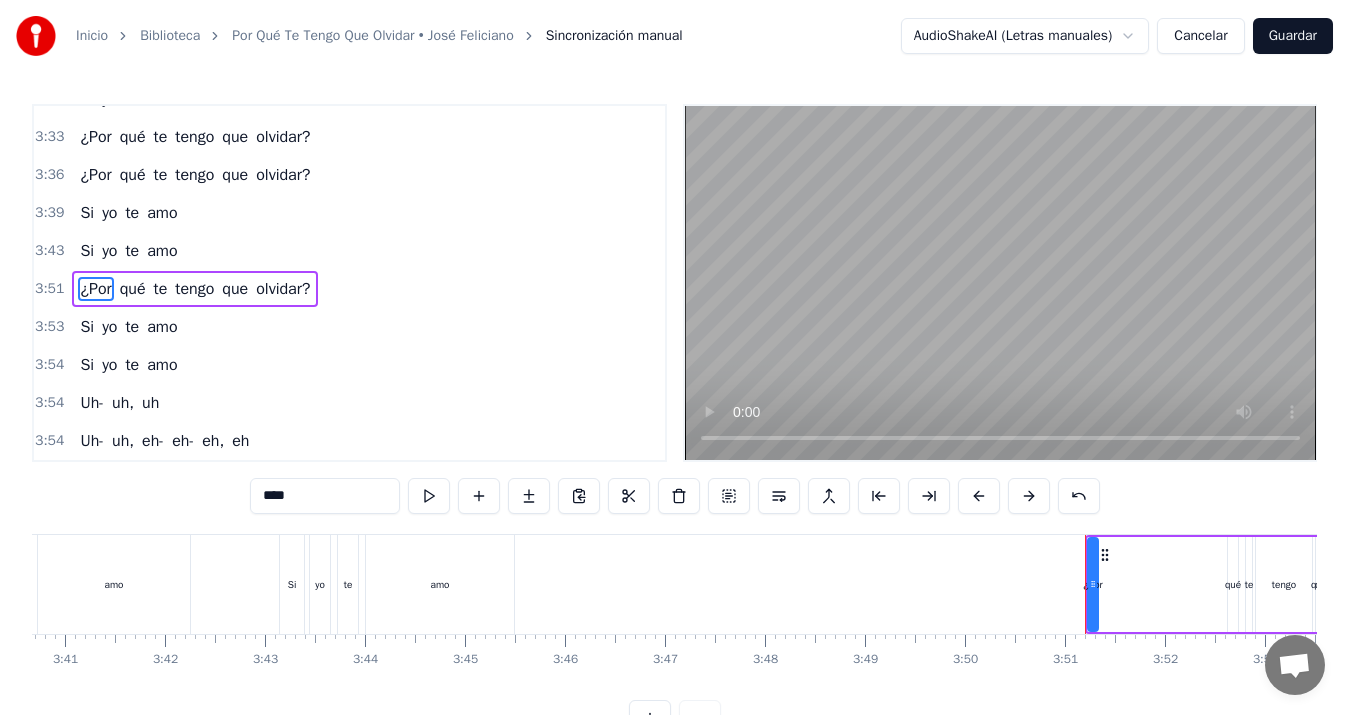 click on "amo" at bounding box center [440, 584] 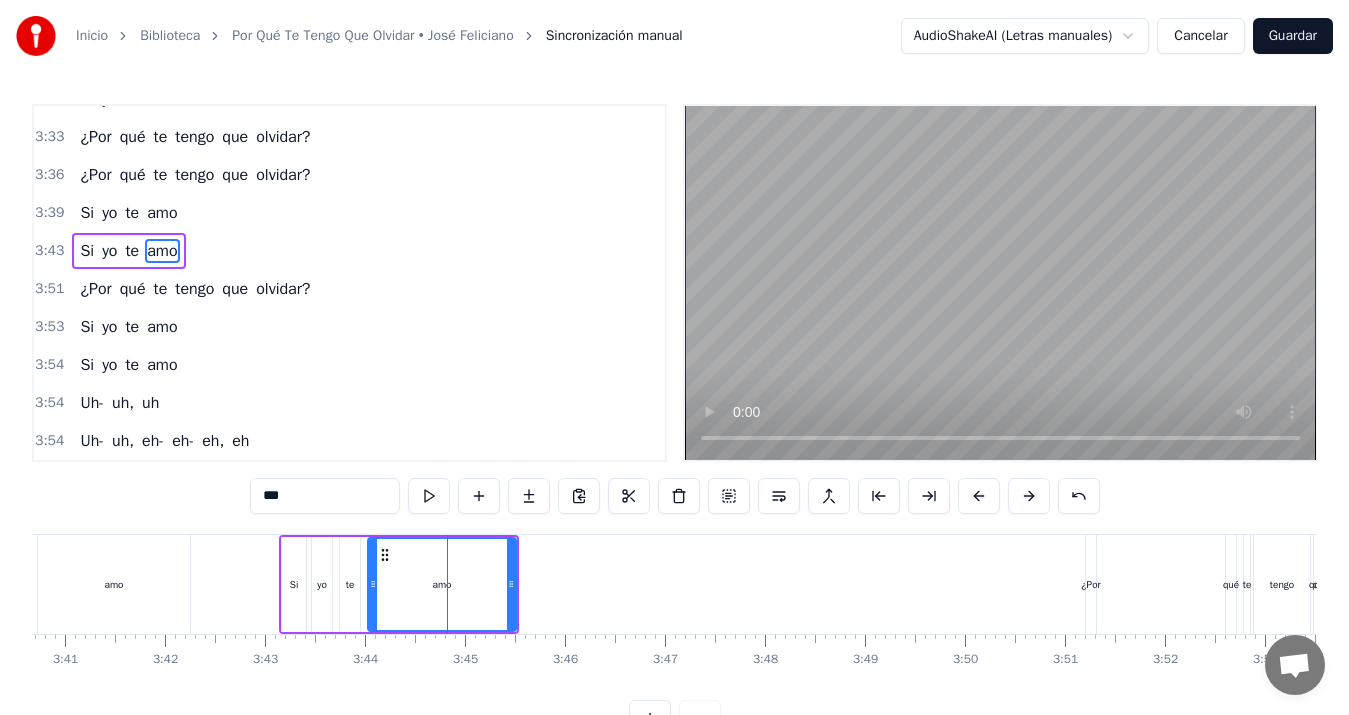 scroll, scrollTop: 2084, scrollLeft: 0, axis: vertical 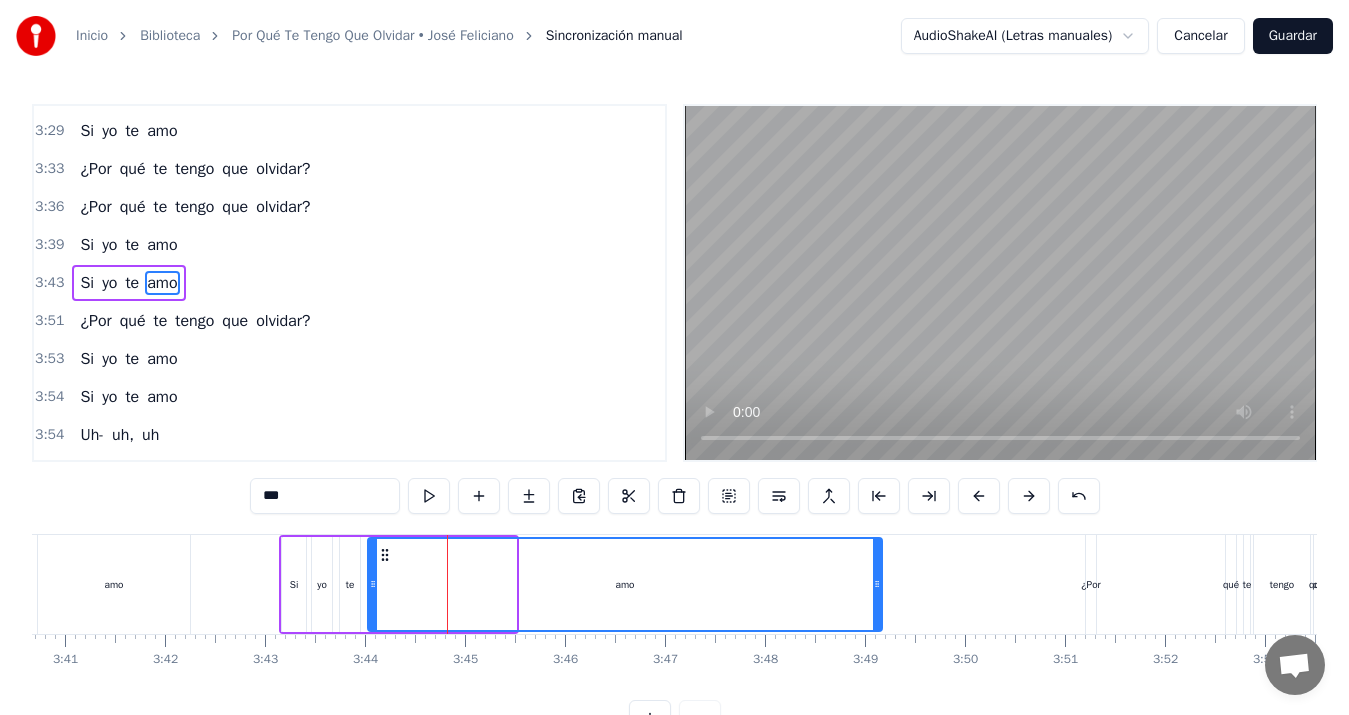 drag, startPoint x: 511, startPoint y: 587, endPoint x: 877, endPoint y: 586, distance: 366.00137 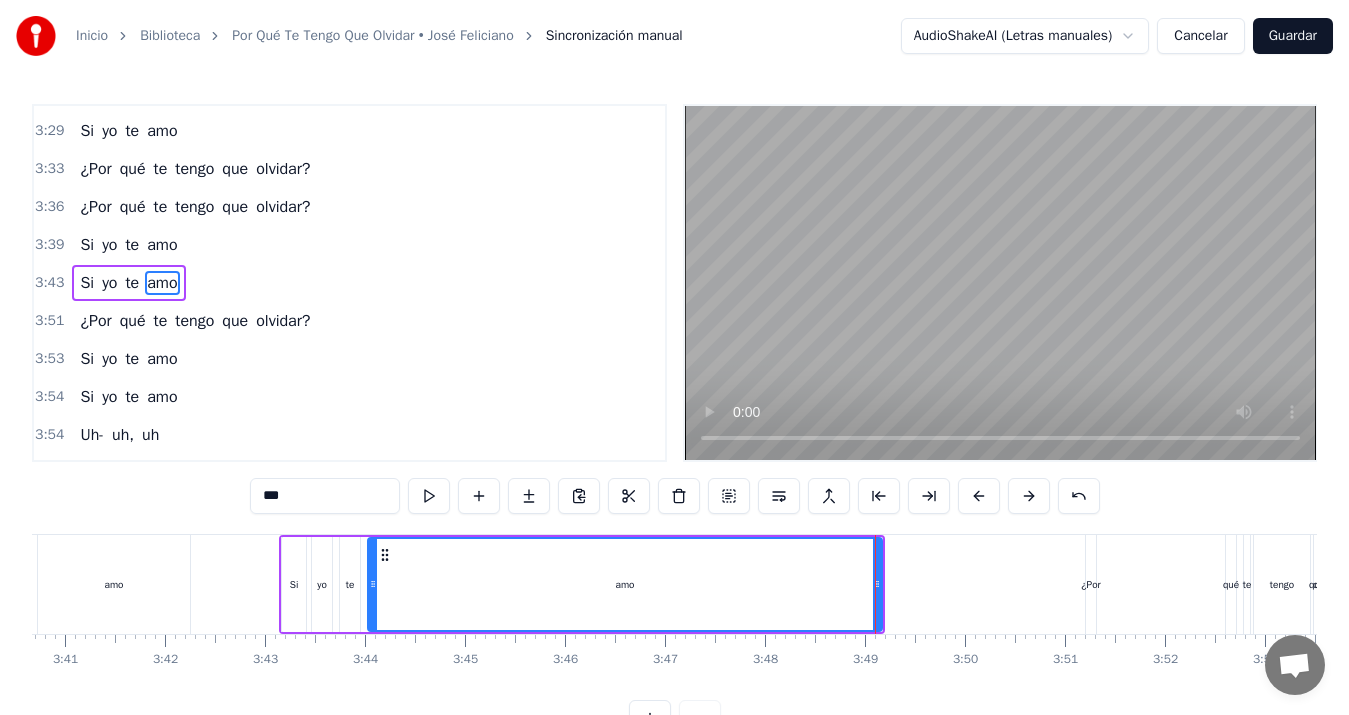 click on "amo" at bounding box center (114, 584) 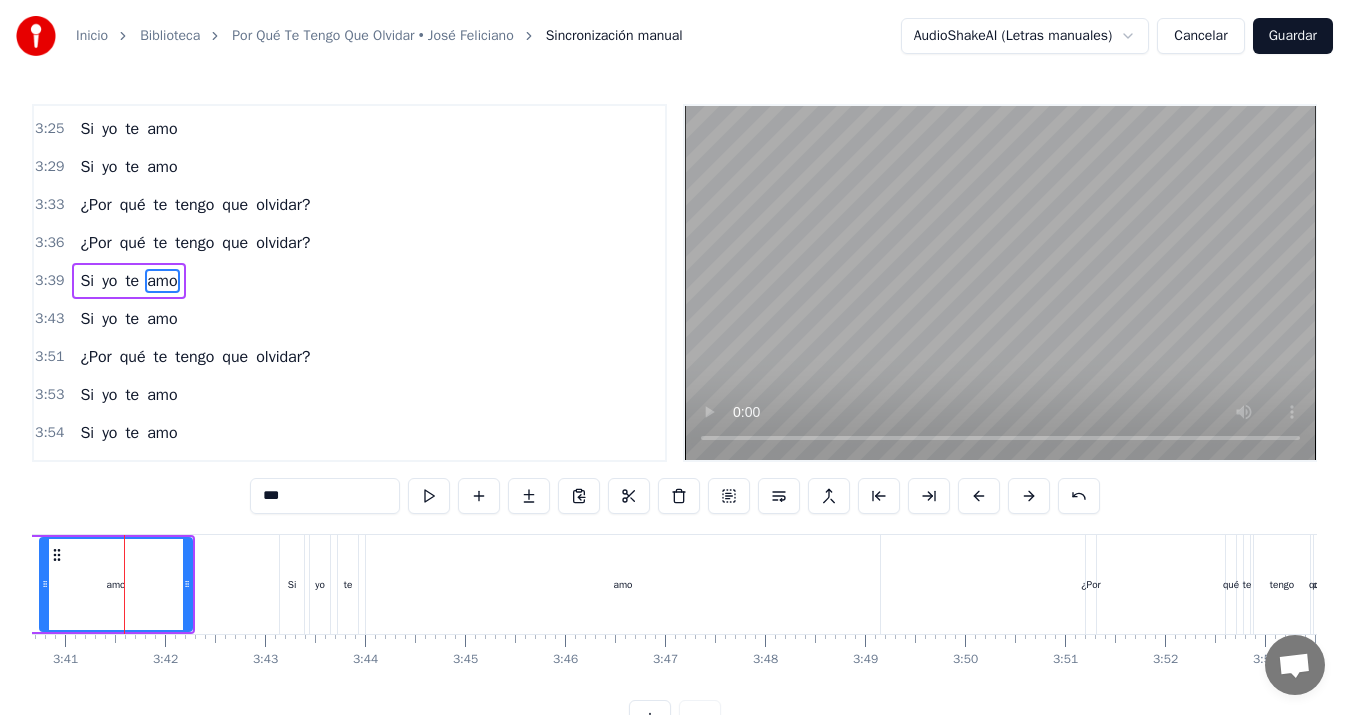 scroll, scrollTop: 0, scrollLeft: 22059, axis: horizontal 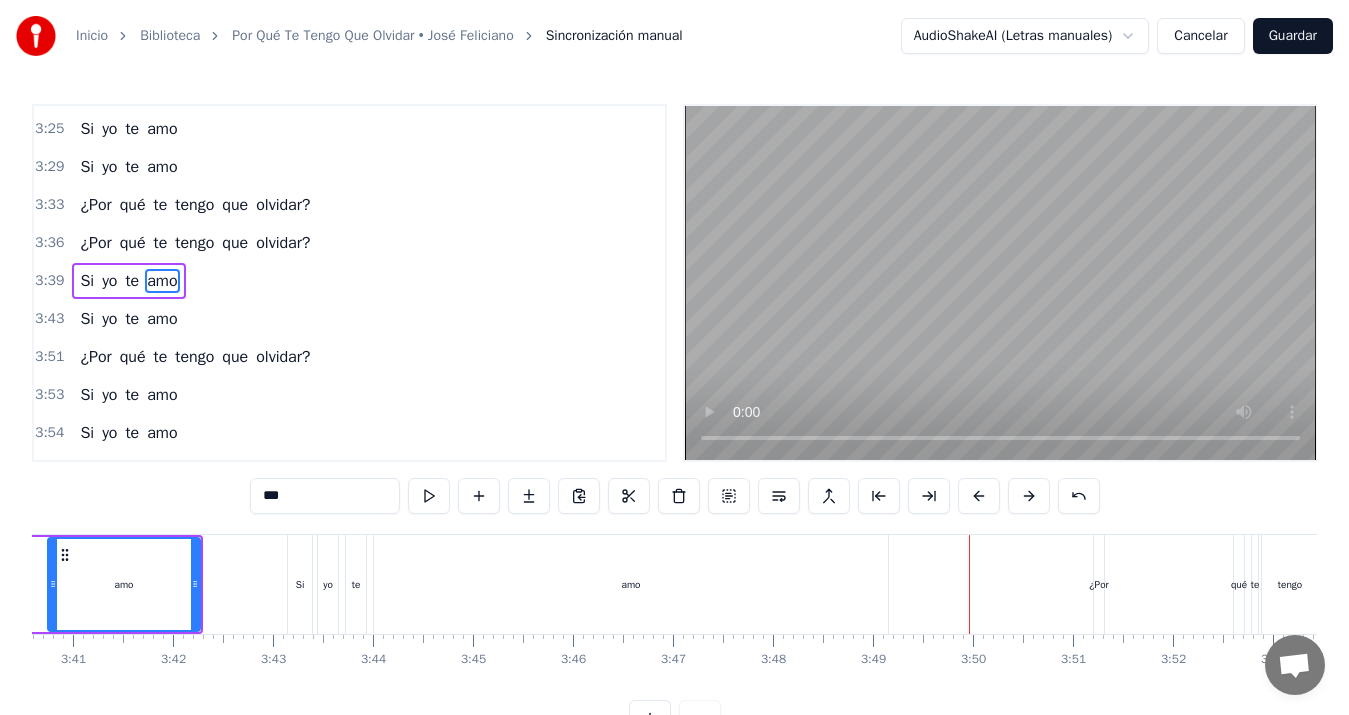 click on "¿Por" at bounding box center (1099, 584) 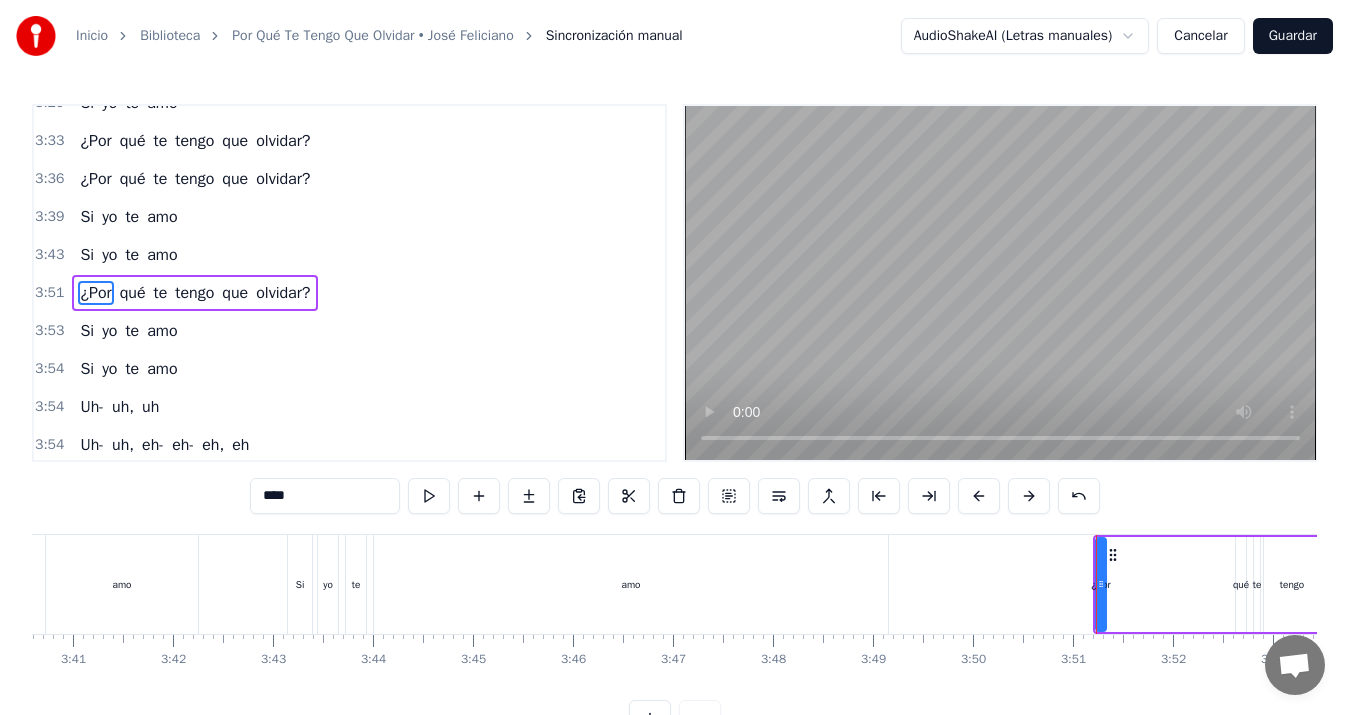 scroll, scrollTop: 2116, scrollLeft: 0, axis: vertical 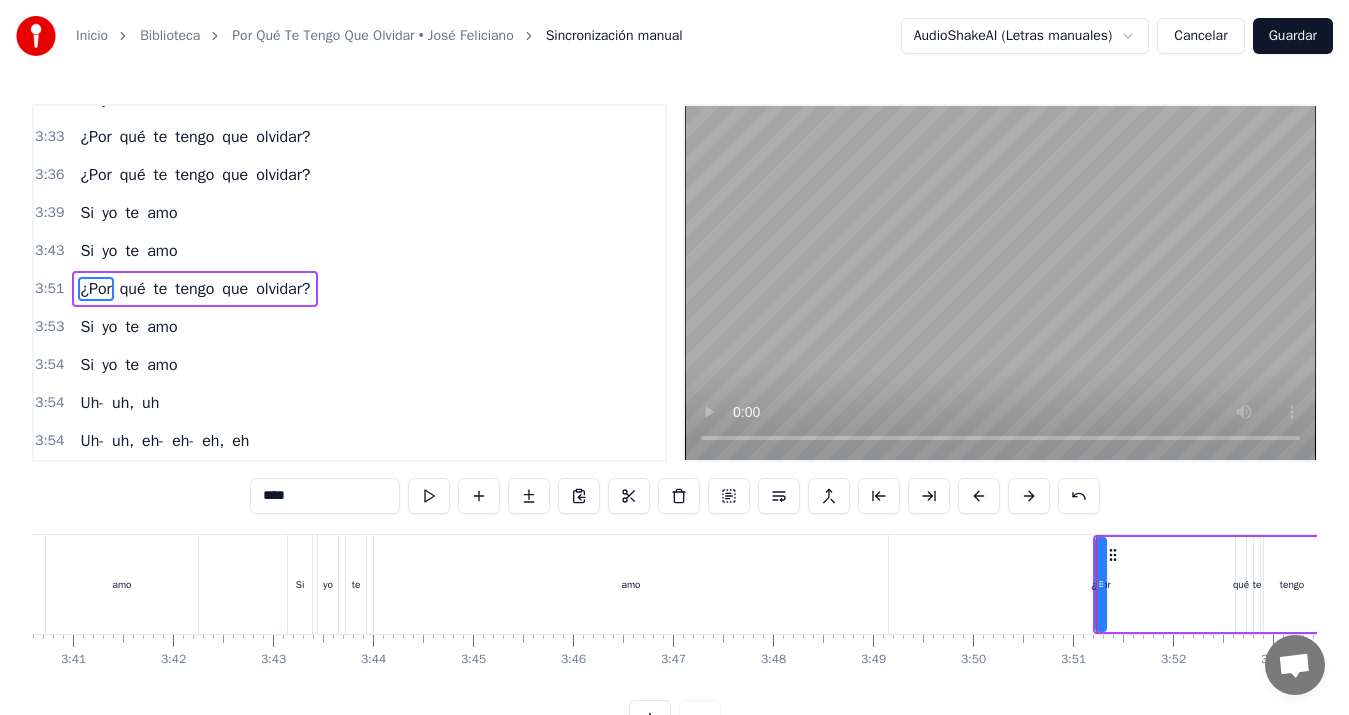 click 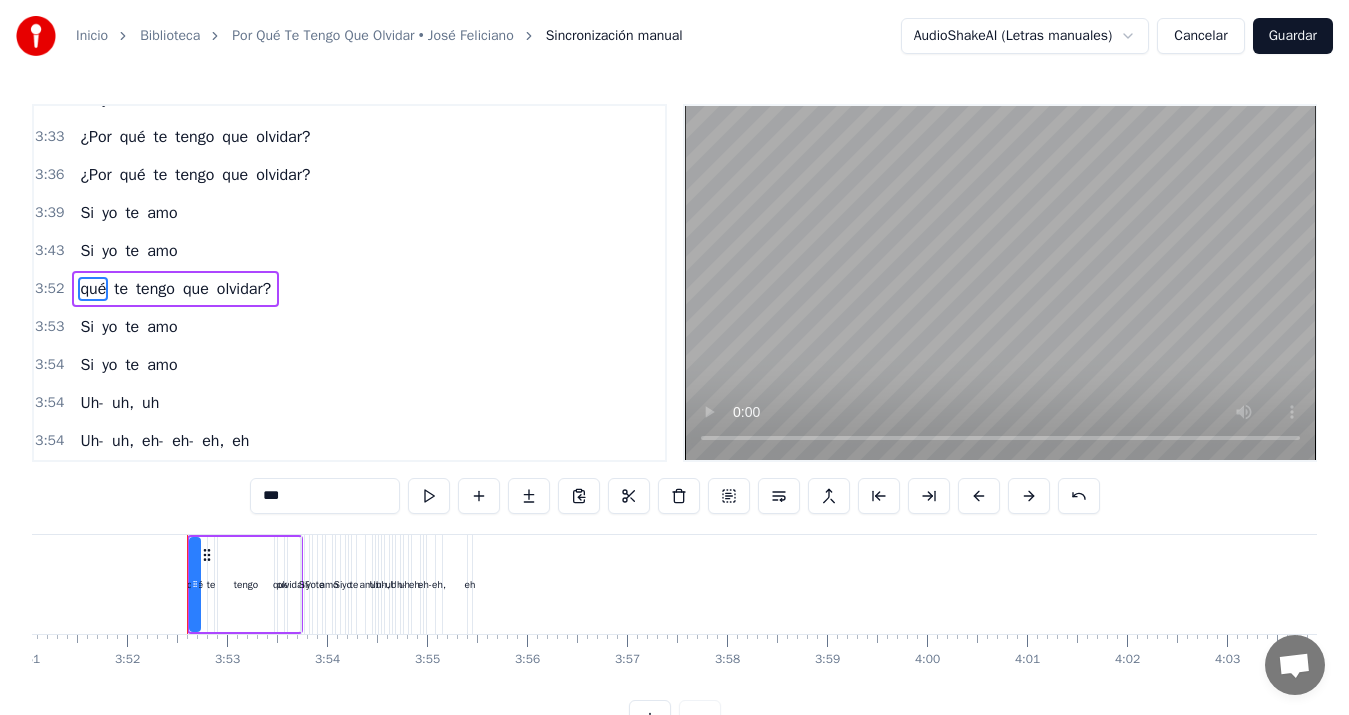 scroll, scrollTop: 0, scrollLeft: 23160, axis: horizontal 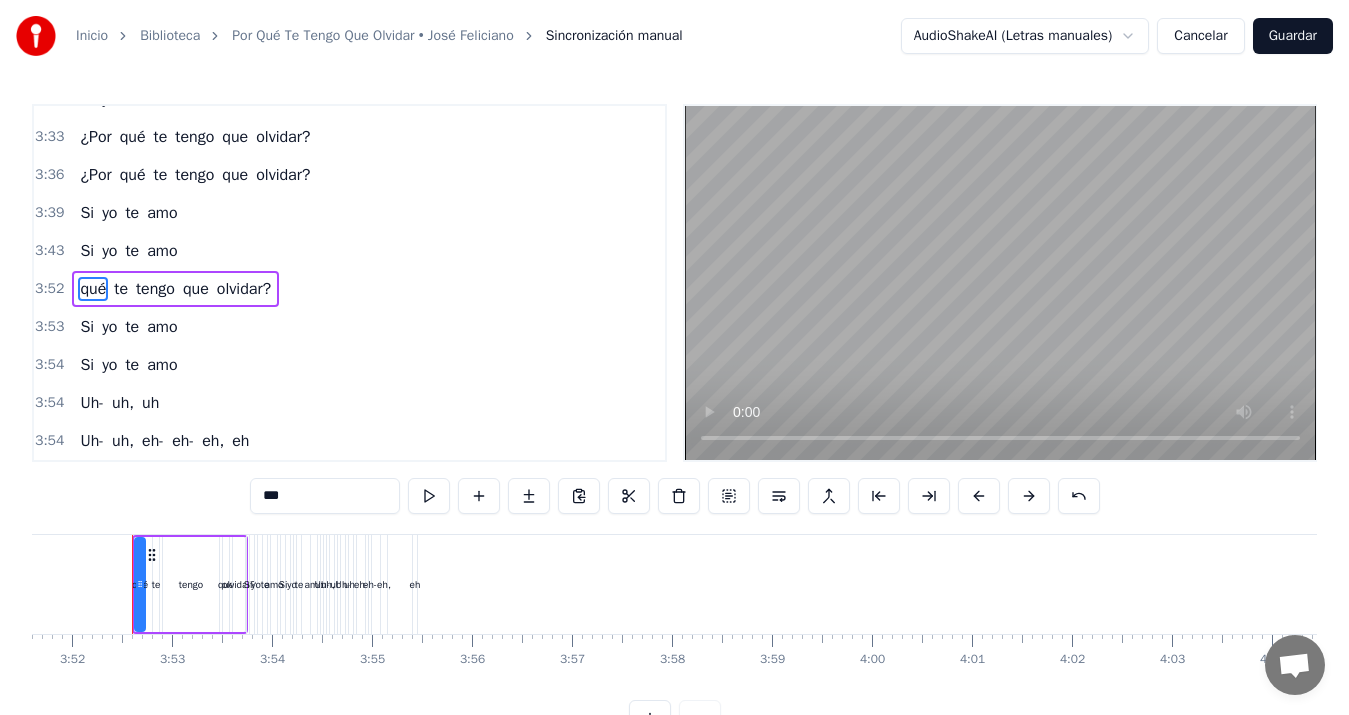 click 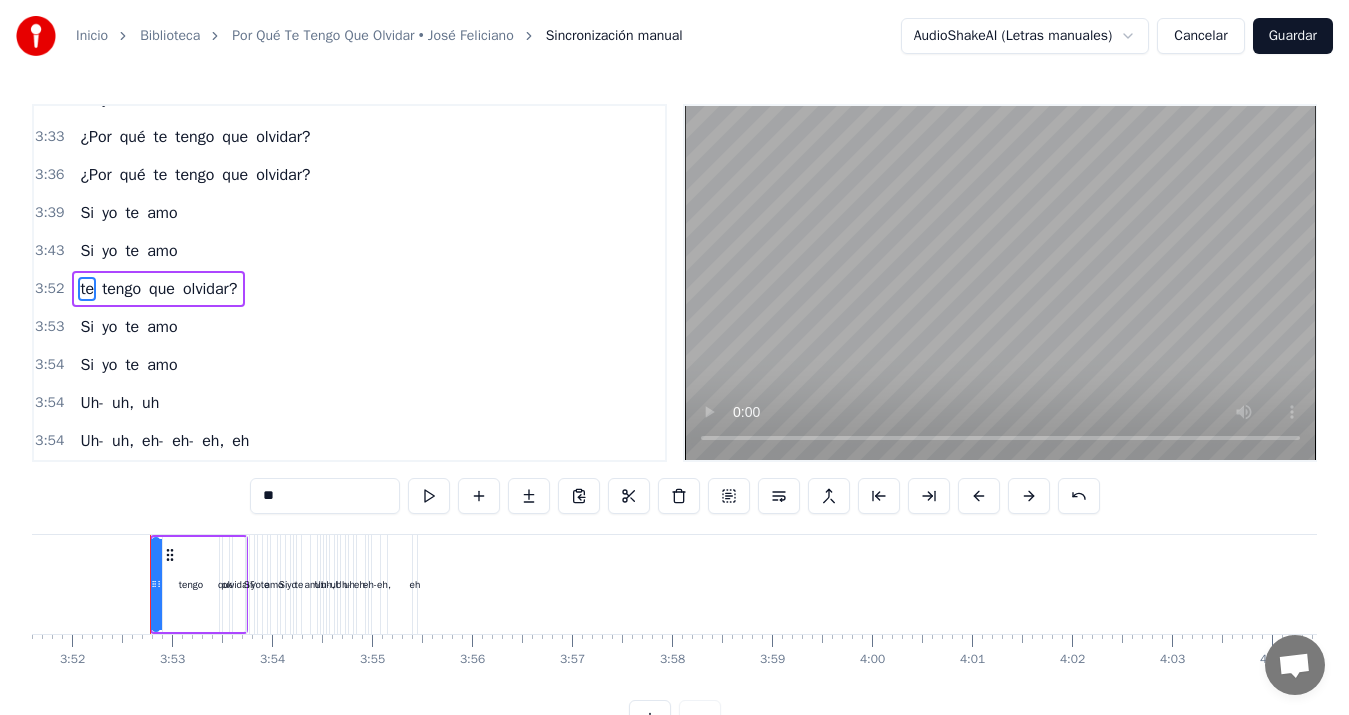 click 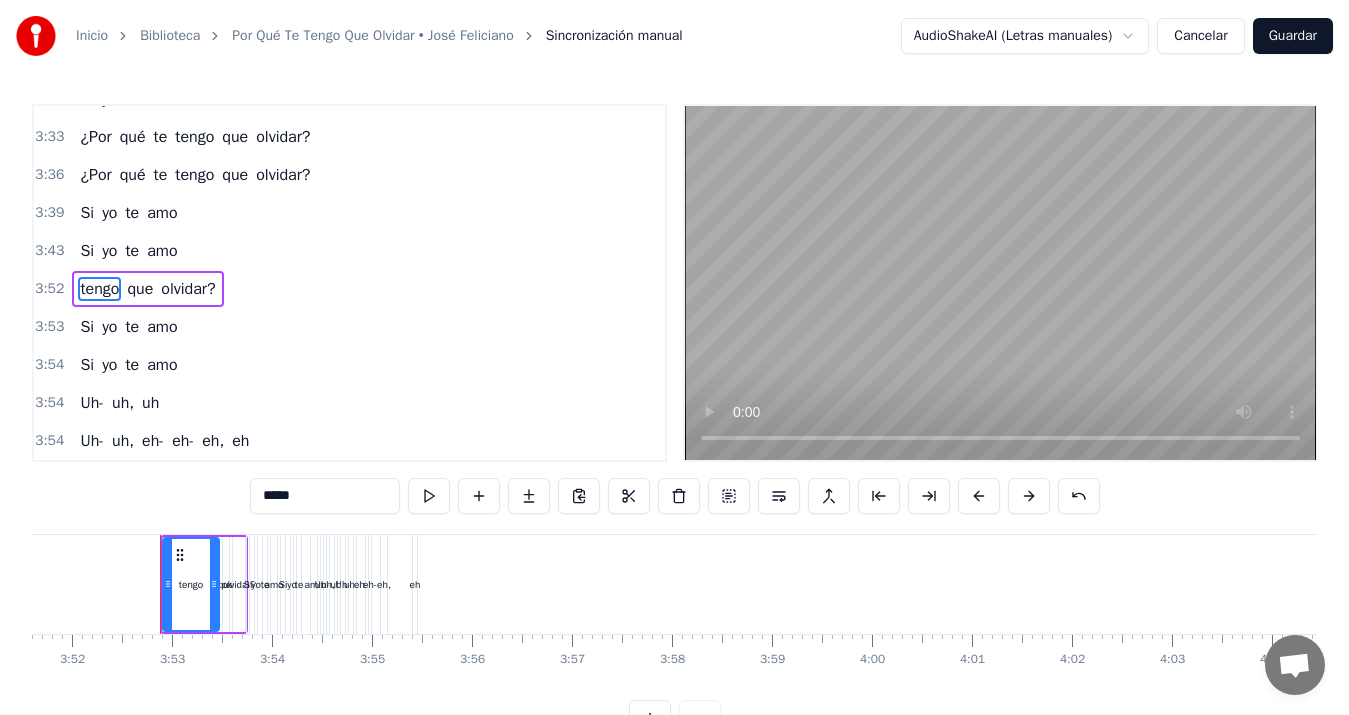 click 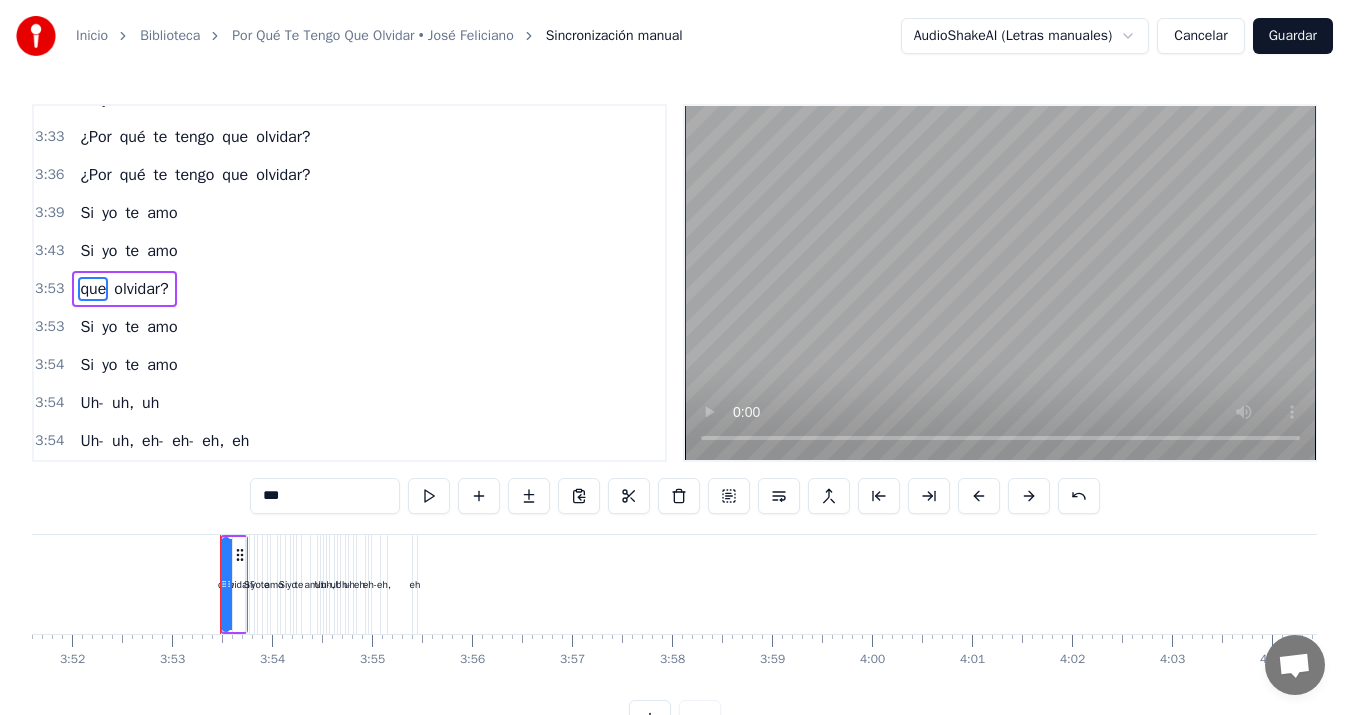 click 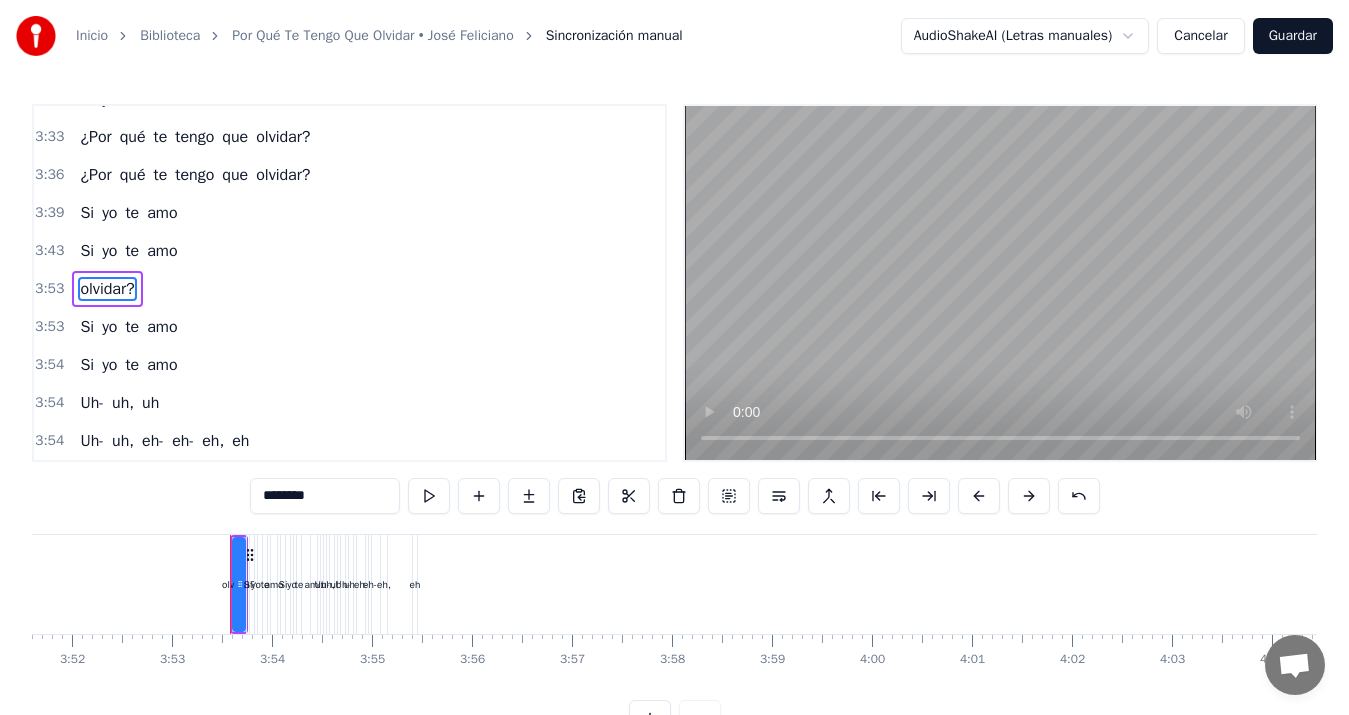 click 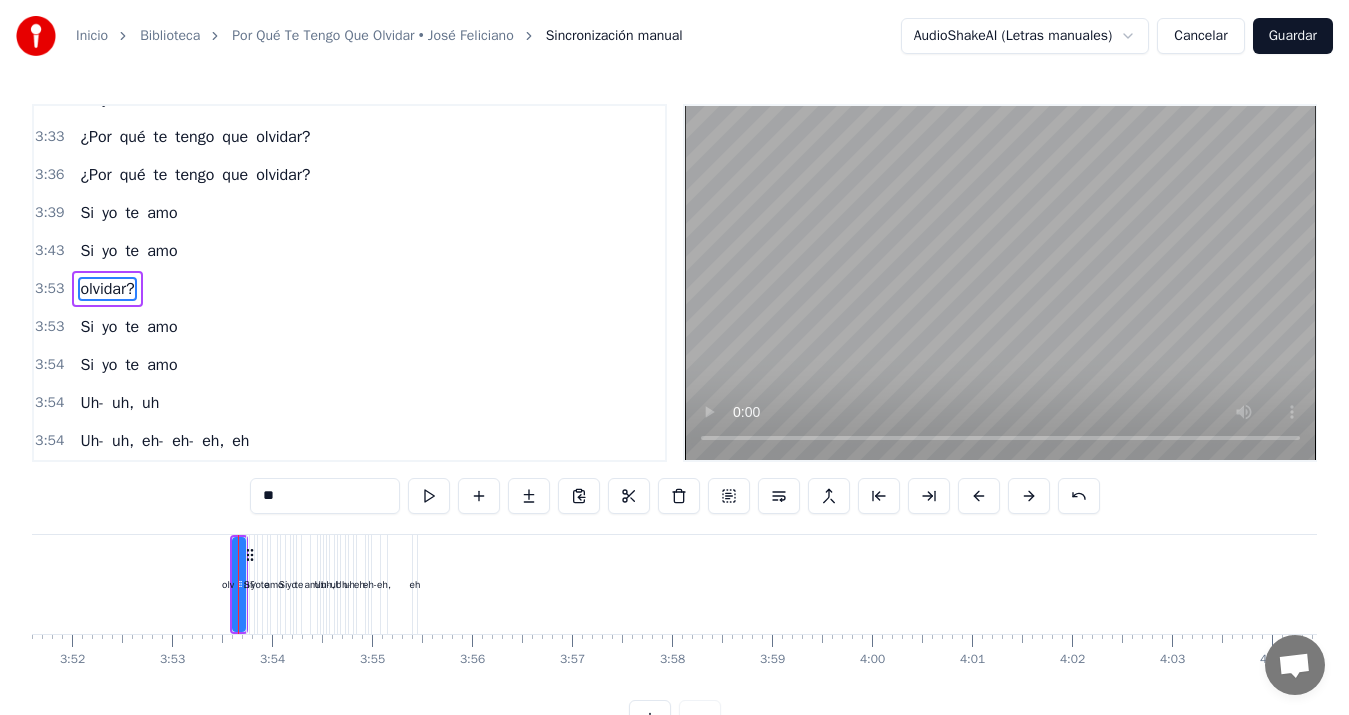 scroll, scrollTop: 2078, scrollLeft: 0, axis: vertical 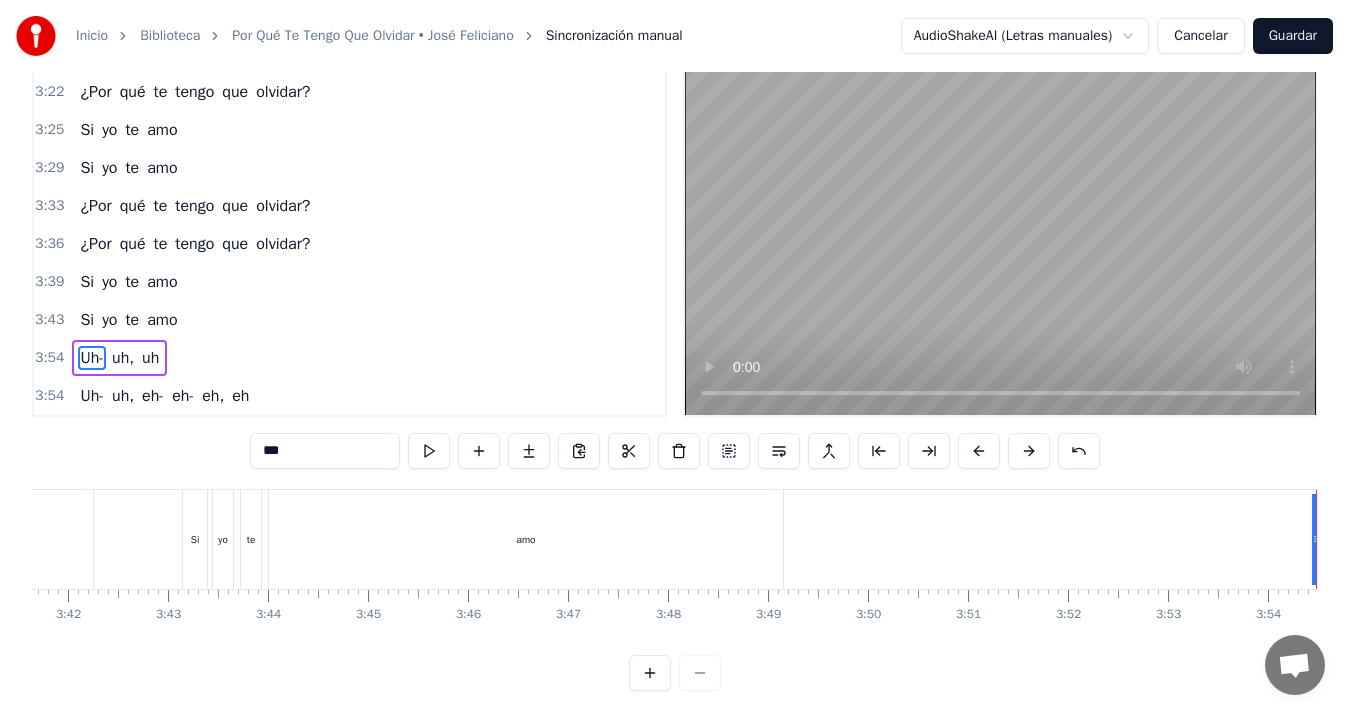 click on "Si" at bounding box center (195, 539) 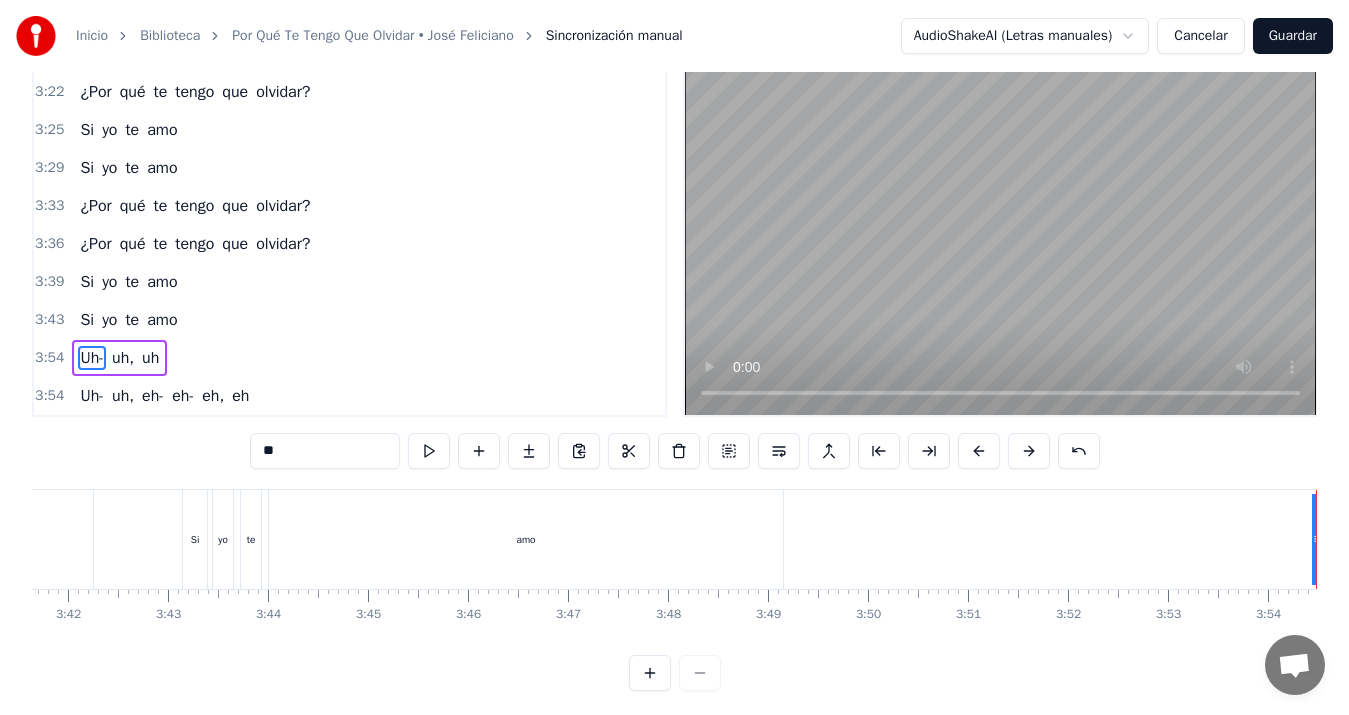 scroll, scrollTop: 7, scrollLeft: 0, axis: vertical 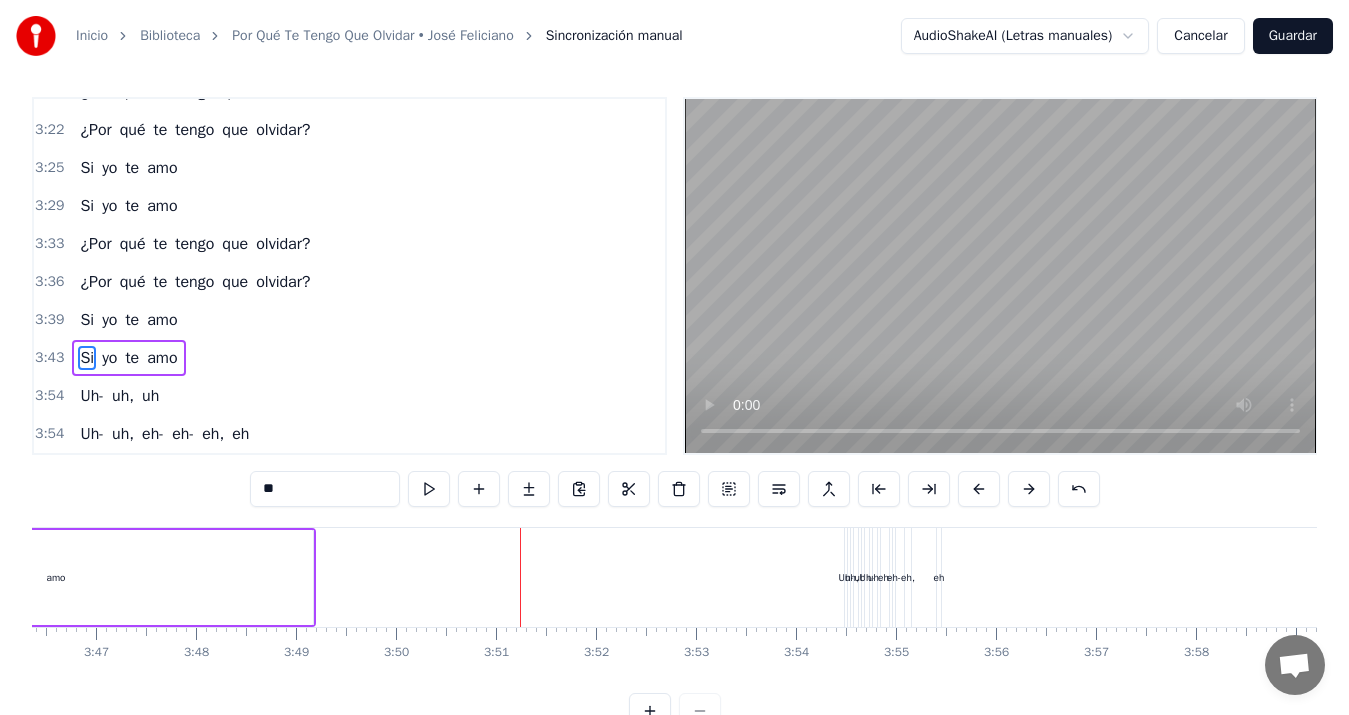 click on "Uh-" at bounding box center (846, 577) 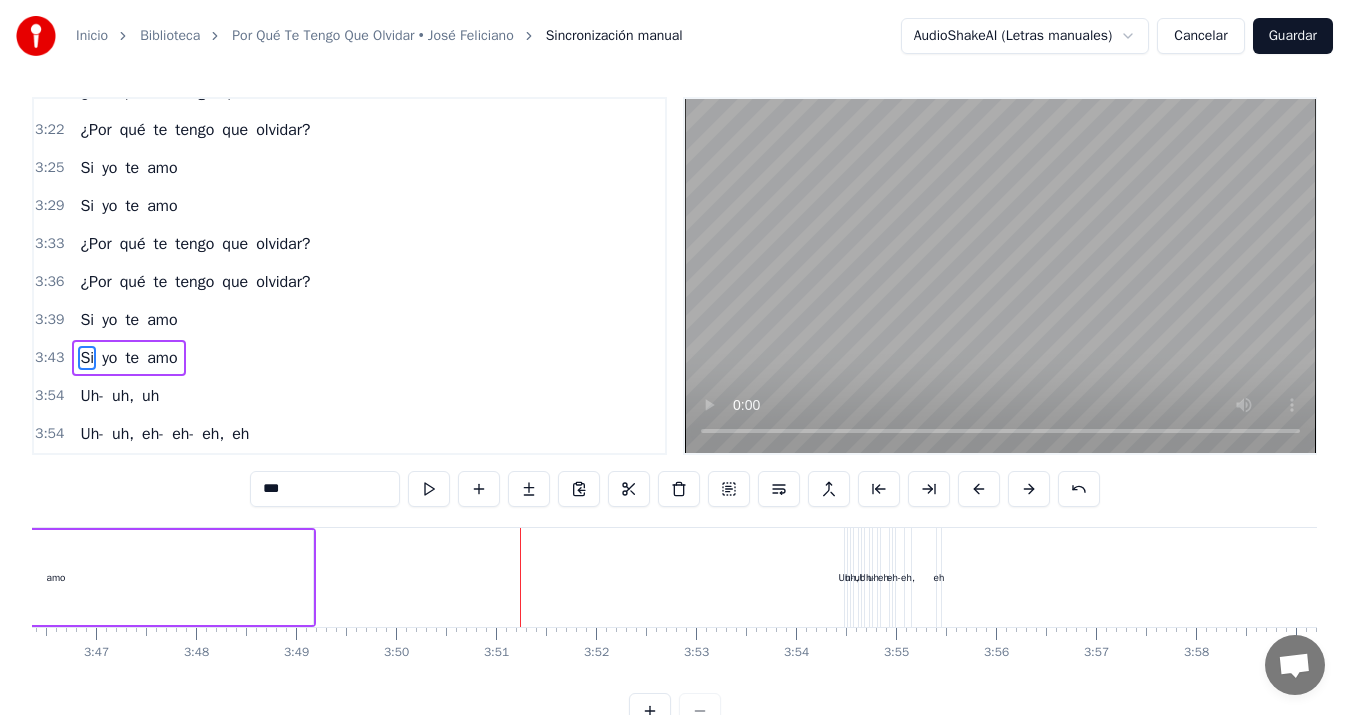 scroll, scrollTop: 45, scrollLeft: 0, axis: vertical 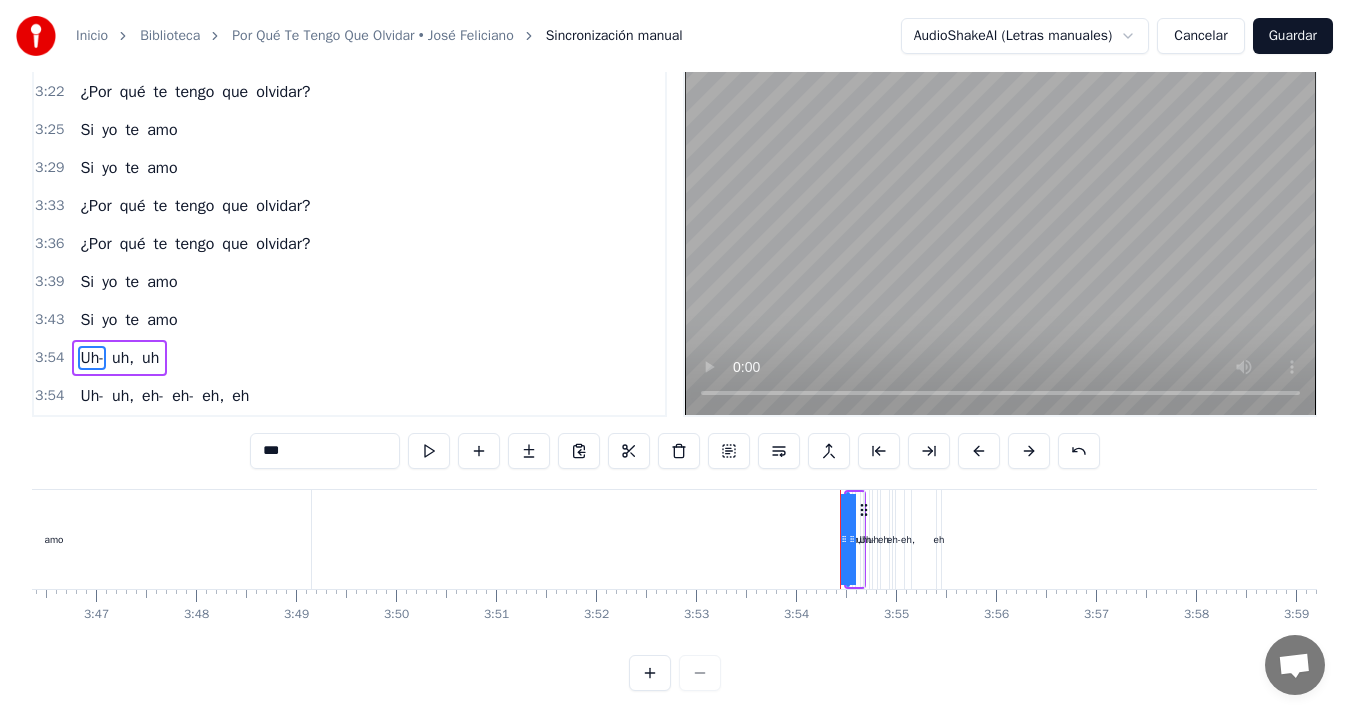 click on "Escucho tu voz susurro tu nombre extraño el calor en nuestros rincones no puedo fingir si tú no estás aquí junto a mí no soy feliz Confieso, mi amor ya no soy el mismo te quiero olvidar y no lo consigo te recuerdo más que hace un año atrás y siempre tú mi mundo tú Y pienso en ti mi fórmula de amor y pienso en ti sin ver la solución ¿Por qué te tengo que olvidar? ¿Por qué te tengo que olvidar? Si yo te amo Si yo te amo ¿Por qué te tengo que olvidar? ¿Por qué te tengo que olvidar? Si yo te amo Si yo te amo Hoy la soledad se sienta a mi mesa me invita a brindar por esta tristeza una sensación inevitable al fin si faltas tú voy a morir Y pienso en ti mi fórmula de amor y pienso en ti sin ver la solución ¿Por qué te tengo que olvidar? ¿Por qué te tengo que olvidar? Si yo te amo Si yo te amo He tratado inútilmente disipar la idea tú me tienes en tus manos aunque no lo creas Y pienso en ti mi fórmula de amor y pienso en ti sin ver la solución ¿Por qué te tengo que olvidar? ¿Por te" at bounding box center (-10249, 539) 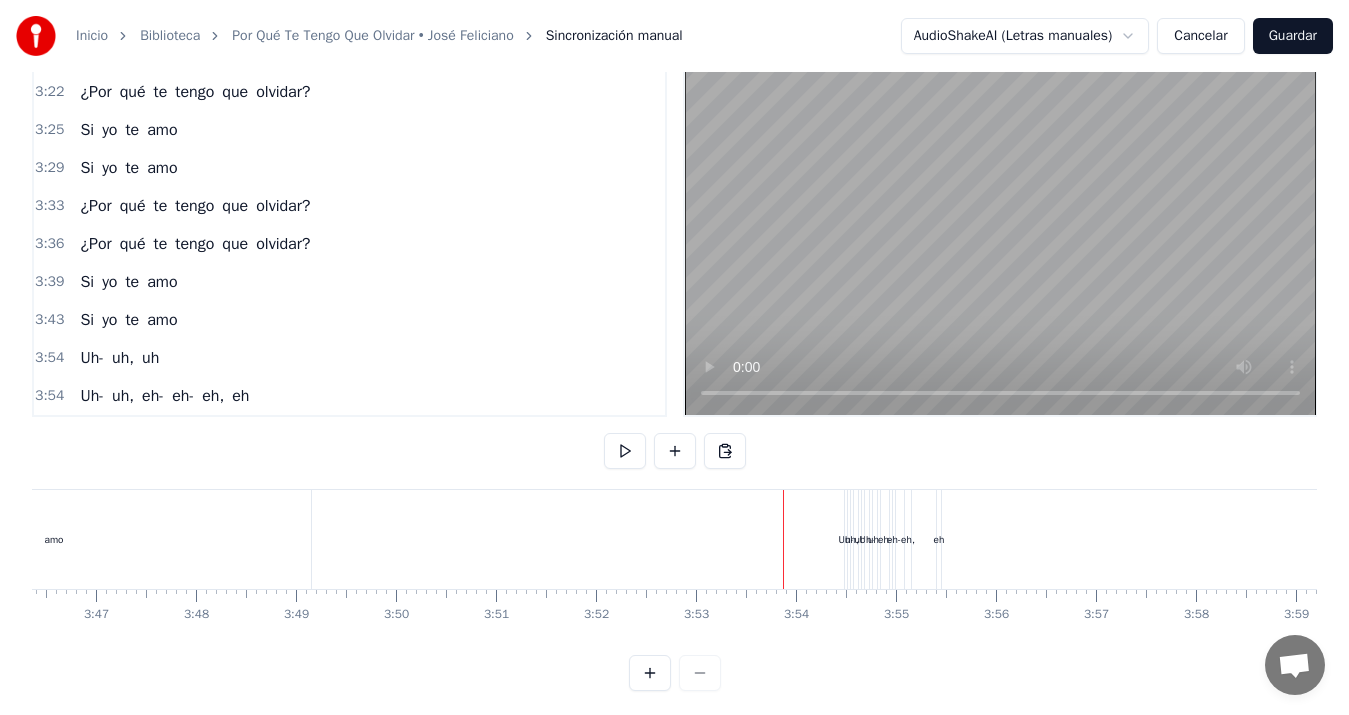 click on "Uh-" at bounding box center (846, 539) 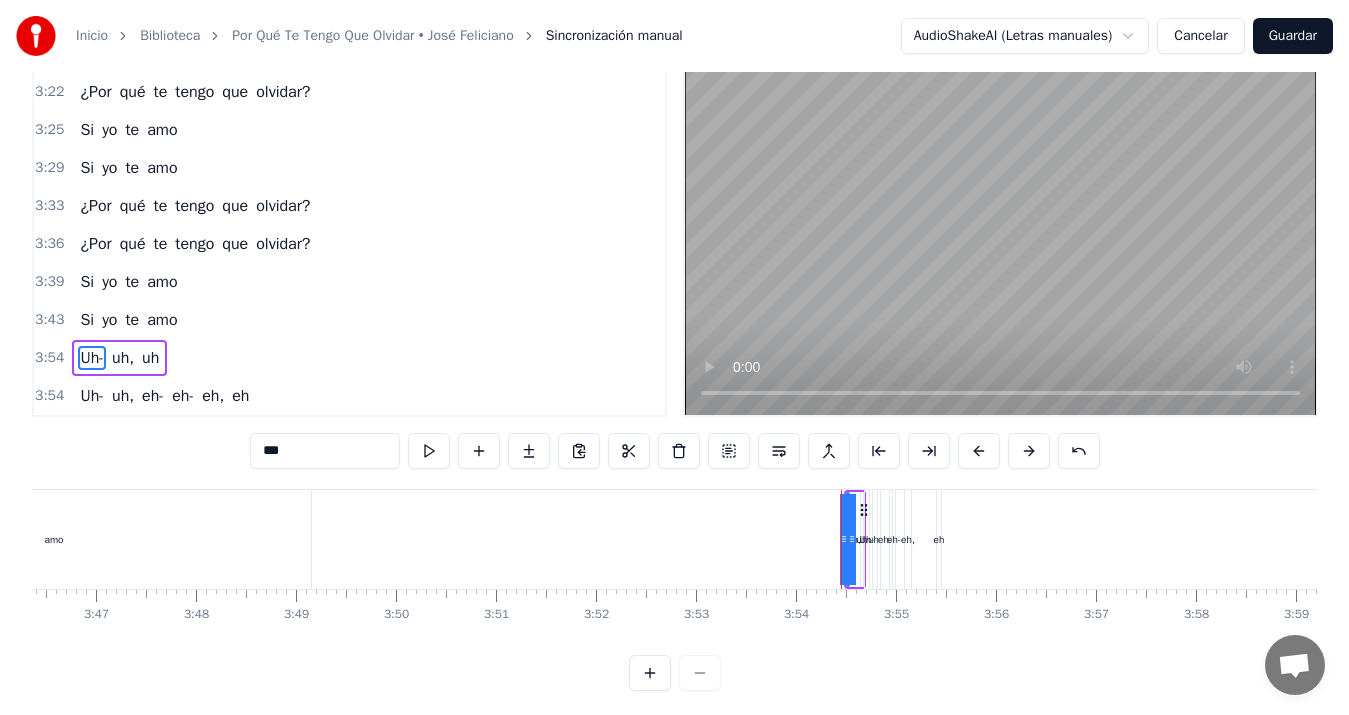 click on "Escucho tu voz susurro tu nombre extraño el calor en nuestros rincones no puedo fingir si tú no estás aquí junto a mí no soy feliz Confieso, mi amor ya no soy el mismo te quiero olvidar y no lo consigo te recuerdo más que hace un año atrás y siempre tú mi mundo tú Y pienso en ti mi fórmula de amor y pienso en ti sin ver la solución ¿Por qué te tengo que olvidar? ¿Por qué te tengo que olvidar? Si yo te amo Si yo te amo ¿Por qué te tengo que olvidar? ¿Por qué te tengo que olvidar? Si yo te amo Si yo te amo Hoy la soledad se sienta a mi mesa me invita a brindar por esta tristeza una sensación inevitable al fin si faltas tú voy a morir Y pienso en ti mi fórmula de amor y pienso en ti sin ver la solución ¿Por qué te tengo que olvidar? ¿Por qué te tengo que olvidar? Si yo te amo Si yo te amo He tratado inútilmente disipar la idea tú me tienes en tus manos aunque no lo creas Y pienso en ti mi fórmula de amor y pienso en ti sin ver la solución ¿Por qué te tengo que olvidar? ¿Por te" at bounding box center [-10249, 539] 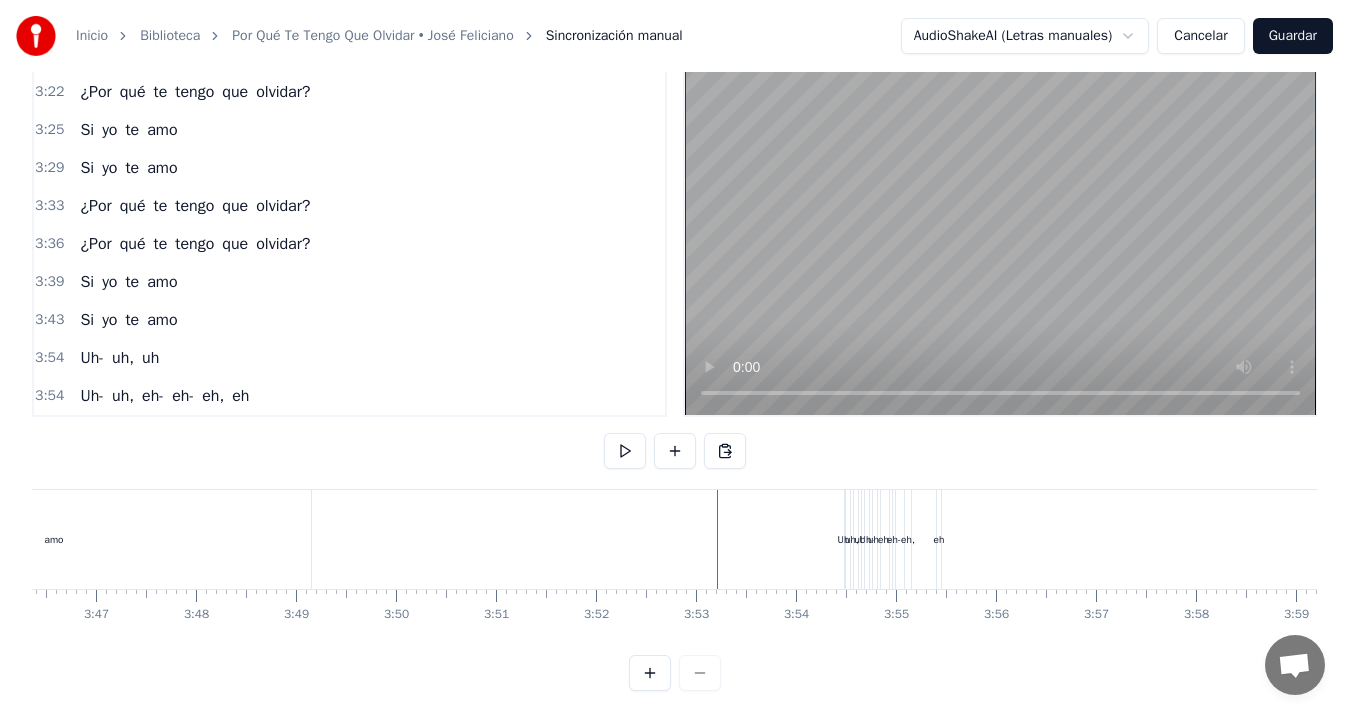 click on "Uh-" at bounding box center (845, 539) 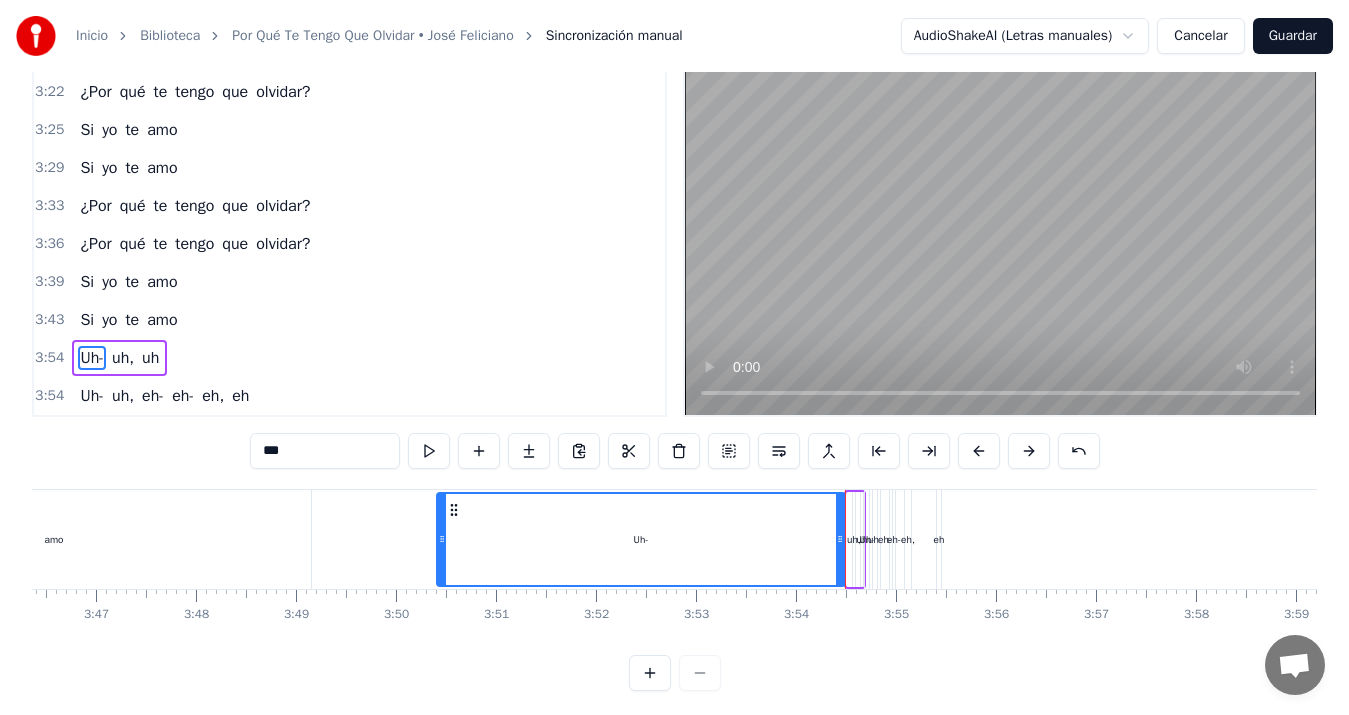drag, startPoint x: 848, startPoint y: 540, endPoint x: 439, endPoint y: 539, distance: 409.00122 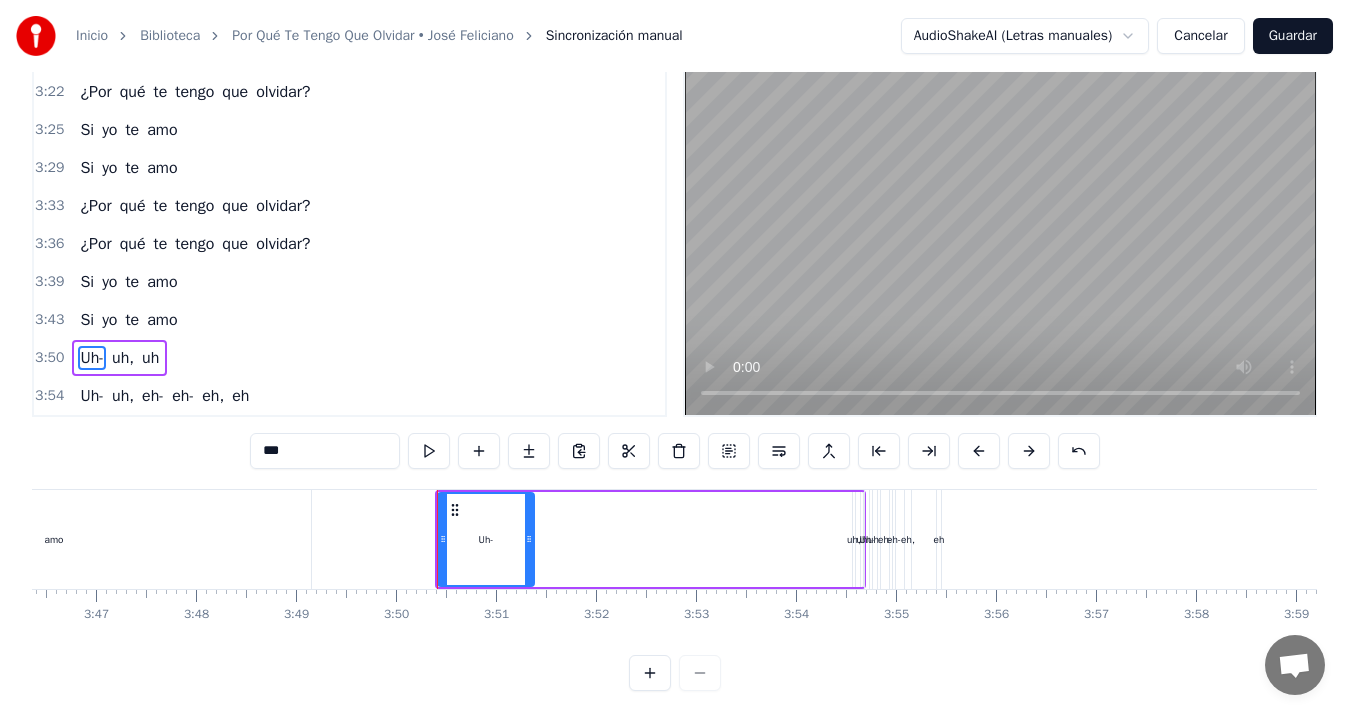 drag, startPoint x: 838, startPoint y: 538, endPoint x: 525, endPoint y: 552, distance: 313.31296 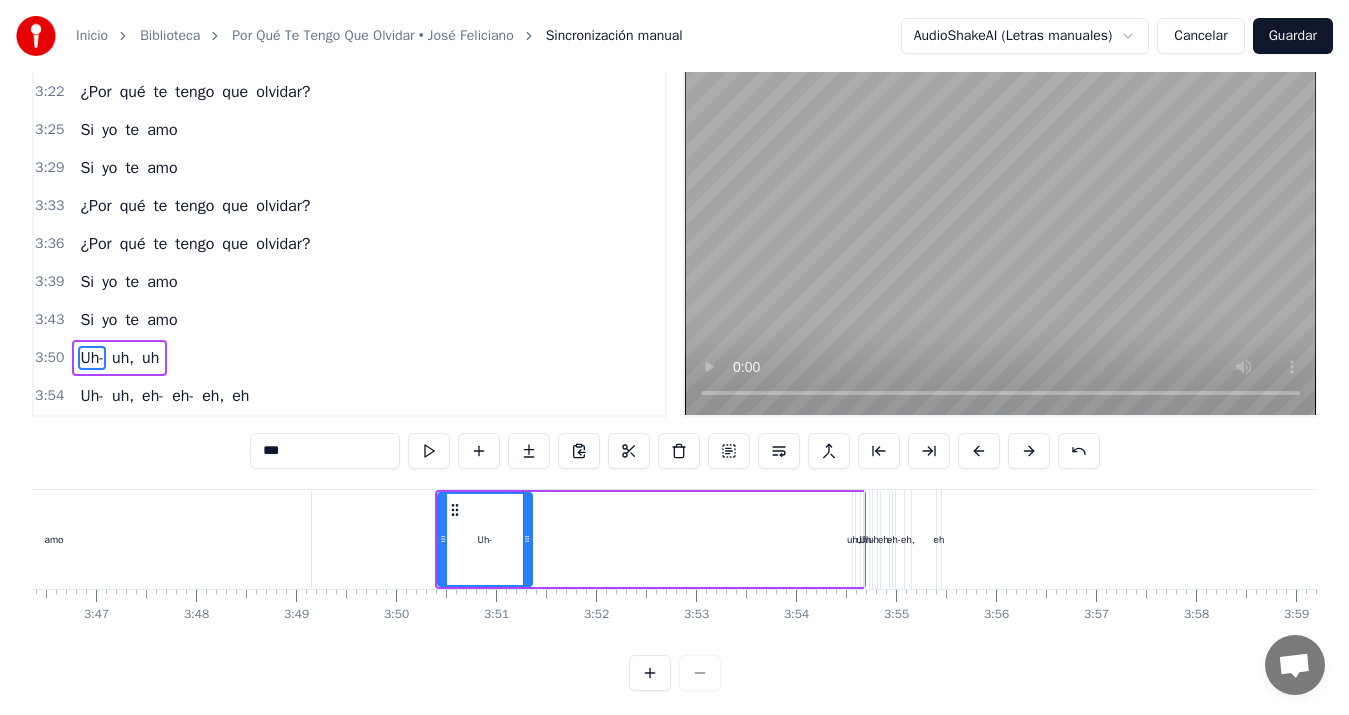 click on "Uh-" at bounding box center (867, 539) 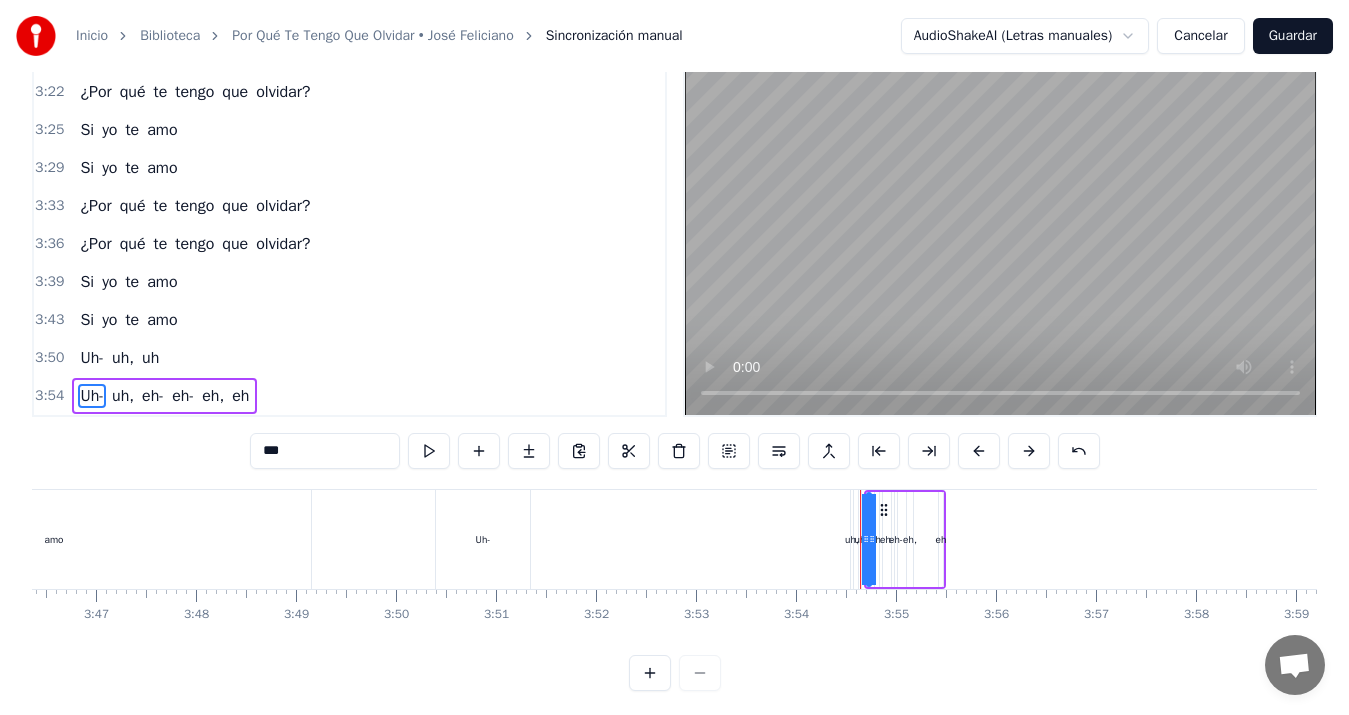 scroll, scrollTop: 70, scrollLeft: 0, axis: vertical 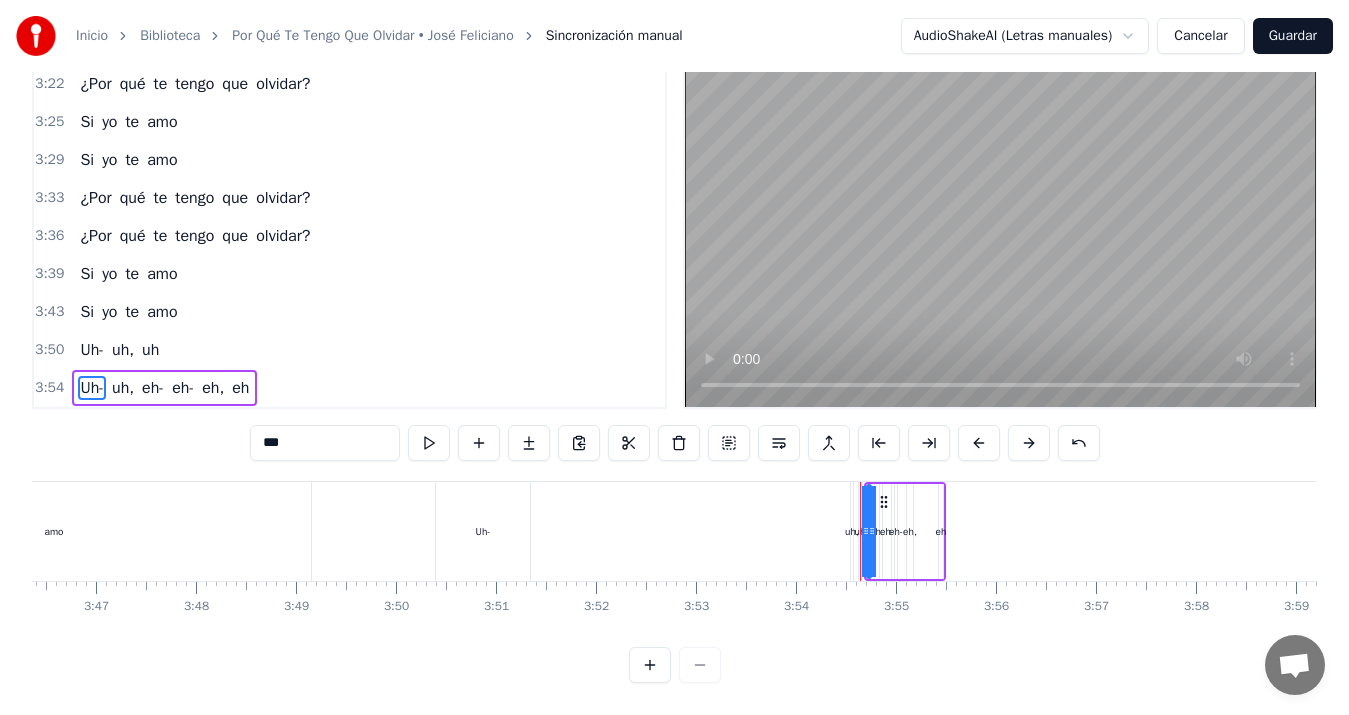 click on "uh," at bounding box center [852, 531] 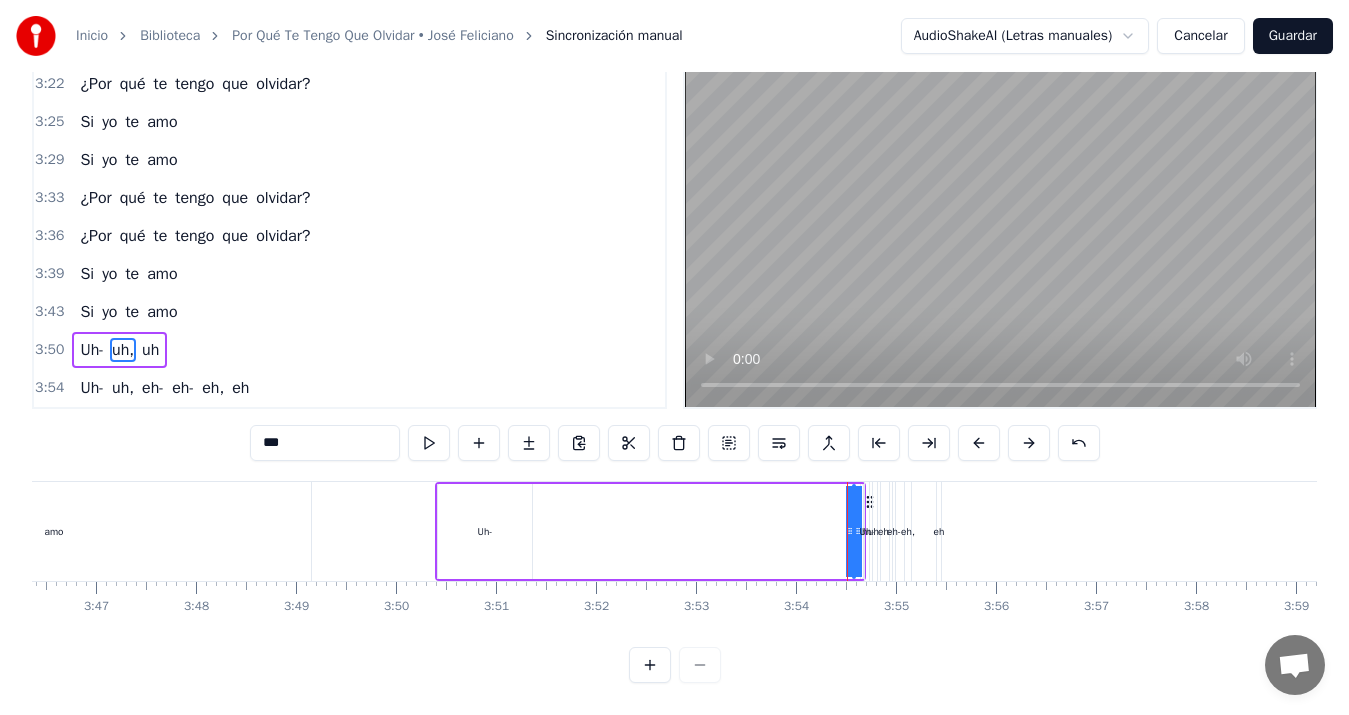 scroll, scrollTop: 45, scrollLeft: 0, axis: vertical 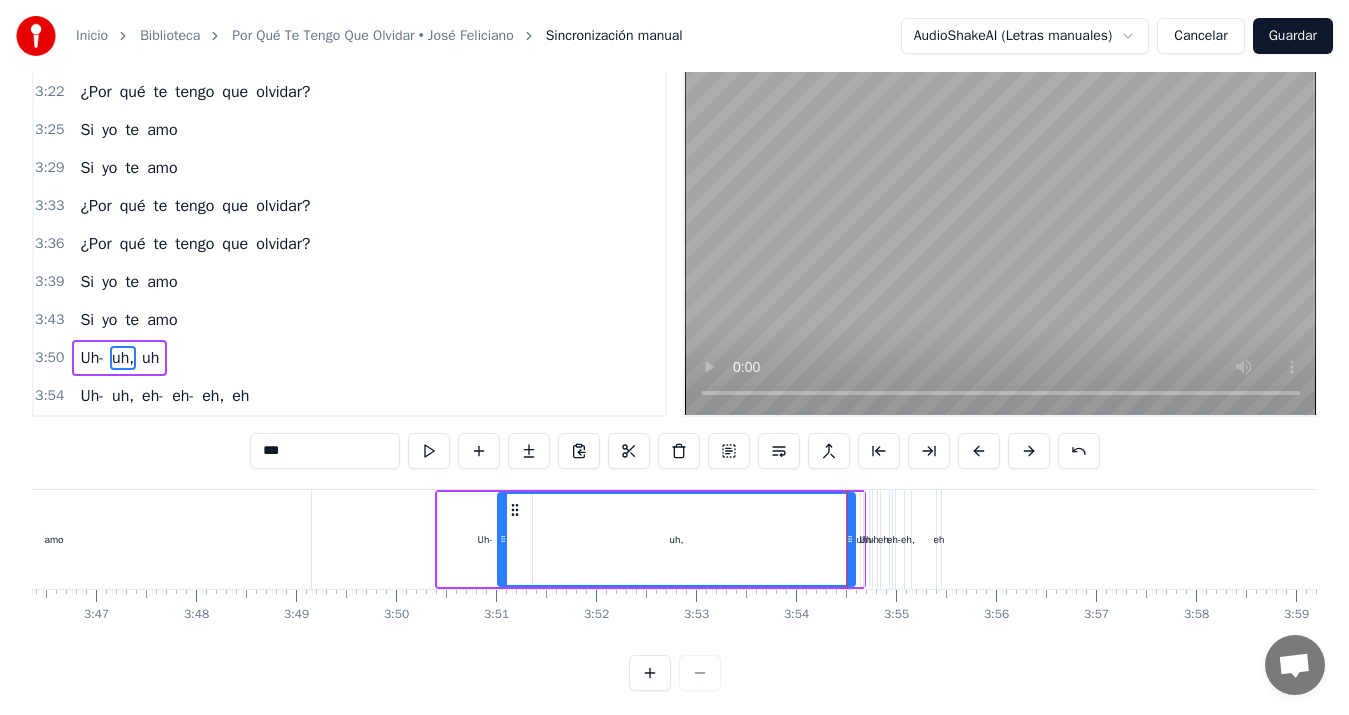 drag, startPoint x: 854, startPoint y: 539, endPoint x: 500, endPoint y: 554, distance: 354.31766 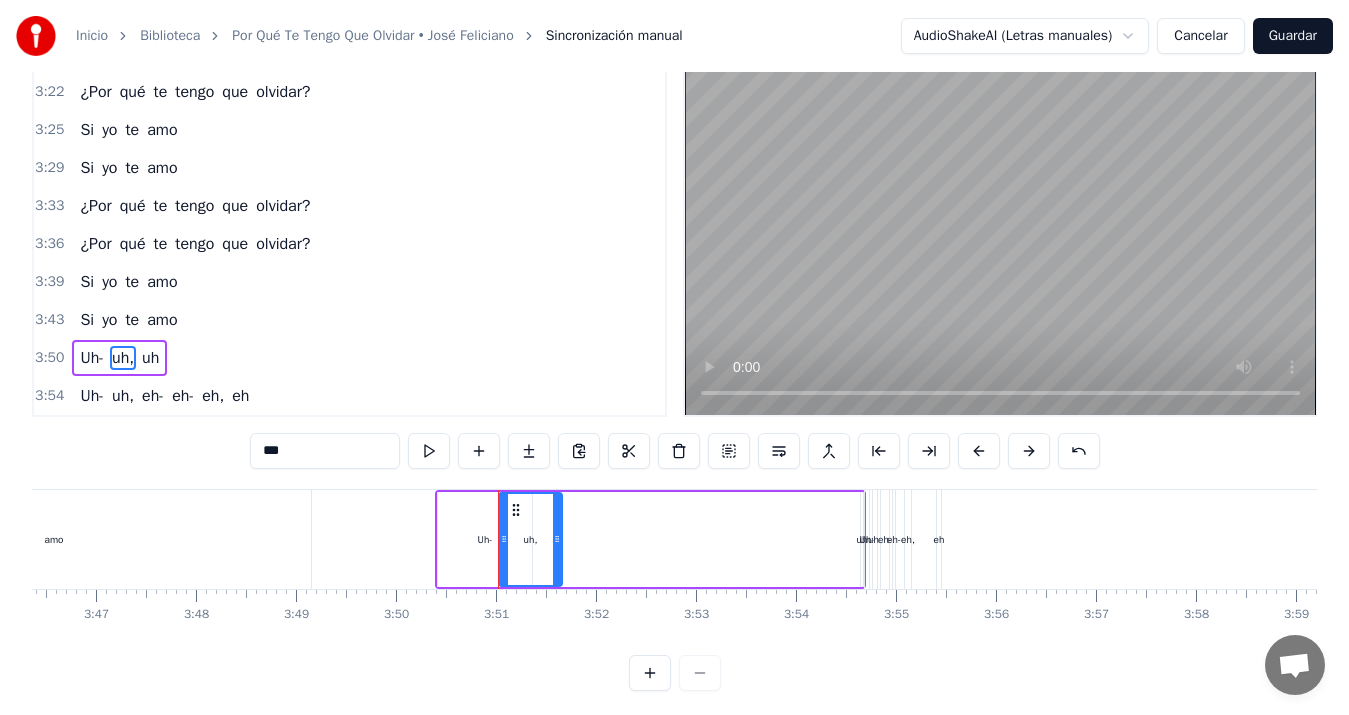 drag, startPoint x: 849, startPoint y: 537, endPoint x: 559, endPoint y: 539, distance: 290.0069 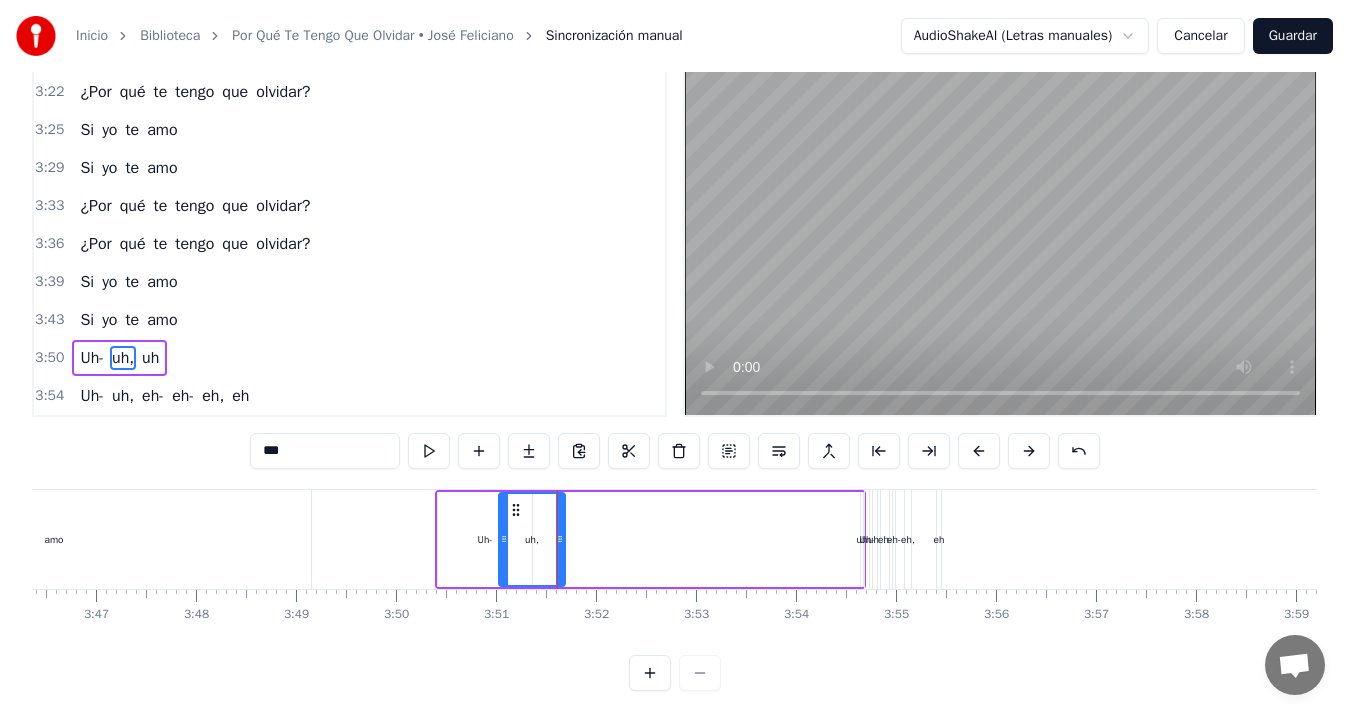 click on "amo" at bounding box center (54, 539) 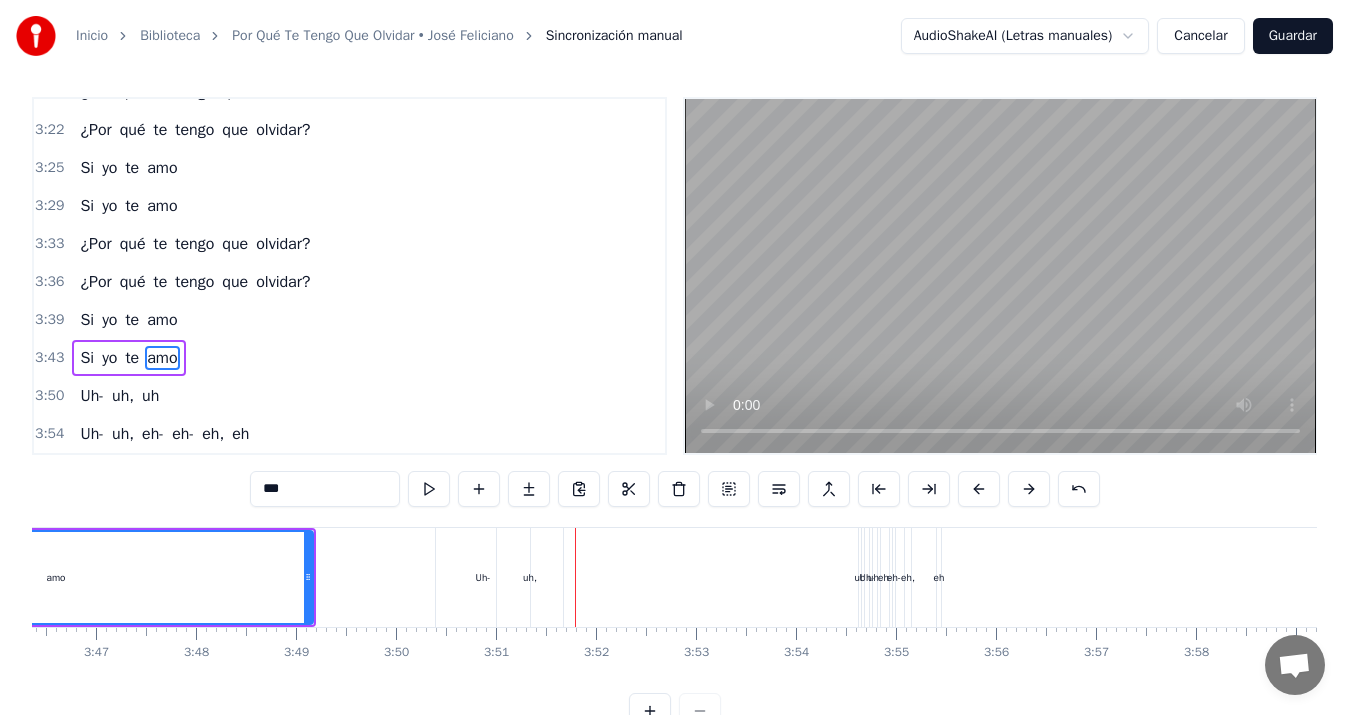 click on "uh" at bounding box center (860, 577) 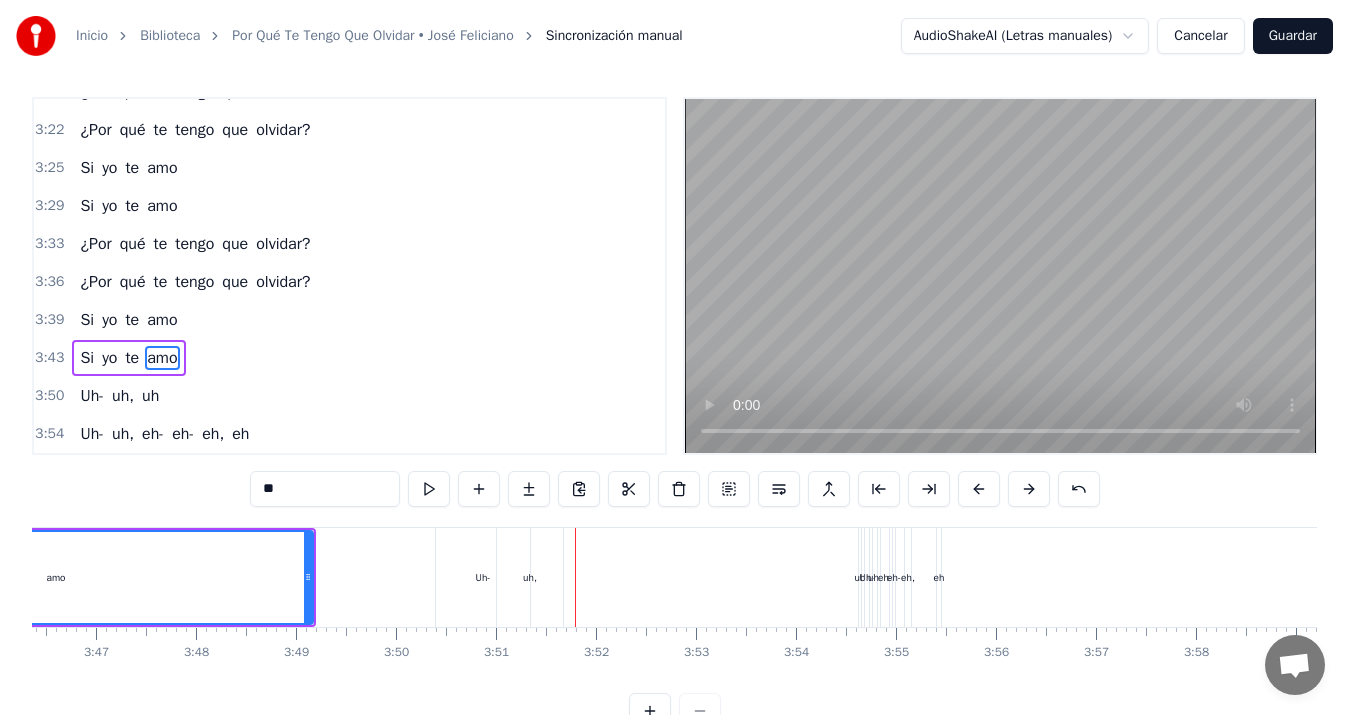 scroll, scrollTop: 45, scrollLeft: 0, axis: vertical 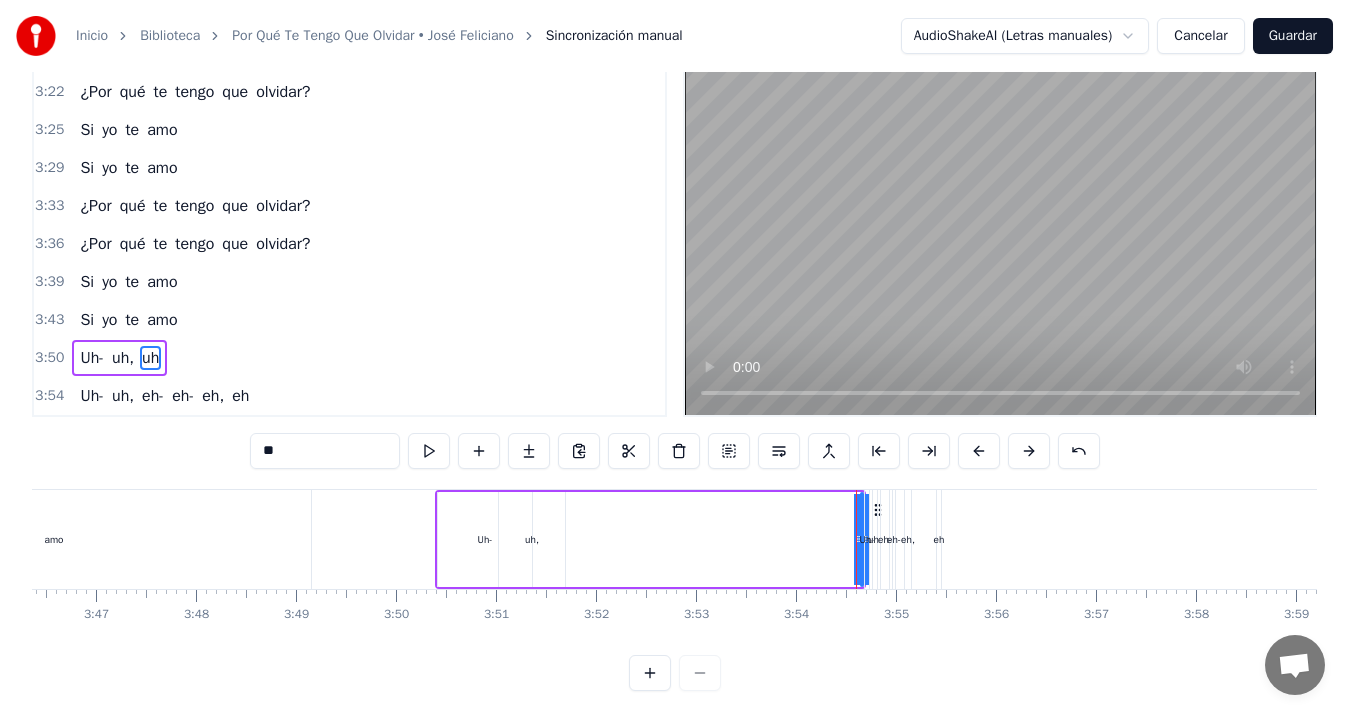 click on "Uh- uh, uh" at bounding box center (650, 539) 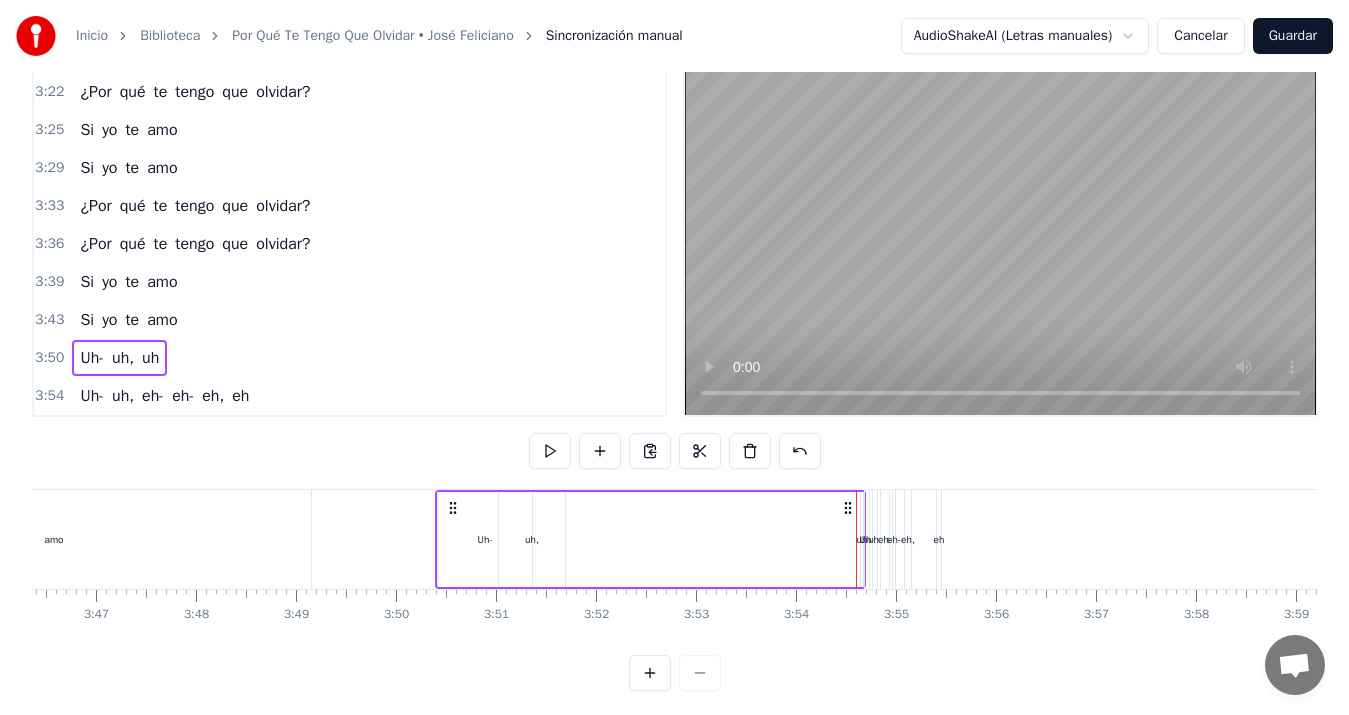 click on "uh" at bounding box center [862, 539] 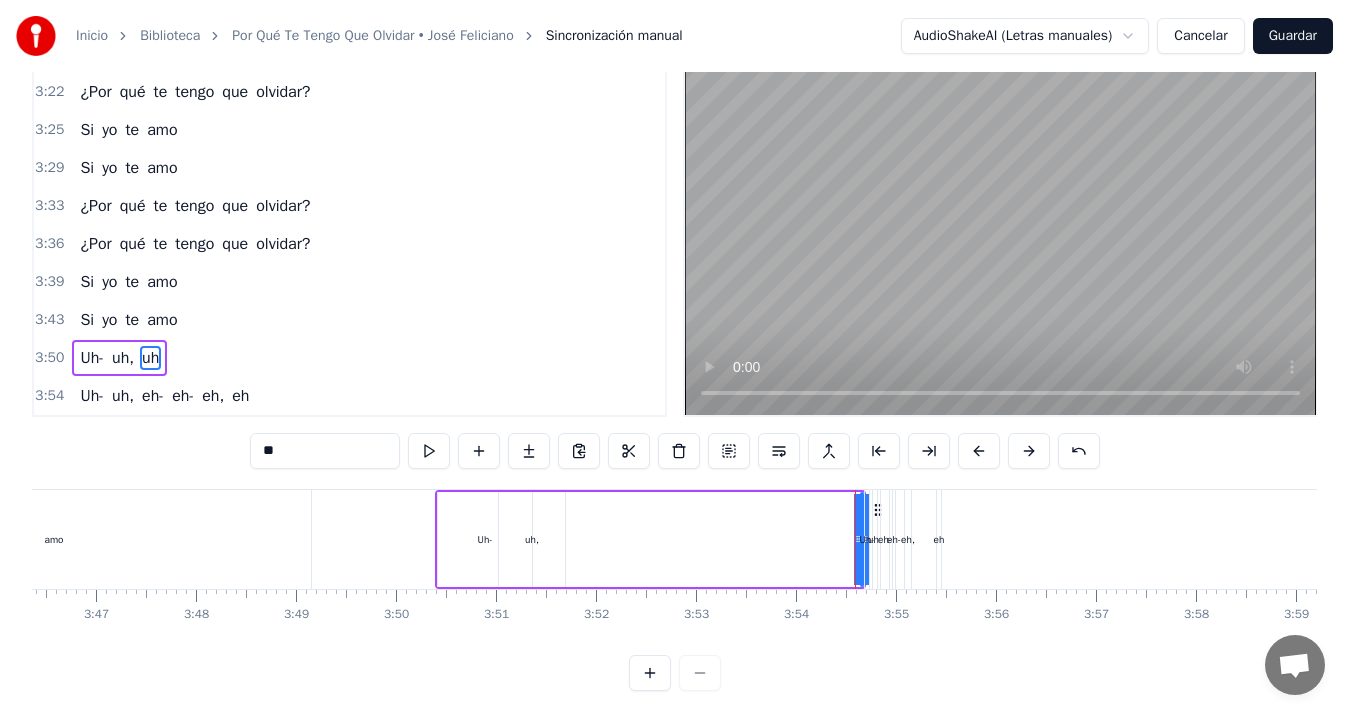 drag, startPoint x: 856, startPoint y: 541, endPoint x: 586, endPoint y: 518, distance: 270.97784 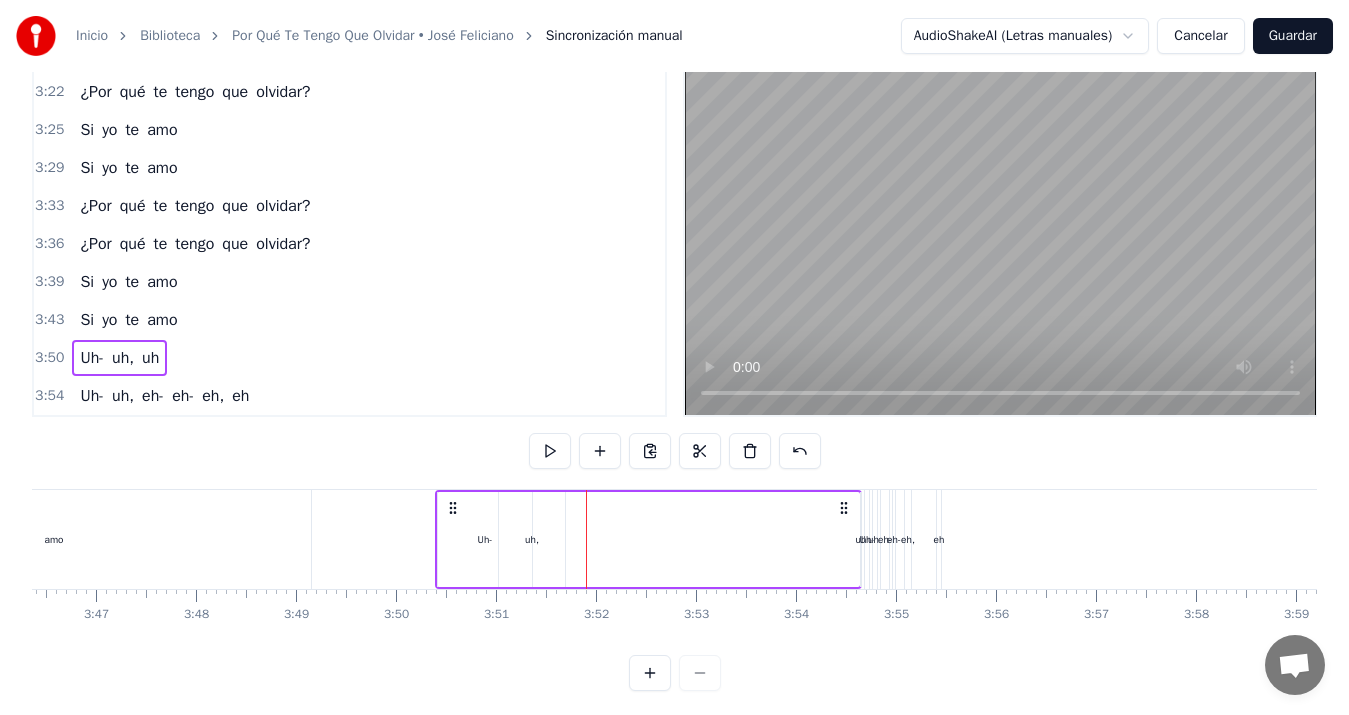 click on "Uh-" at bounding box center [867, 539] 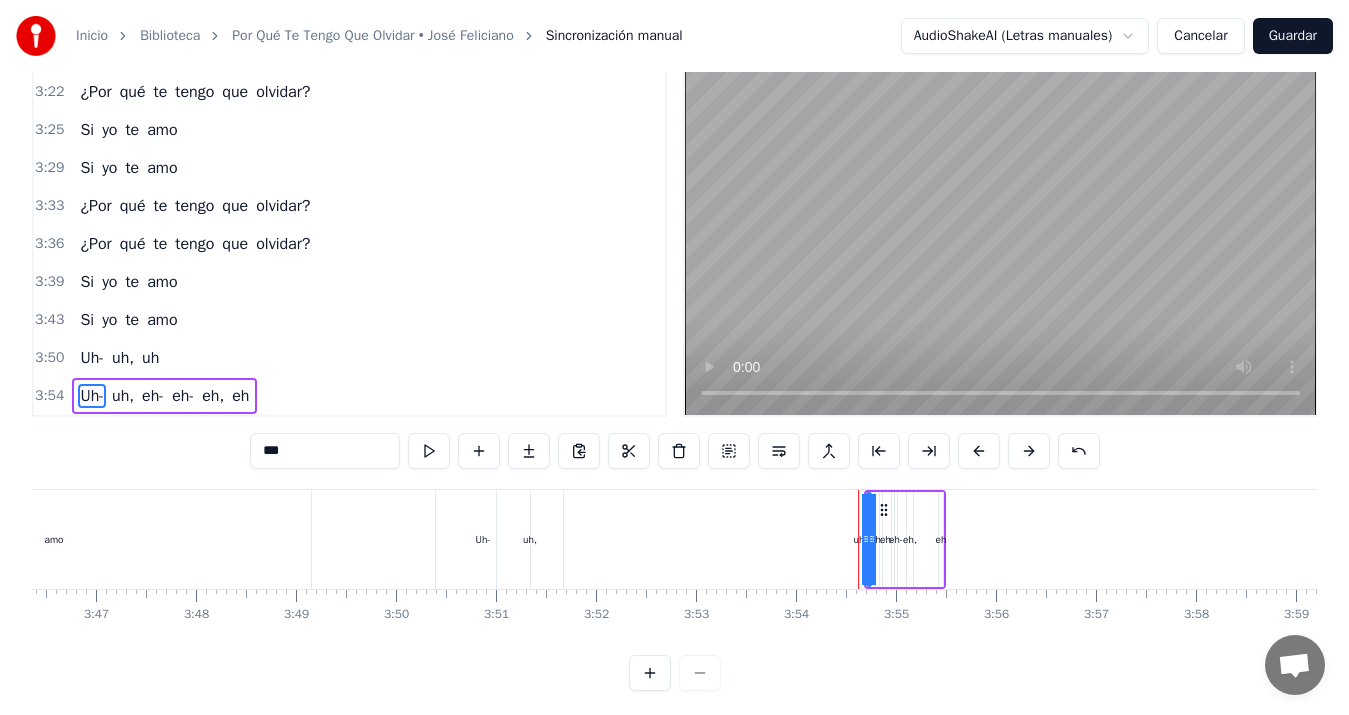 scroll, scrollTop: 70, scrollLeft: 0, axis: vertical 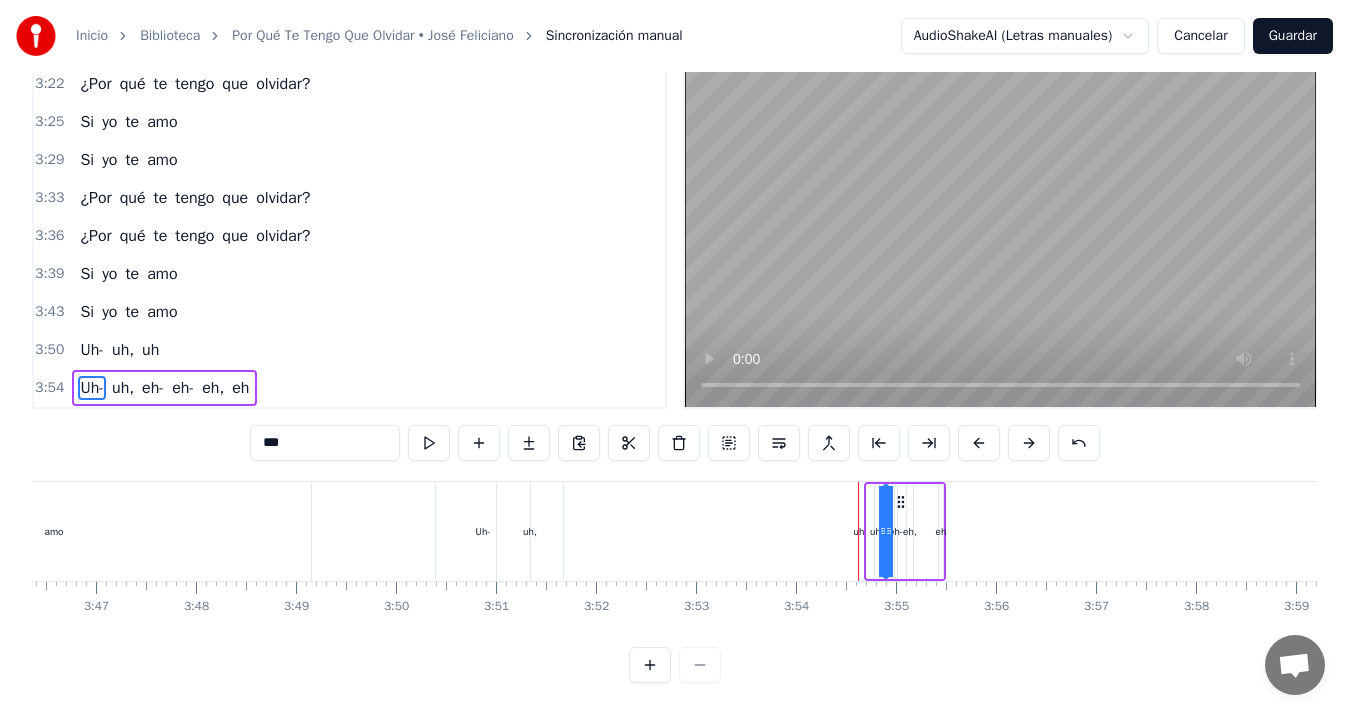 drag, startPoint x: 885, startPoint y: 484, endPoint x: 903, endPoint y: 489, distance: 18.681541 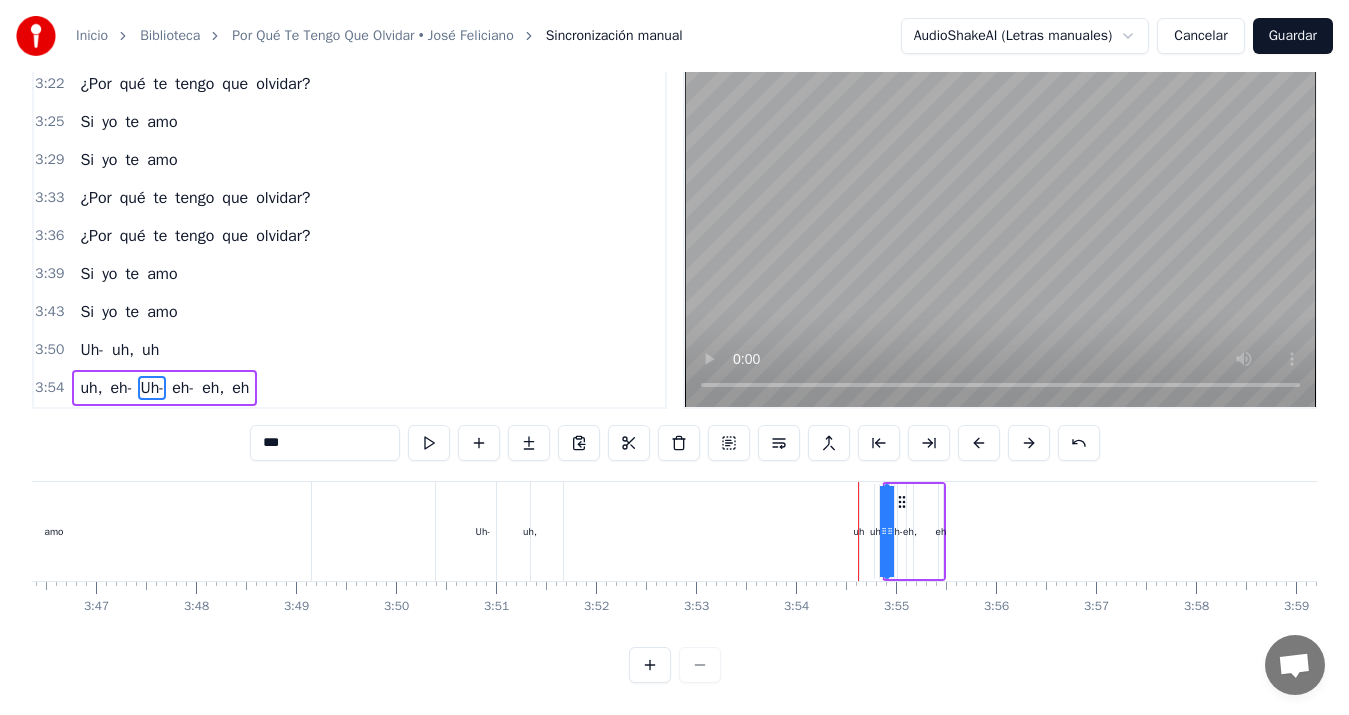 click on "uh" at bounding box center (859, 531) 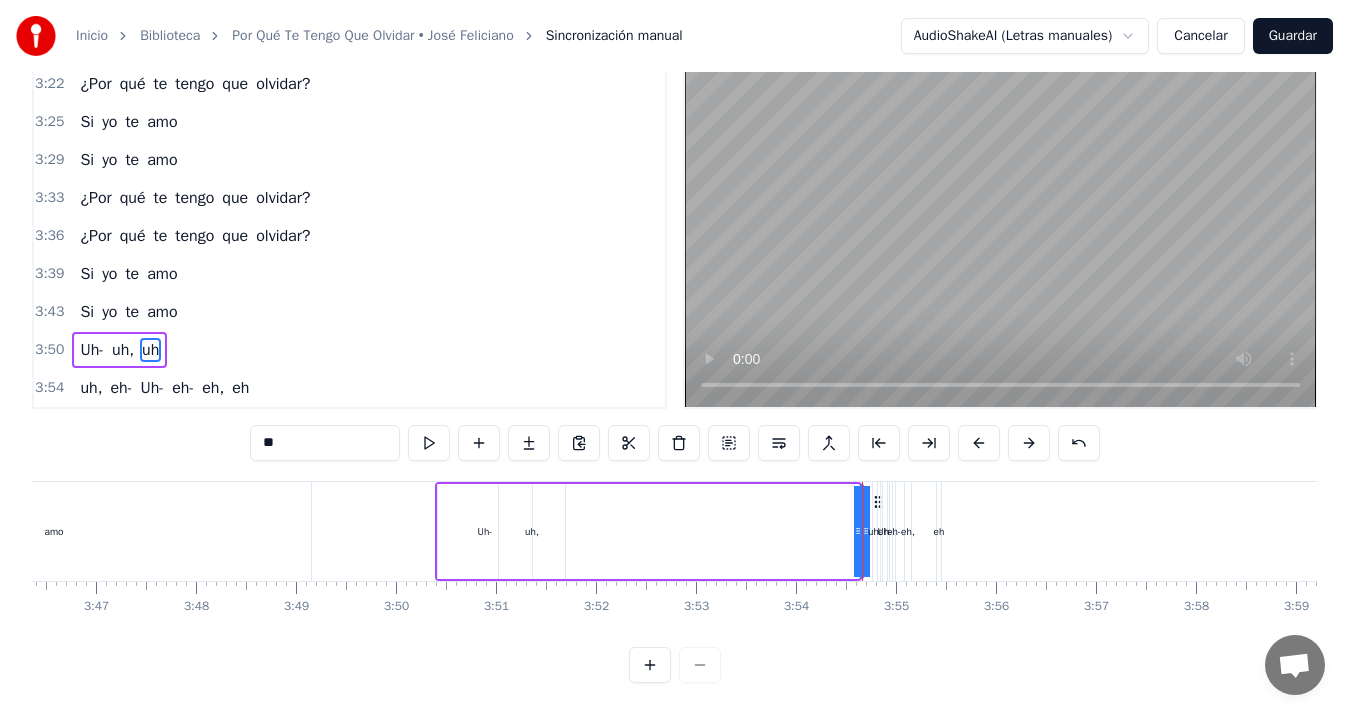 scroll, scrollTop: 45, scrollLeft: 0, axis: vertical 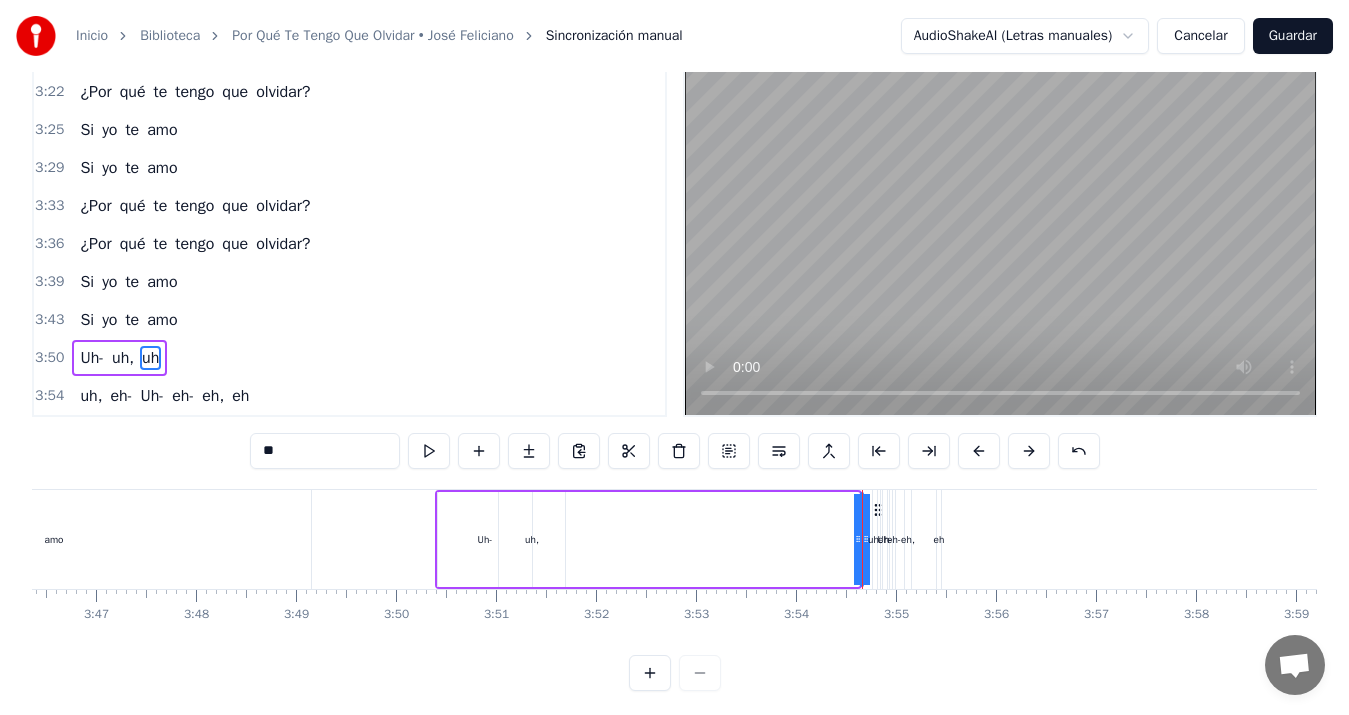 drag, startPoint x: 857, startPoint y: 538, endPoint x: 587, endPoint y: 530, distance: 270.1185 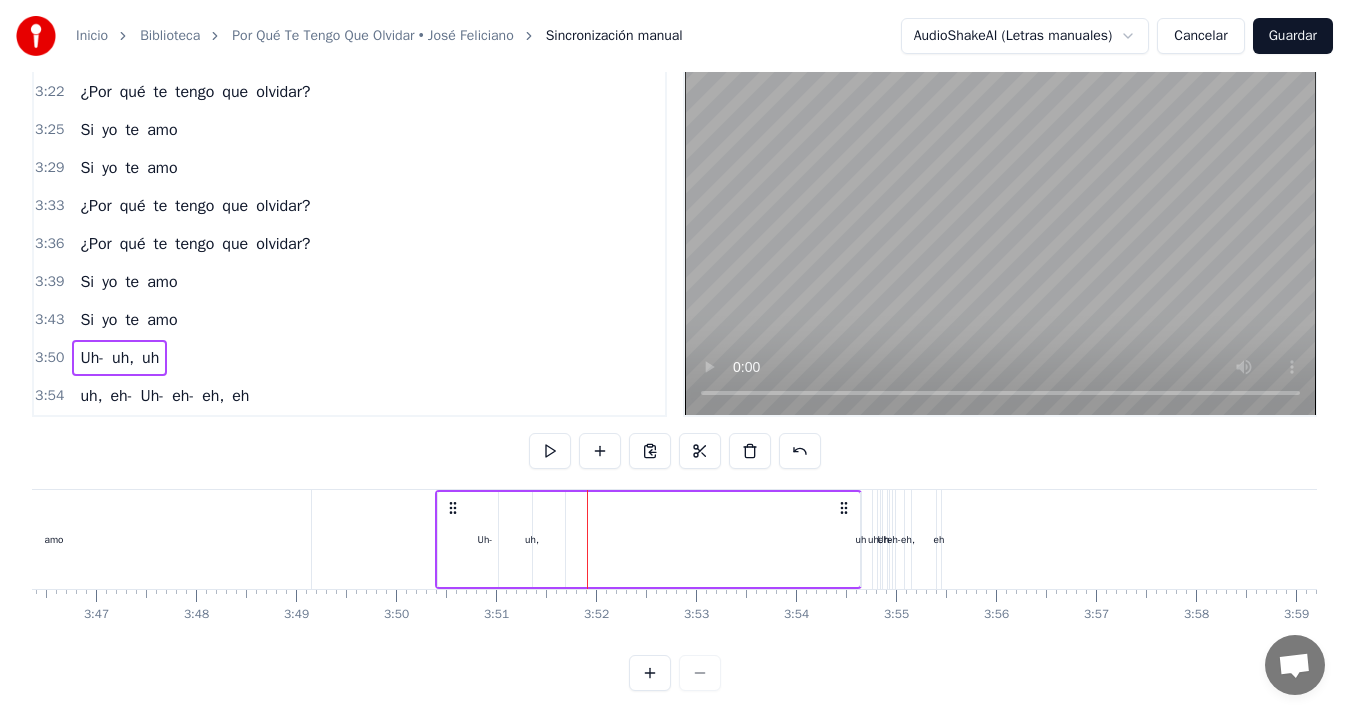 click on "uh" at bounding box center [861, 539] 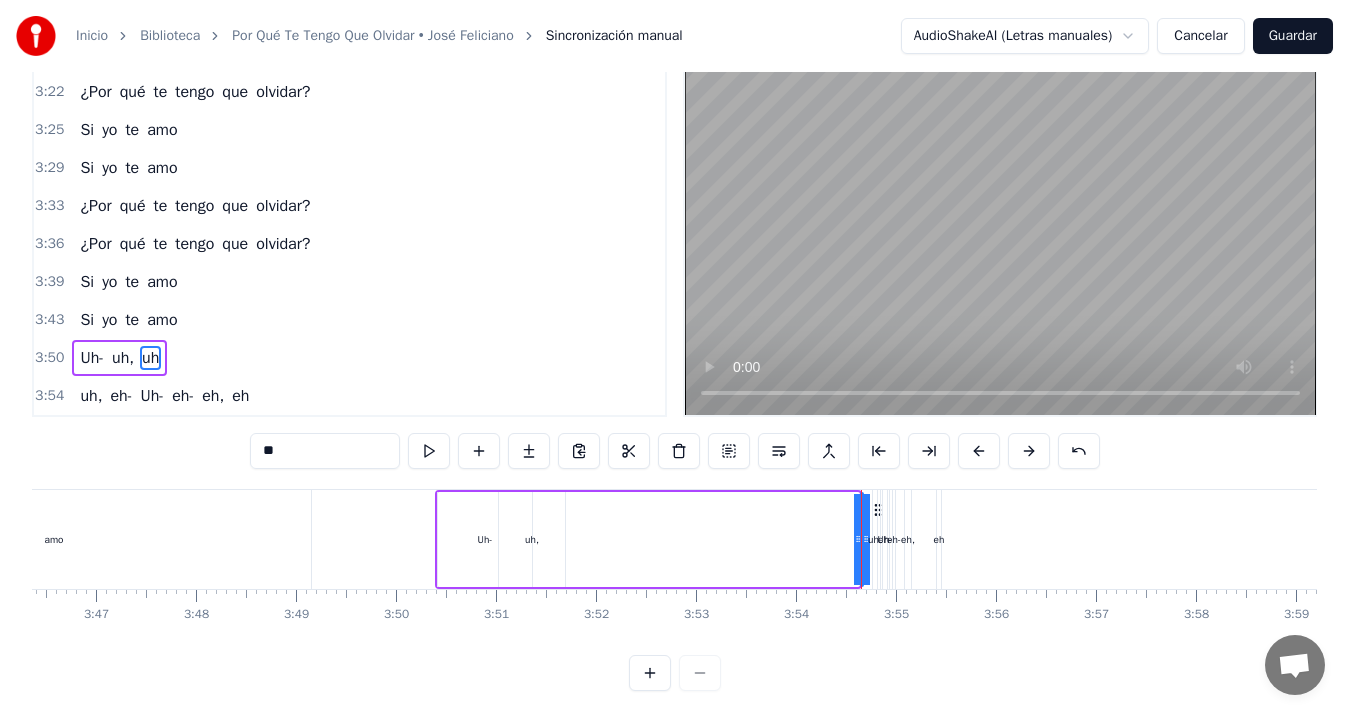 drag, startPoint x: 855, startPoint y: 539, endPoint x: 770, endPoint y: 542, distance: 85.052925 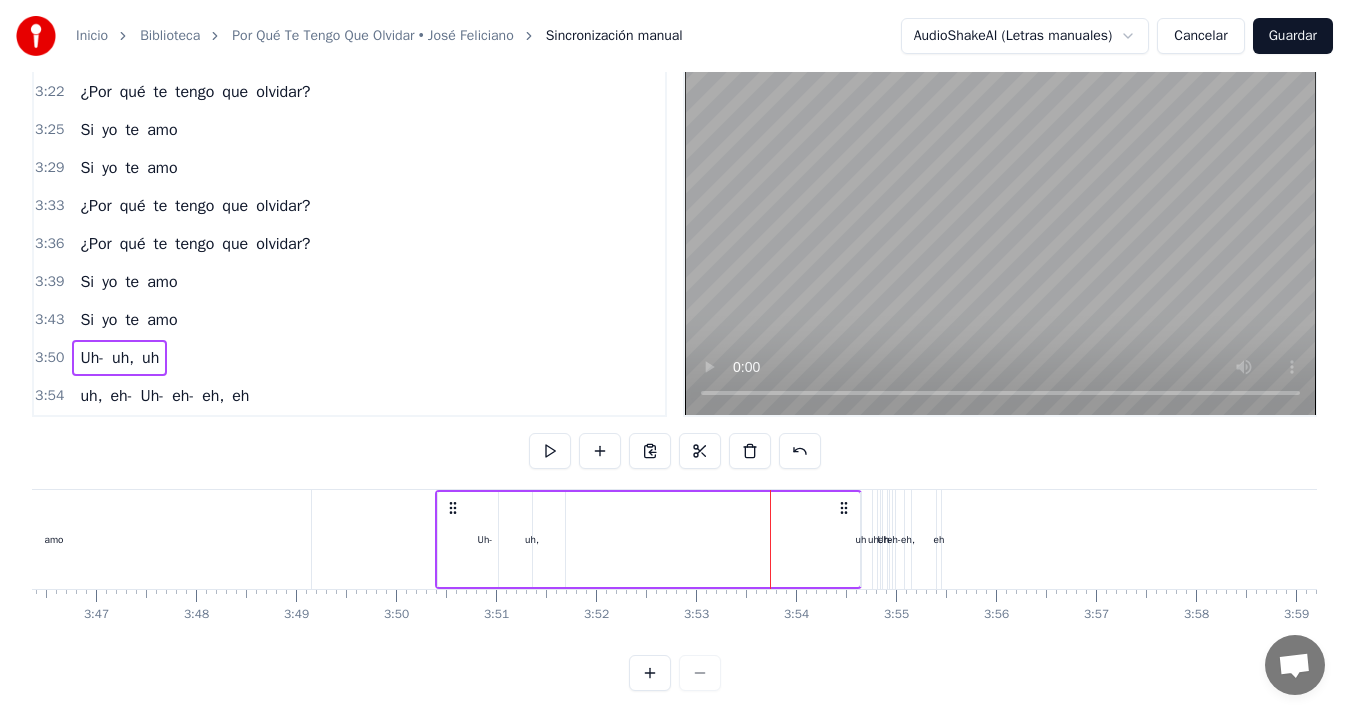 click on "uh" at bounding box center [861, 539] 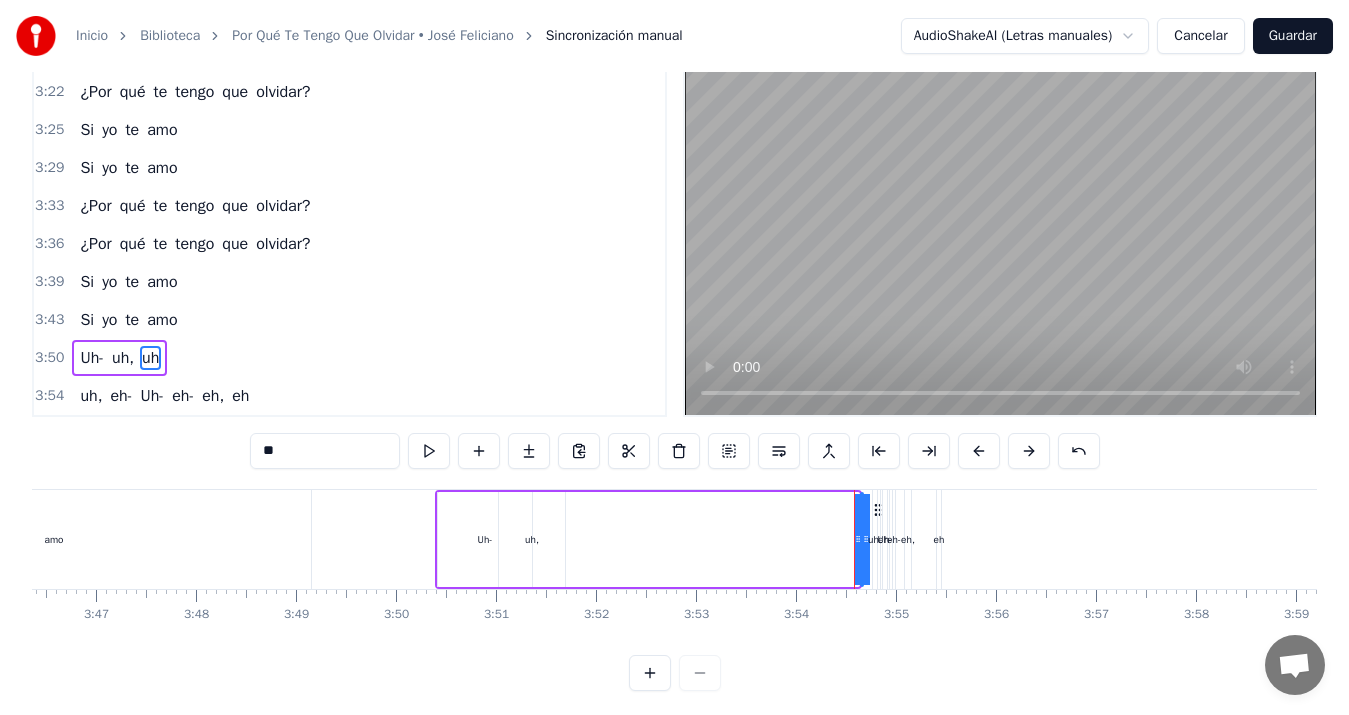 drag, startPoint x: 860, startPoint y: 544, endPoint x: 775, endPoint y: 532, distance: 85.84288 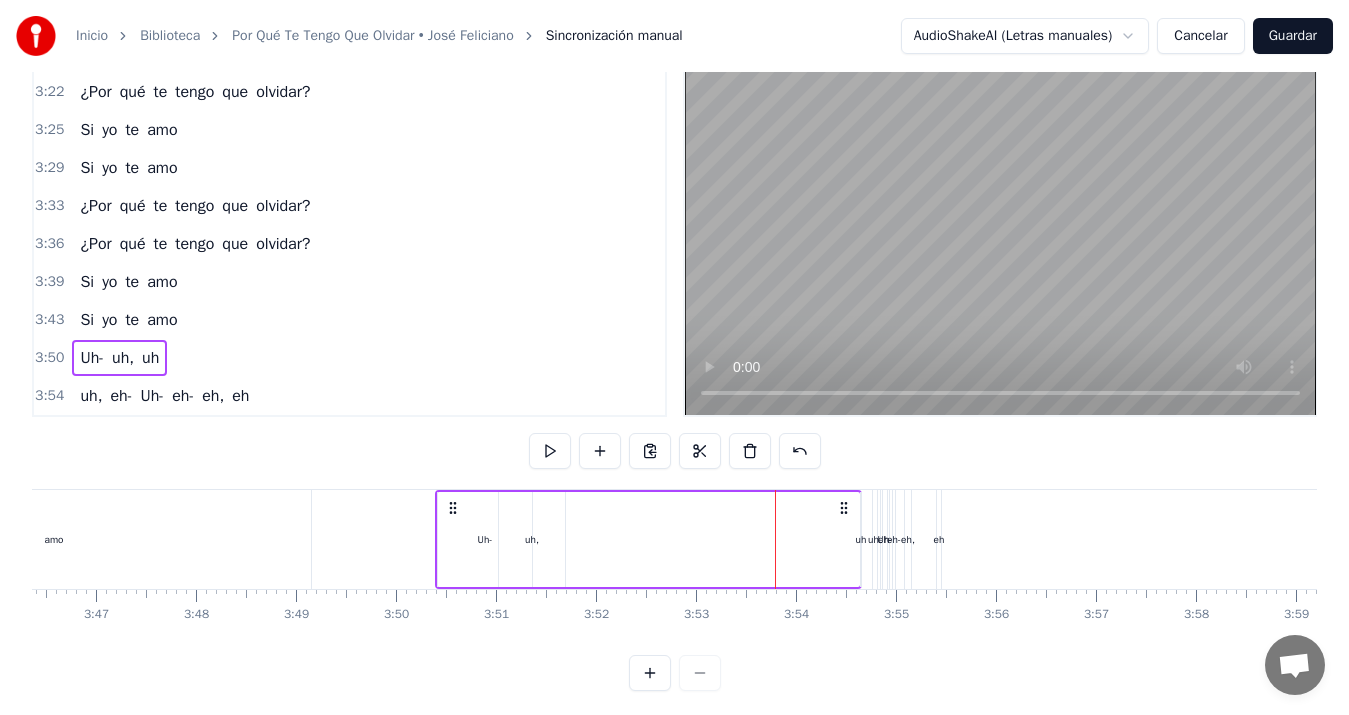 click on "uh" at bounding box center [861, 539] 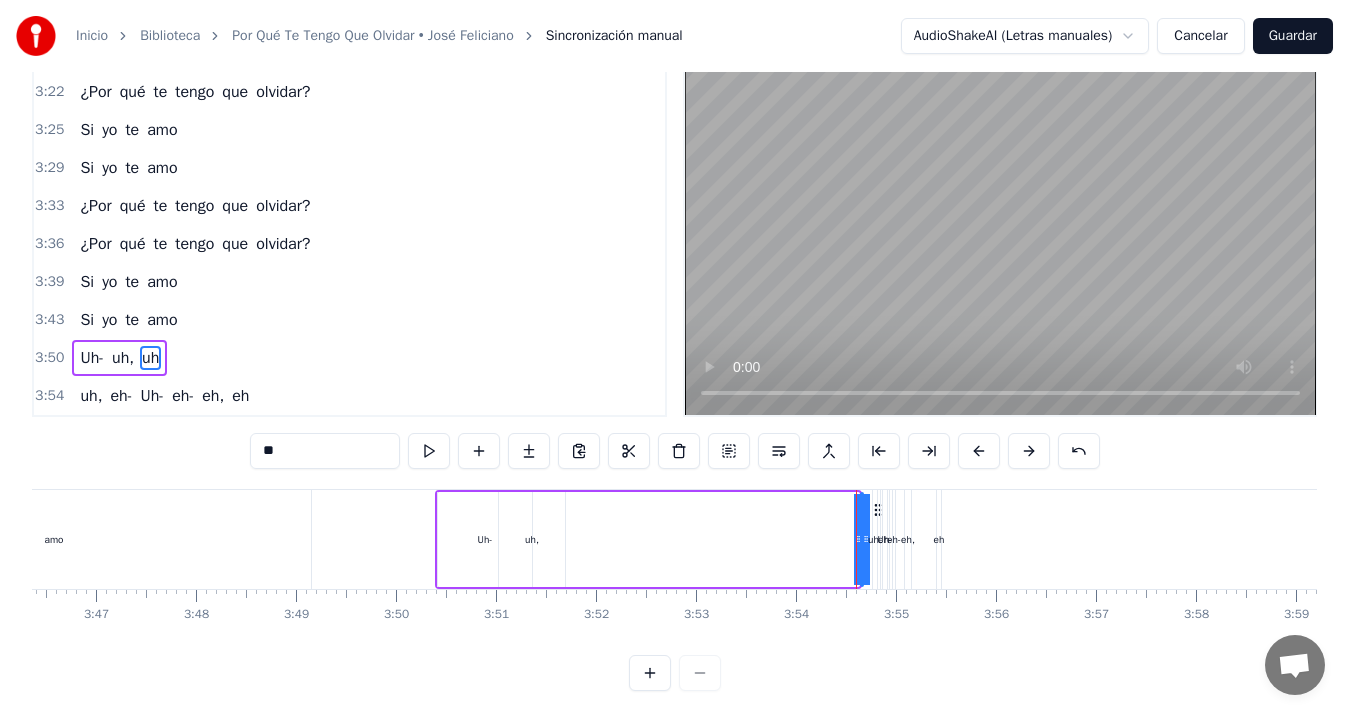 click at bounding box center [650, 673] 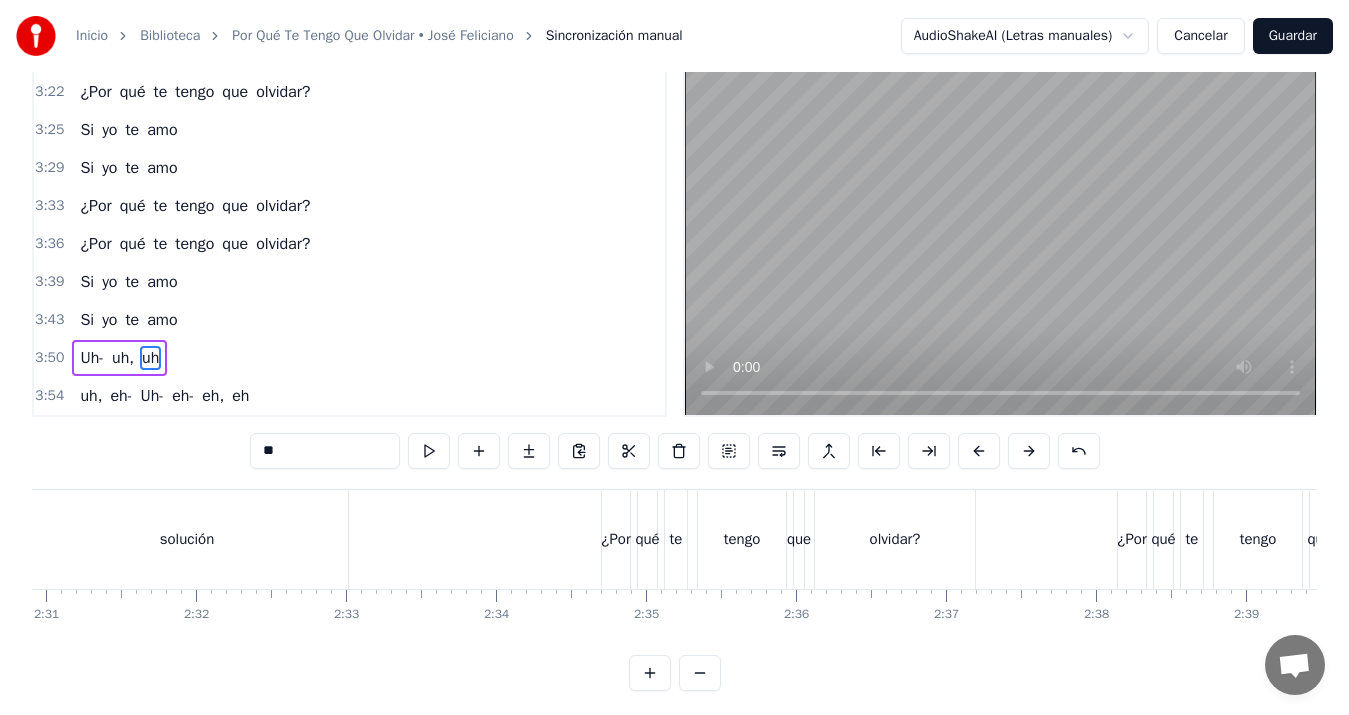 click at bounding box center (650, 673) 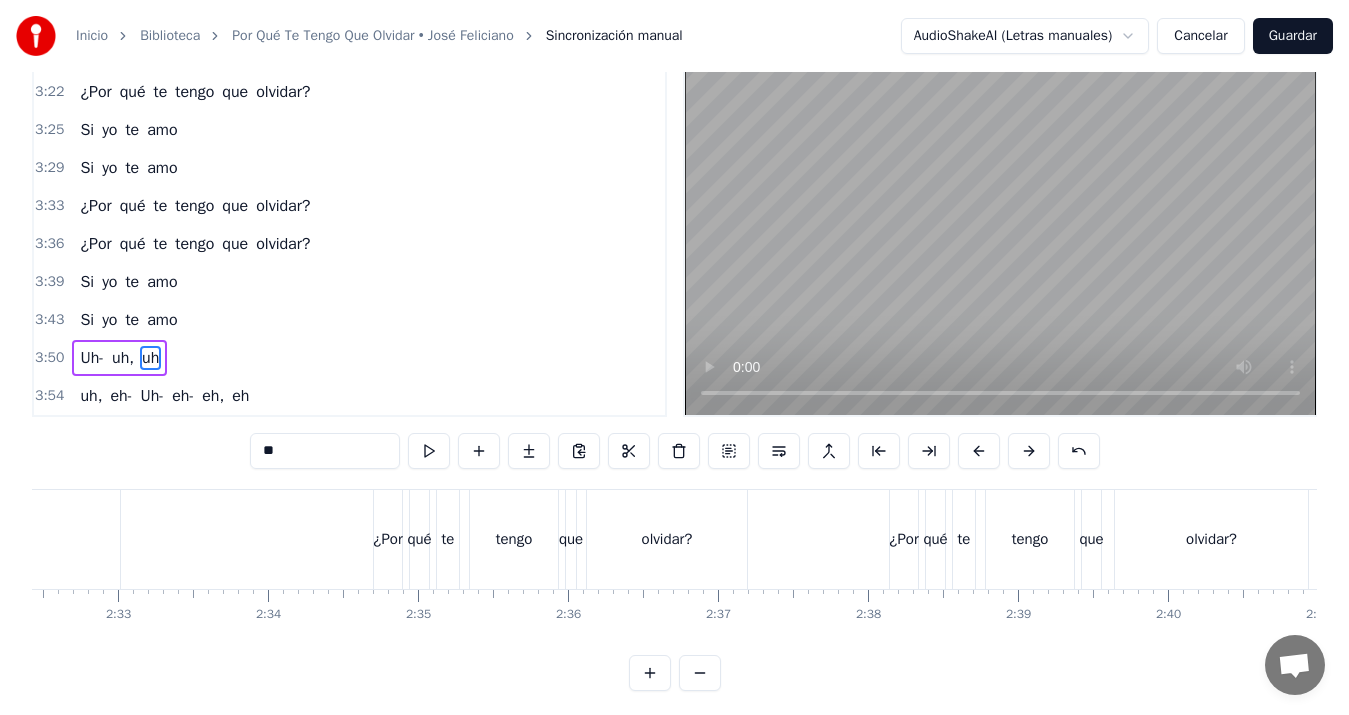click at bounding box center [650, 673] 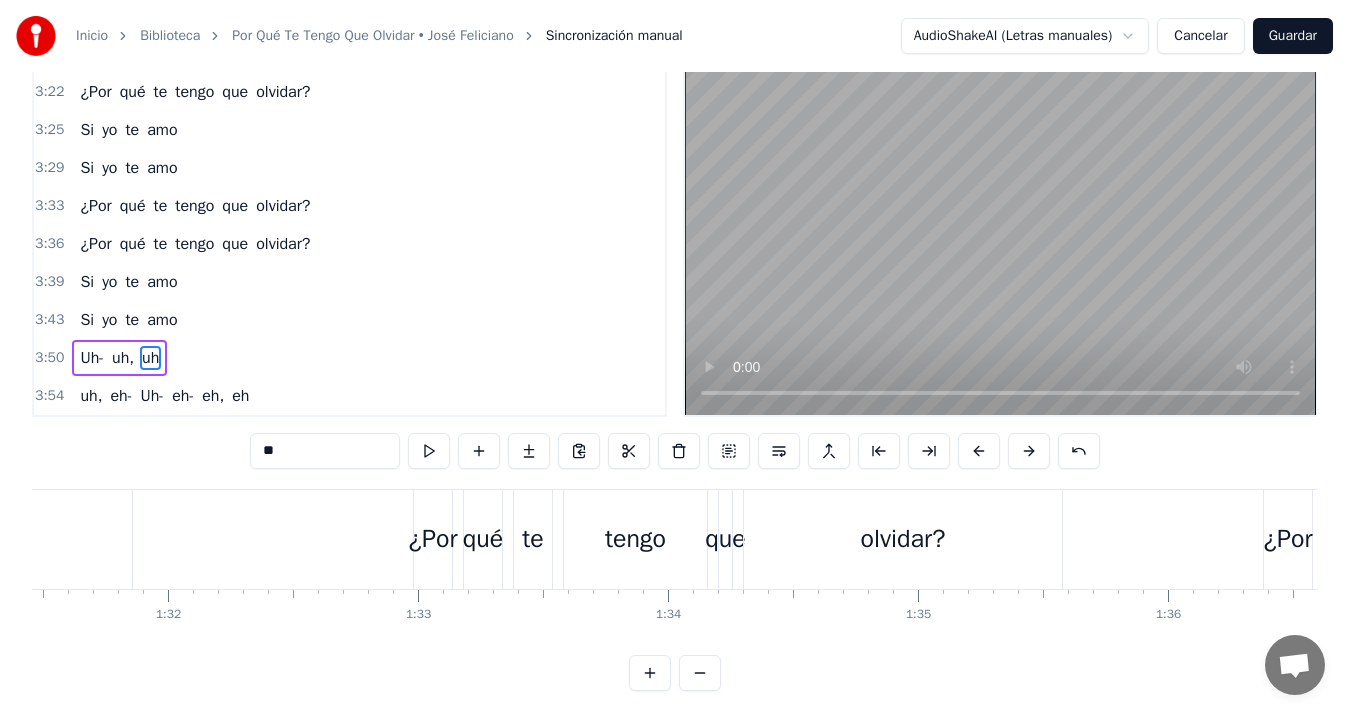 click at bounding box center [650, 673] 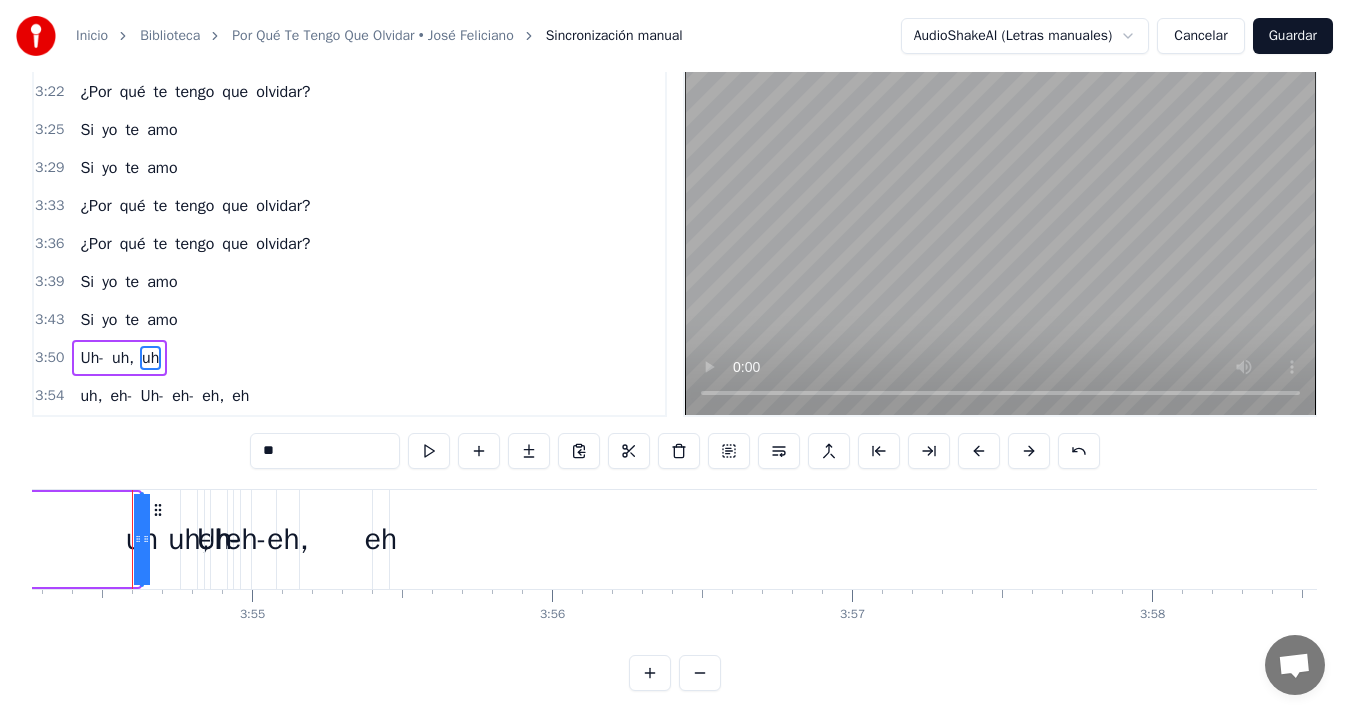 scroll, scrollTop: 0, scrollLeft: 69156, axis: horizontal 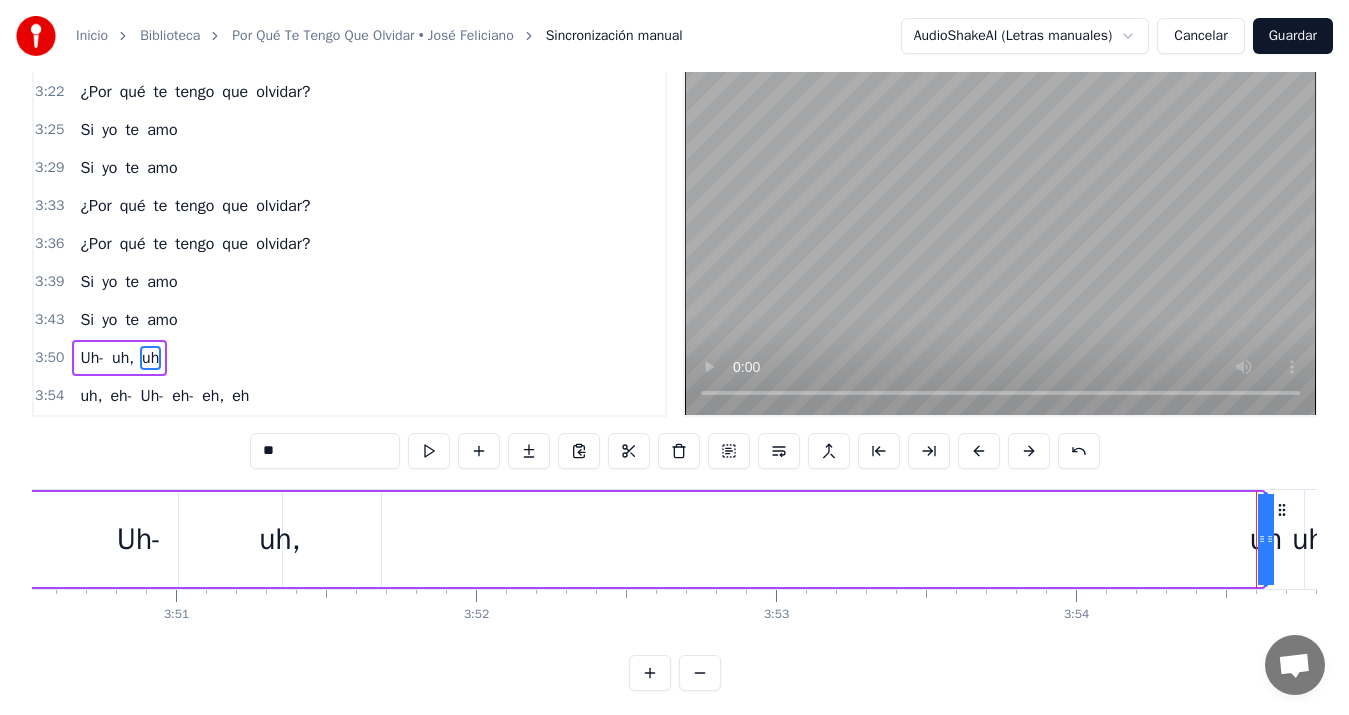 drag, startPoint x: 1258, startPoint y: 539, endPoint x: 1199, endPoint y: 543, distance: 59.135437 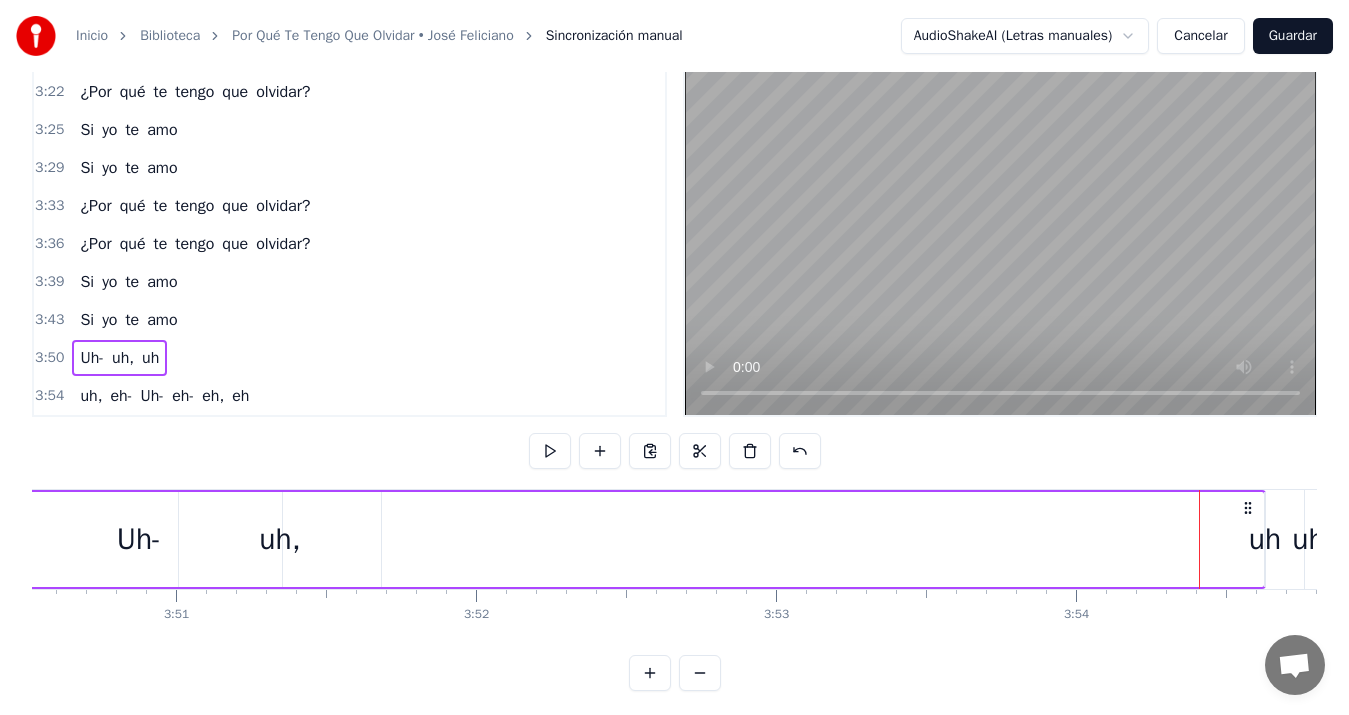 click on "uh" at bounding box center (1265, 539) 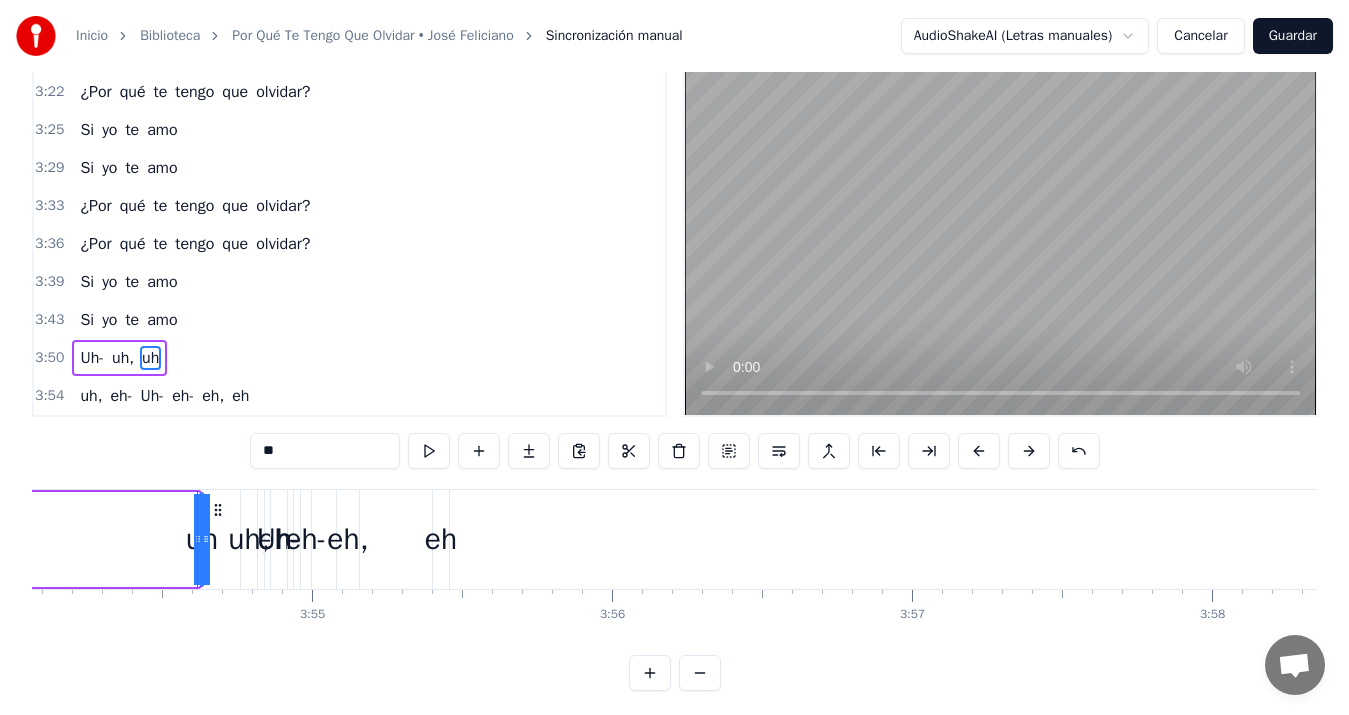 scroll, scrollTop: 0, scrollLeft: 70285, axis: horizontal 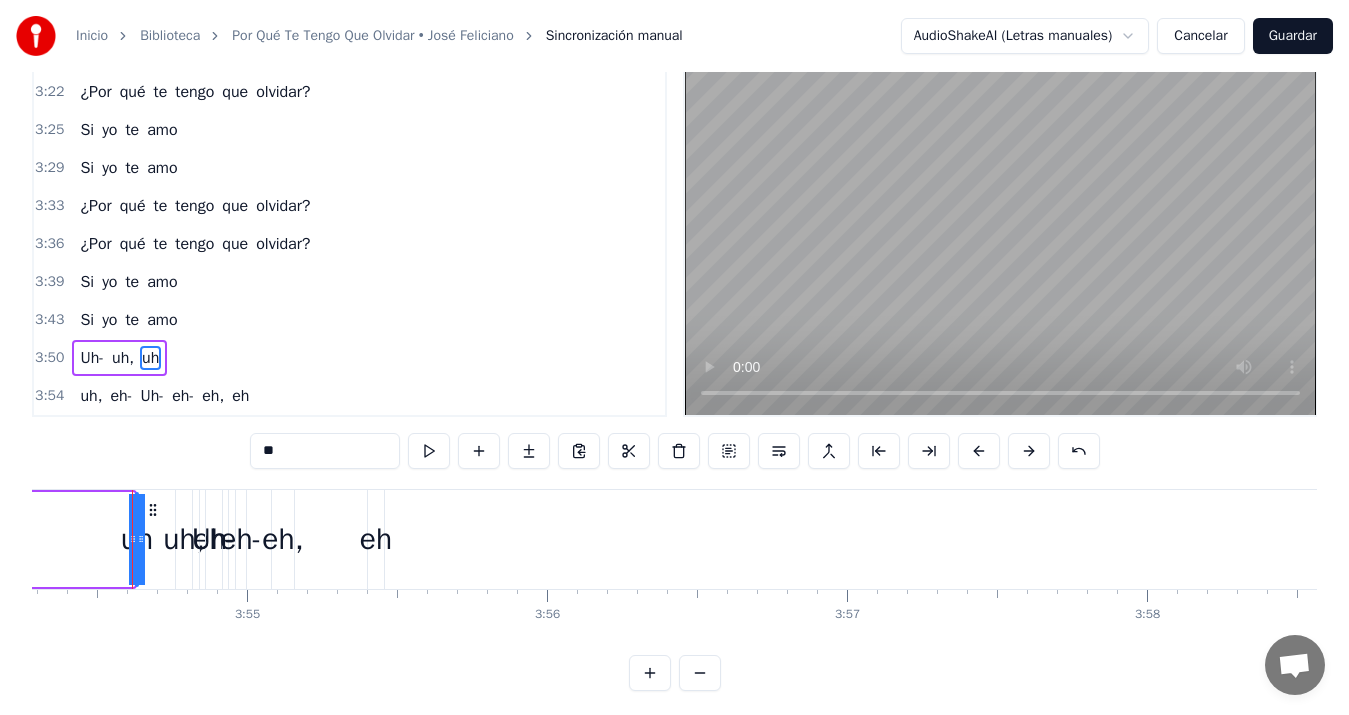 drag, startPoint x: 140, startPoint y: 535, endPoint x: 164, endPoint y: 536, distance: 24.020824 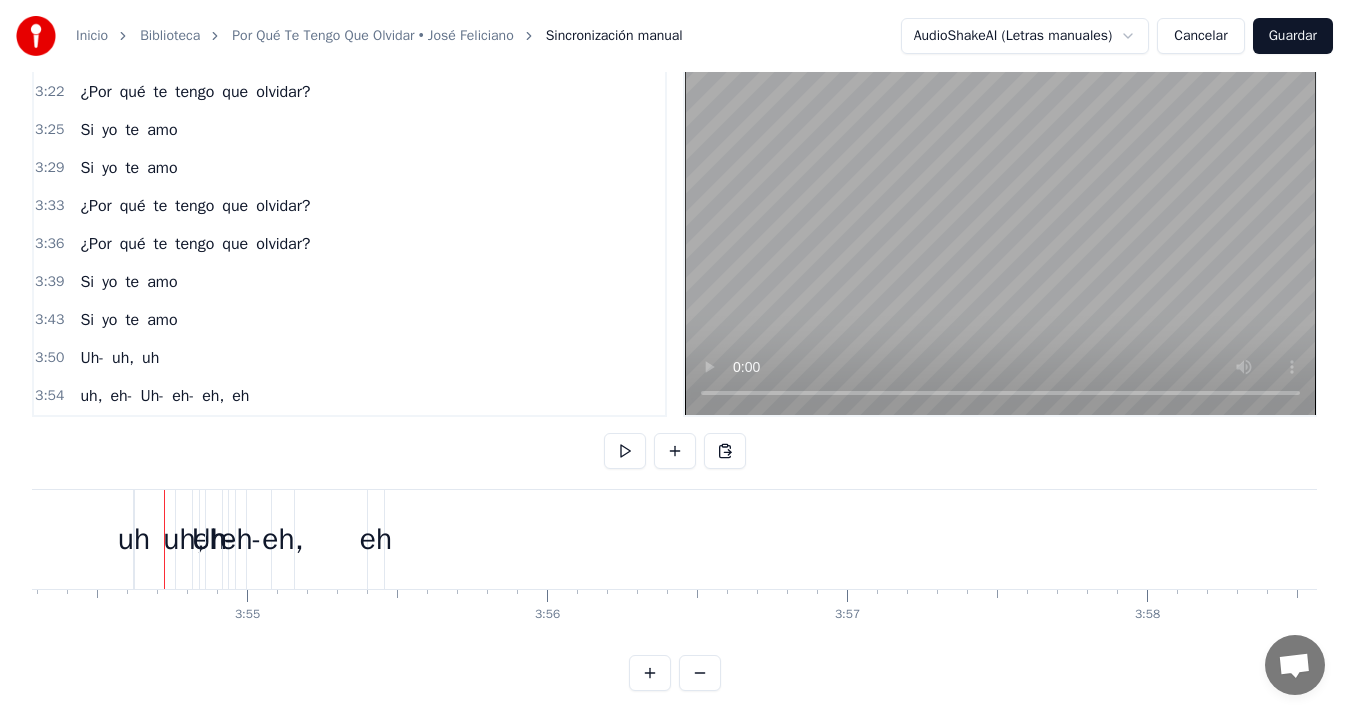click on "uh" at bounding box center (134, 539) 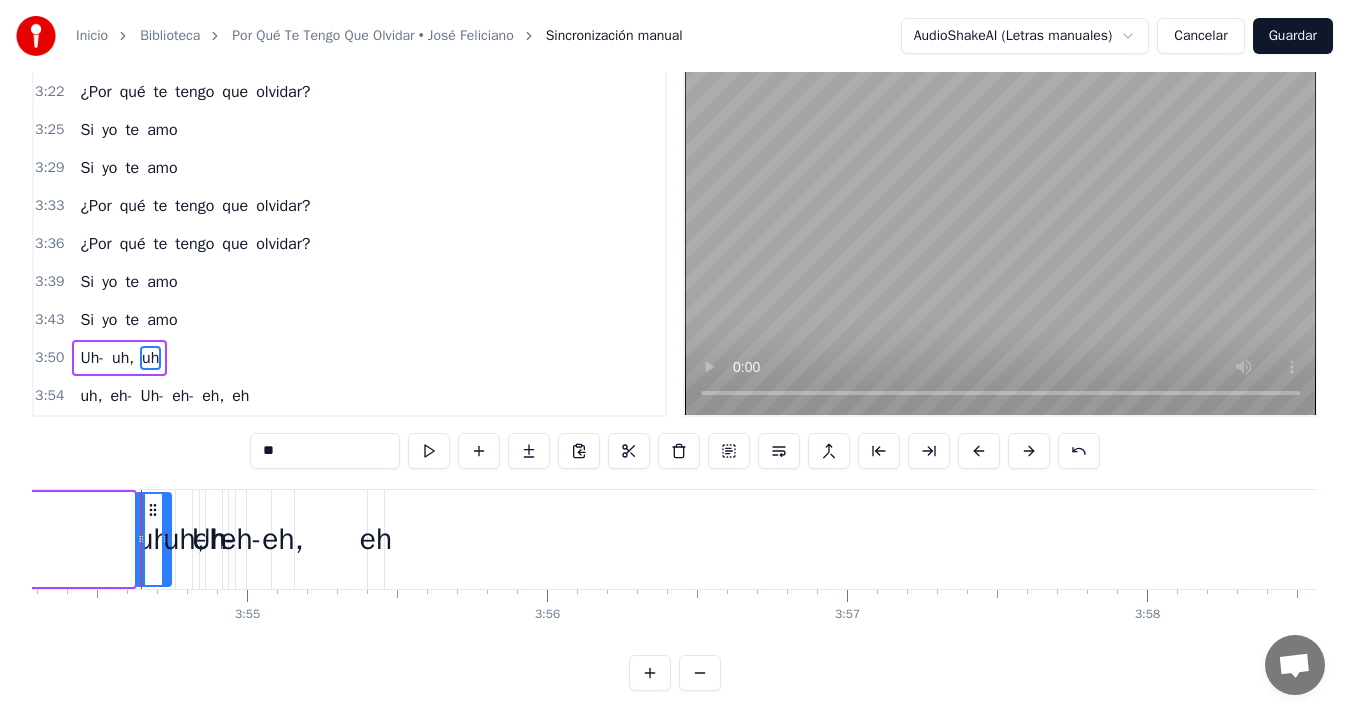 drag, startPoint x: 136, startPoint y: 541, endPoint x: 173, endPoint y: 548, distance: 37.65634 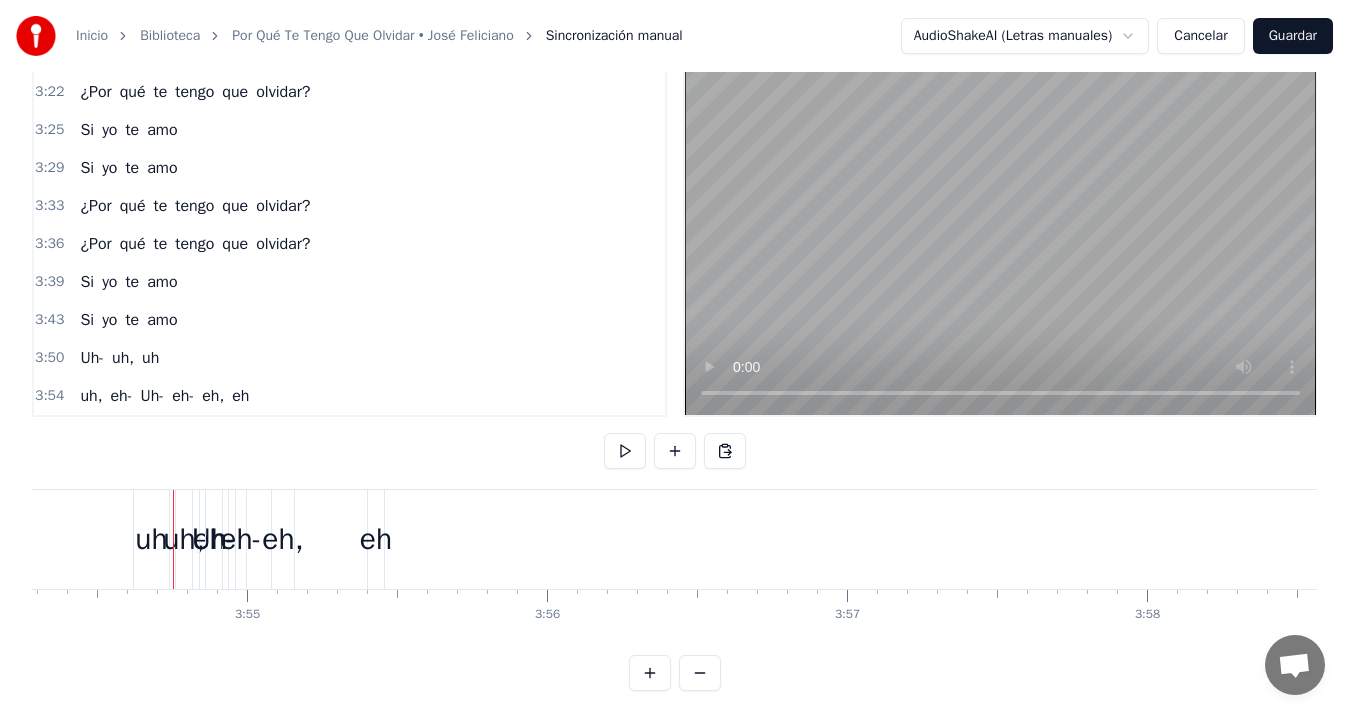 click on "uh" at bounding box center (151, 539) 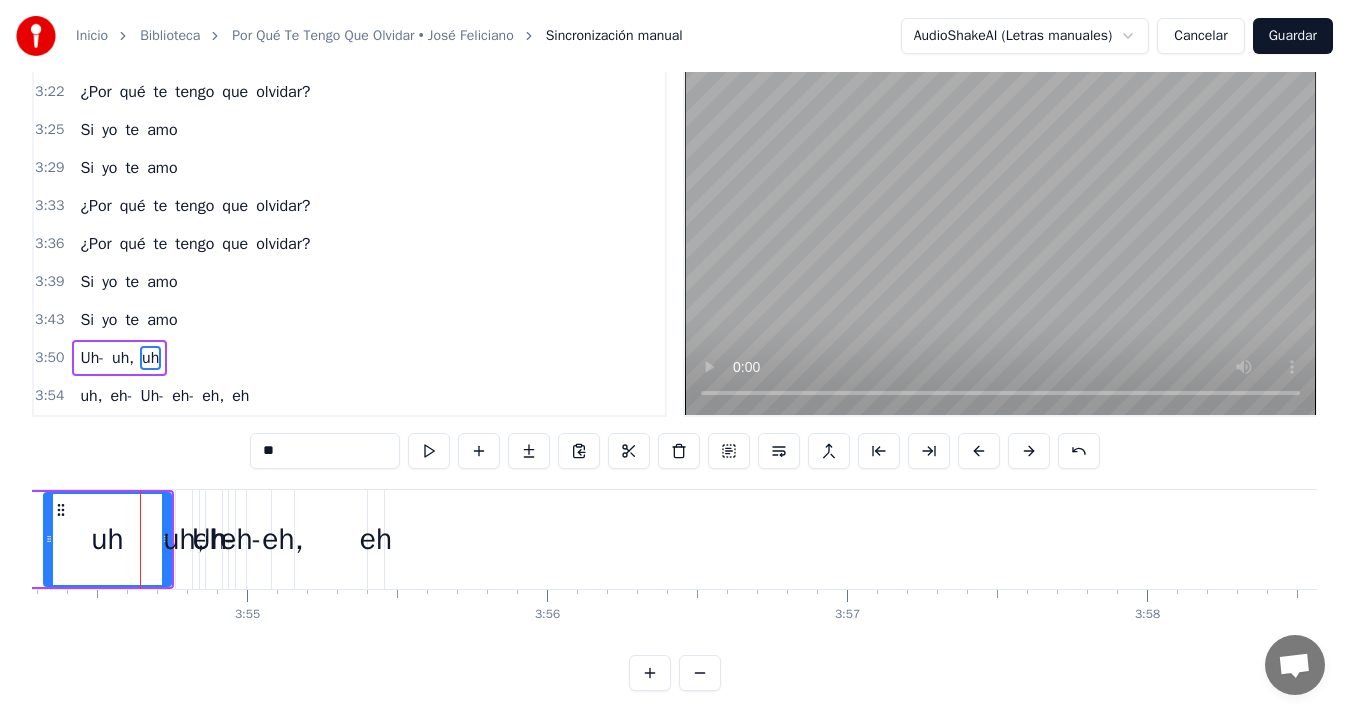 drag, startPoint x: 139, startPoint y: 539, endPoint x: 51, endPoint y: 536, distance: 88.051125 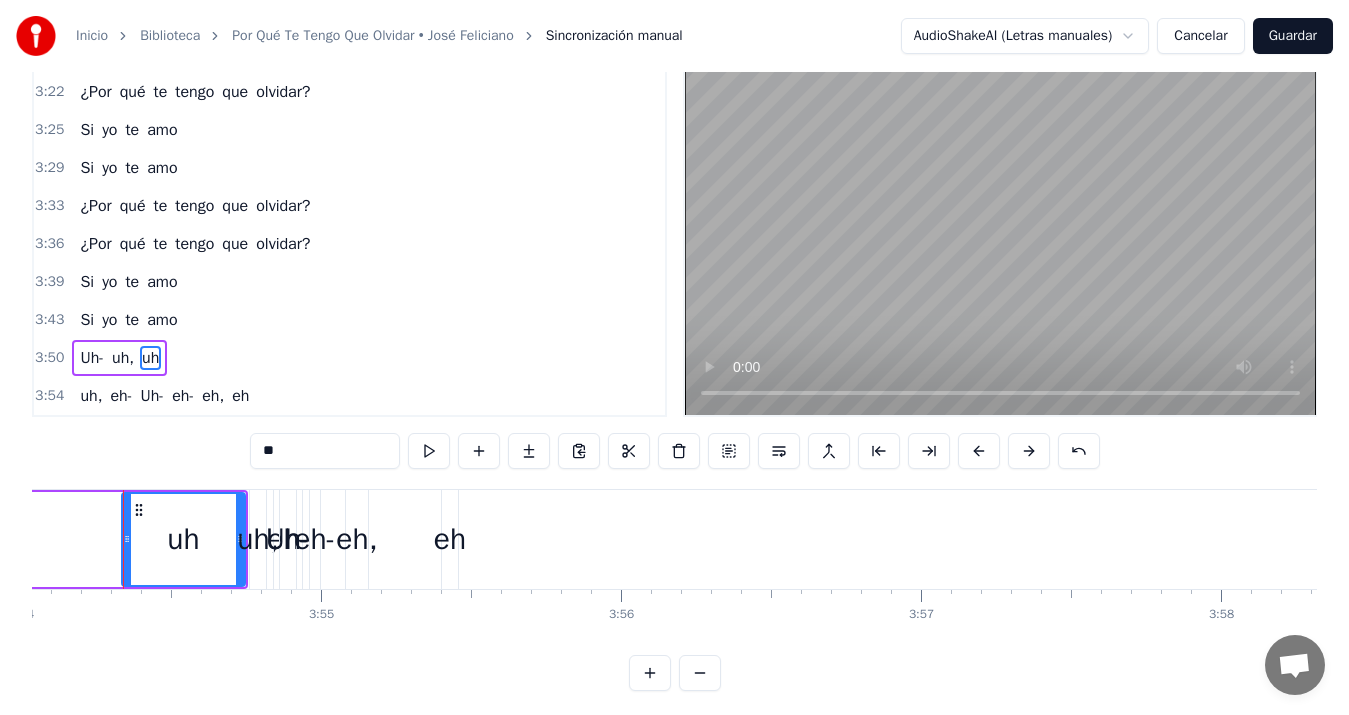 scroll, scrollTop: 0, scrollLeft: 70202, axis: horizontal 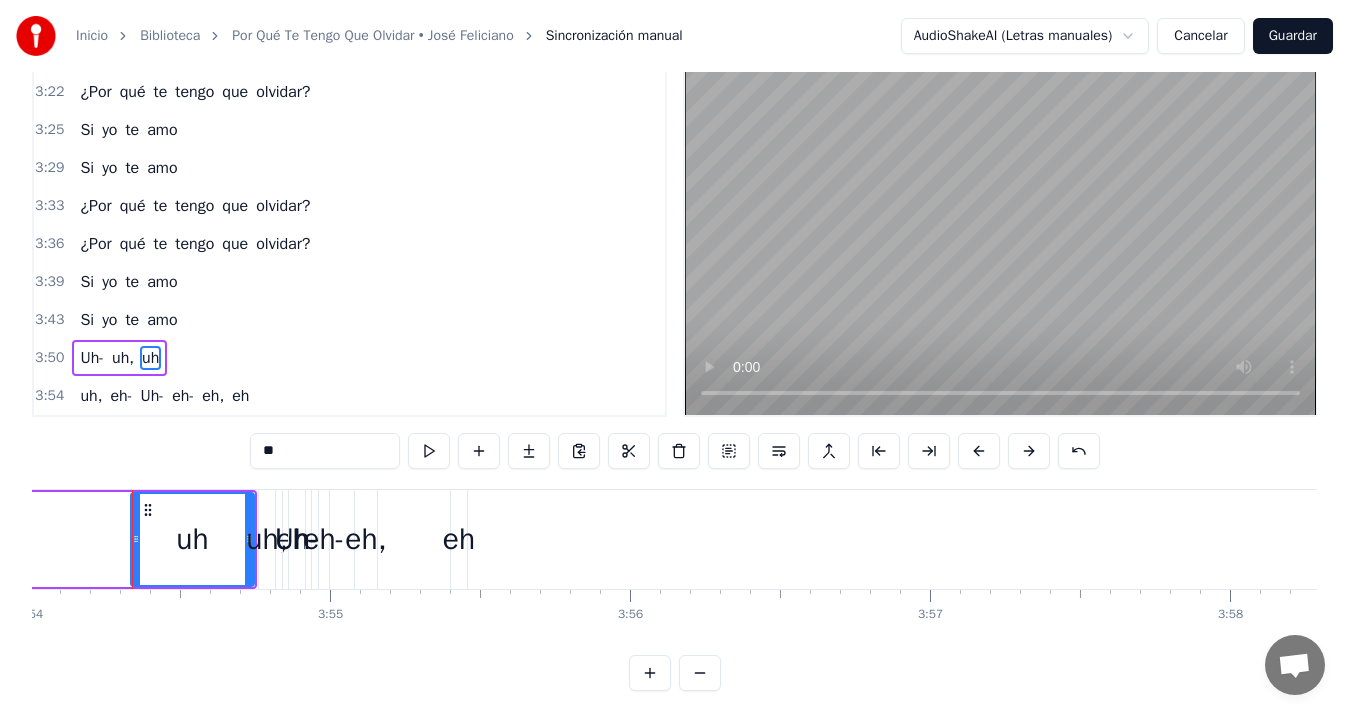 click at bounding box center (700, 673) 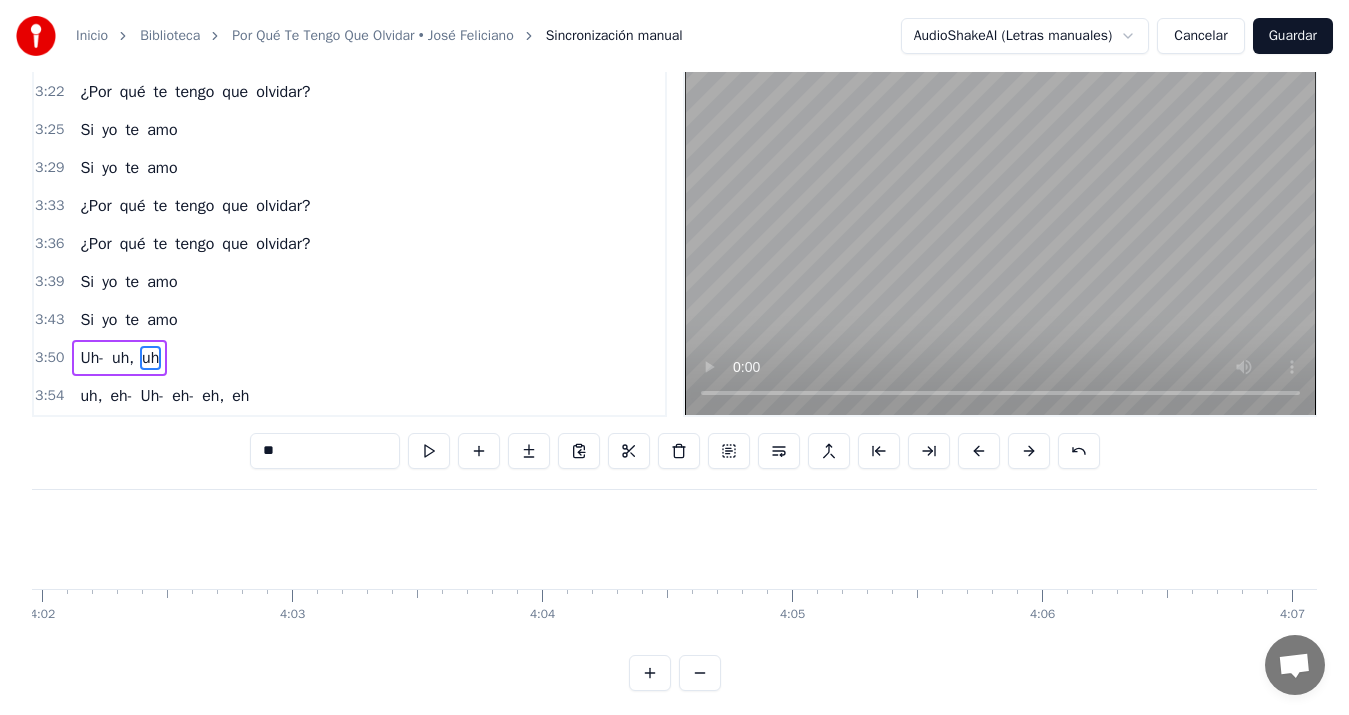 click at bounding box center (700, 673) 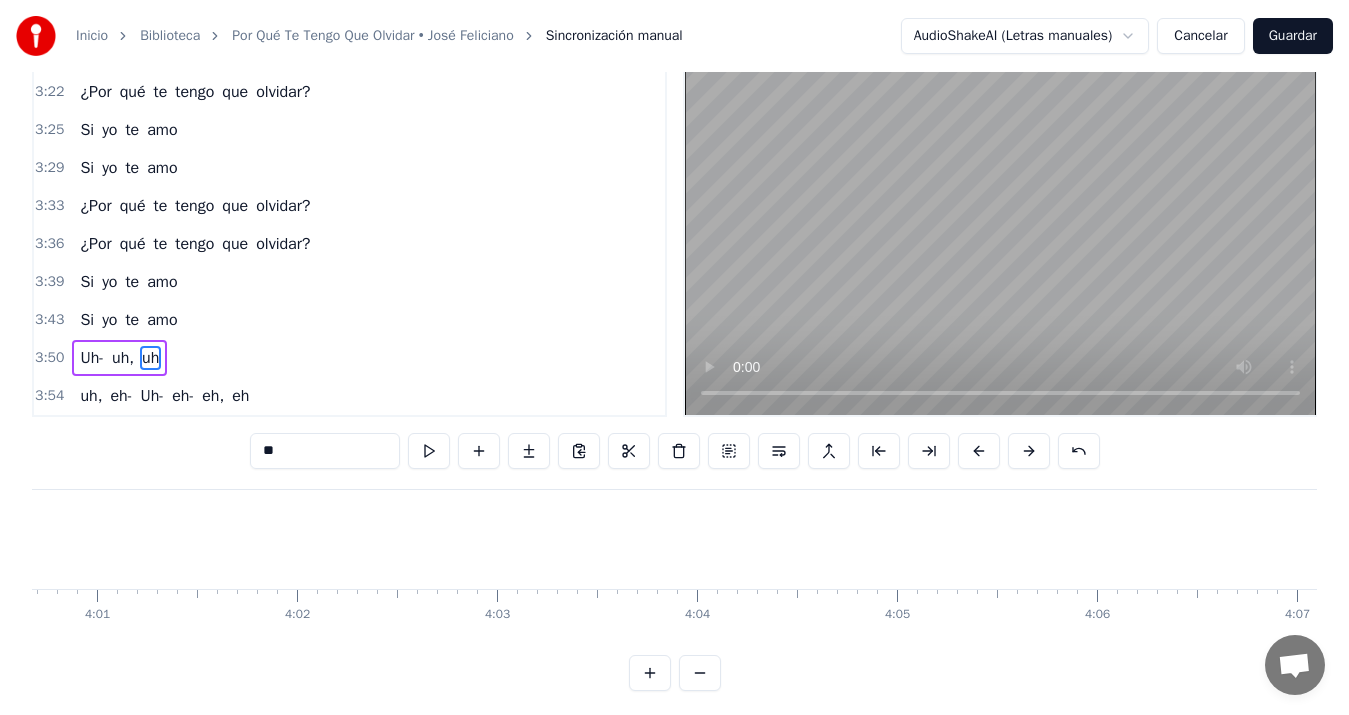 click at bounding box center [700, 673] 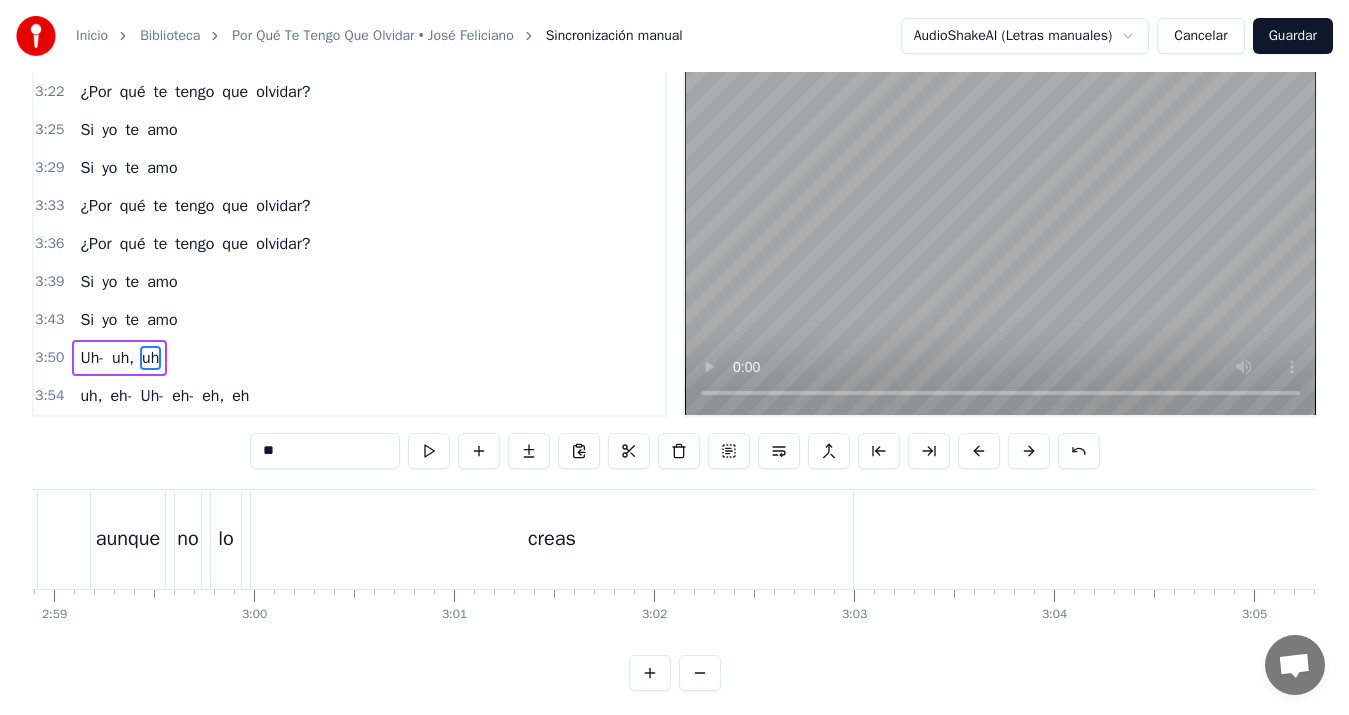 click at bounding box center (700, 673) 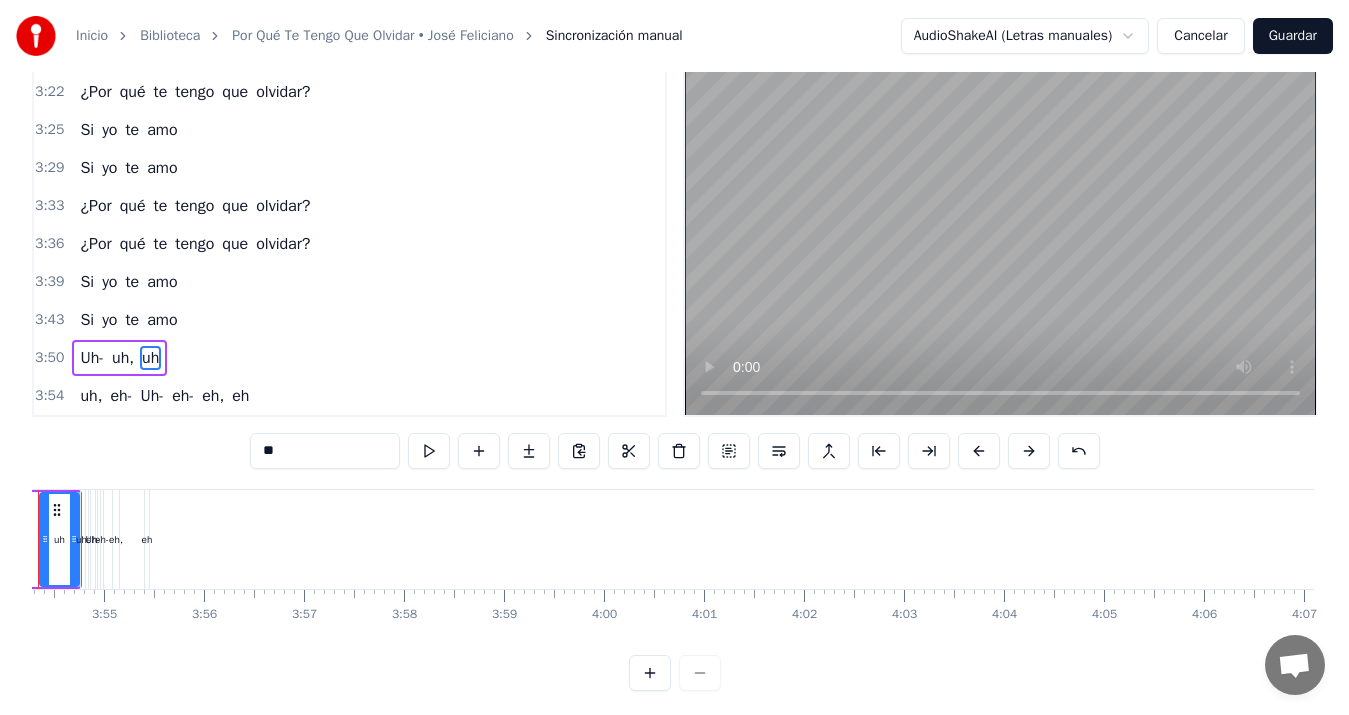 scroll, scrollTop: 0, scrollLeft: 23334, axis: horizontal 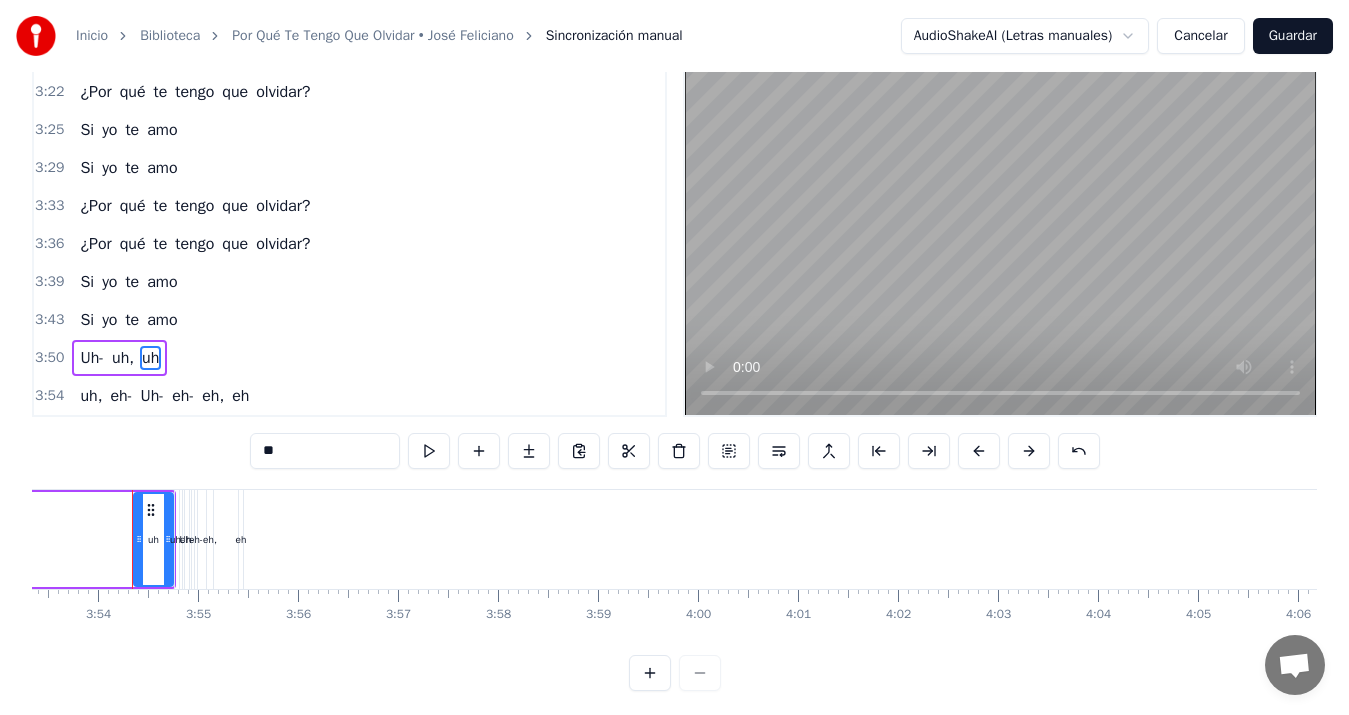 click at bounding box center [675, 673] 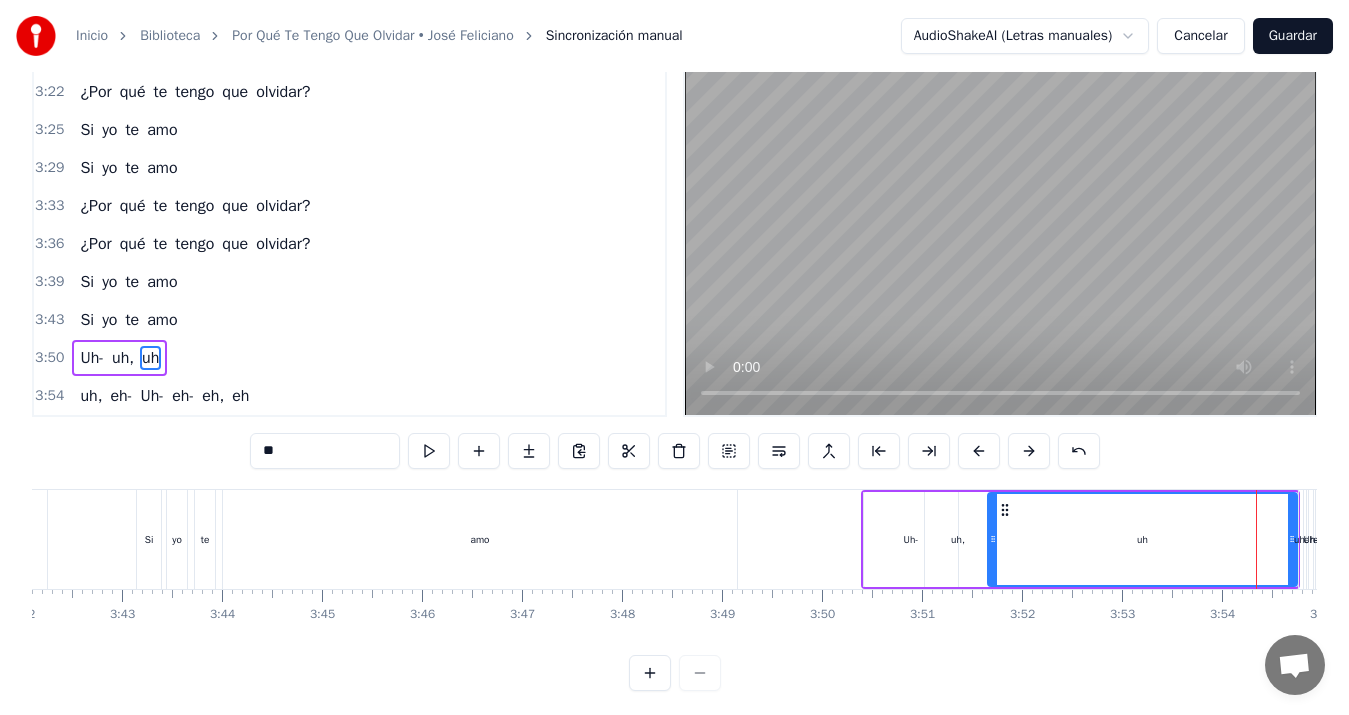drag, startPoint x: 1266, startPoint y: 538, endPoint x: 997, endPoint y: 514, distance: 270.0685 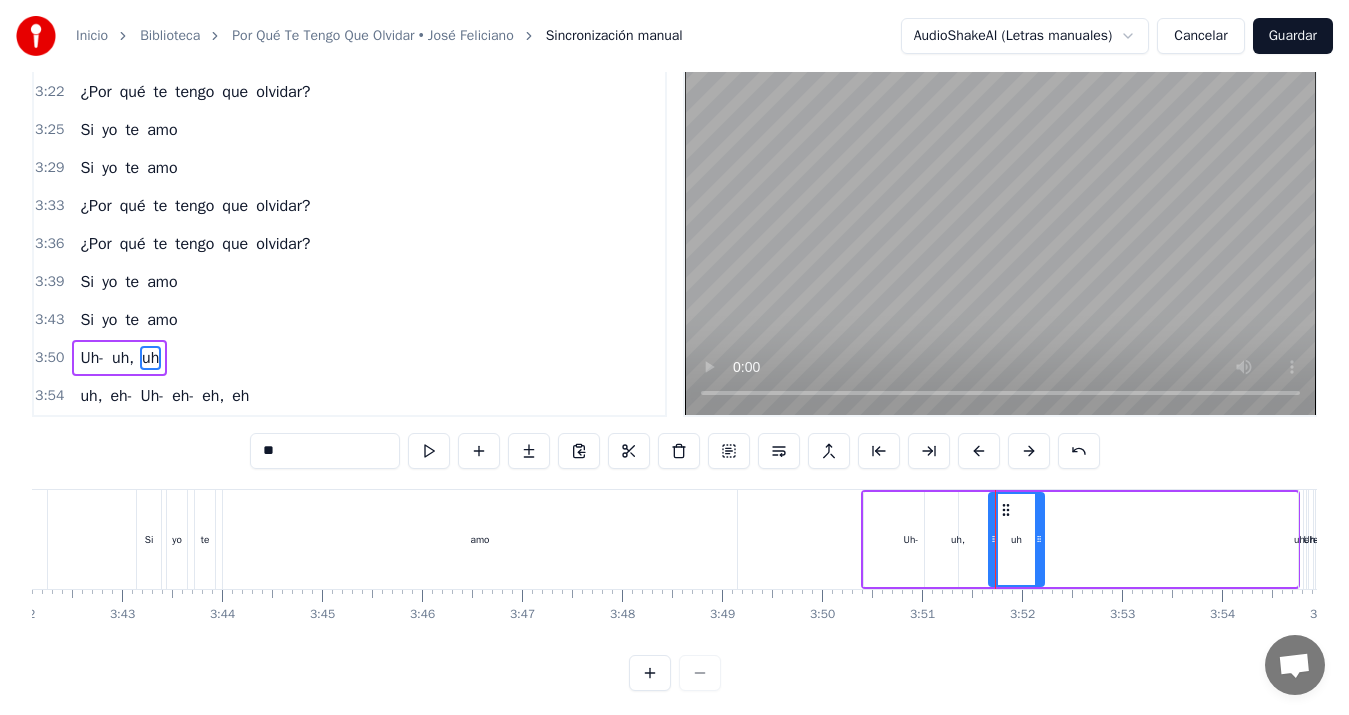 drag, startPoint x: 1292, startPoint y: 539, endPoint x: 1040, endPoint y: 566, distance: 253.4423 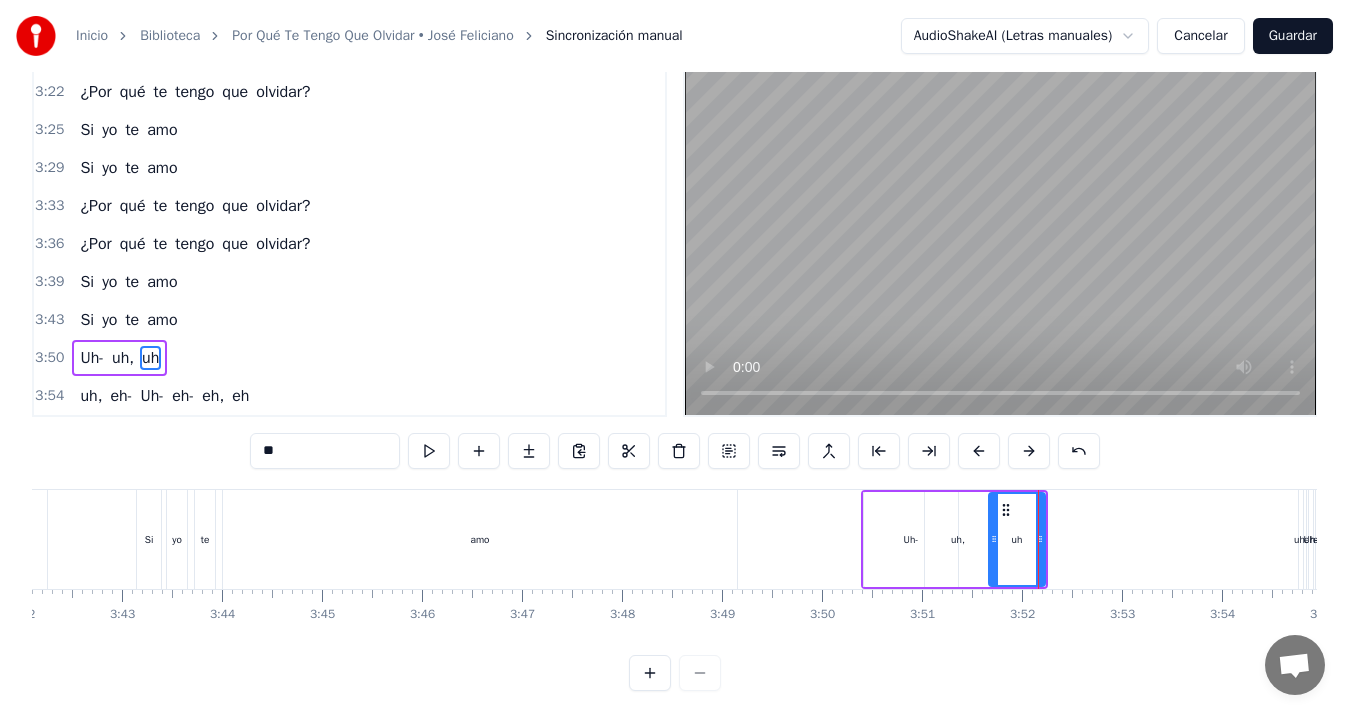 click on "amo" at bounding box center (480, 539) 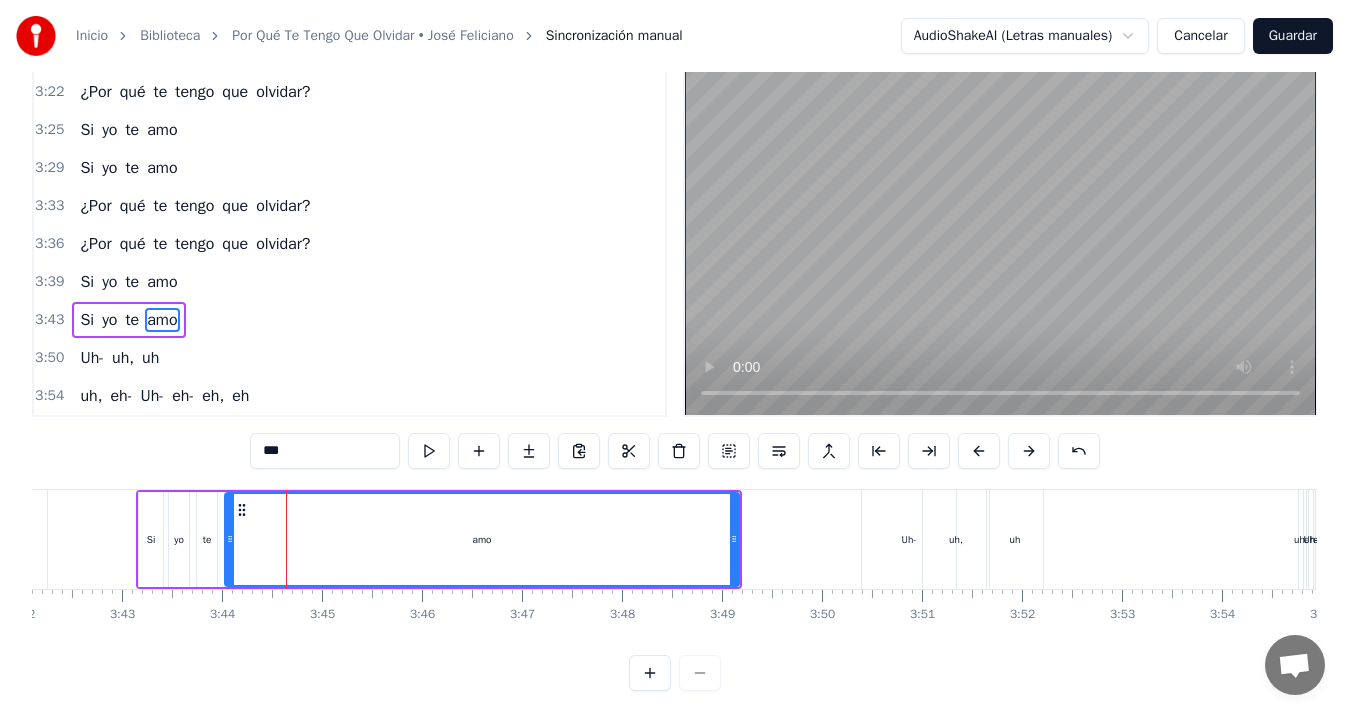 scroll, scrollTop: 7, scrollLeft: 0, axis: vertical 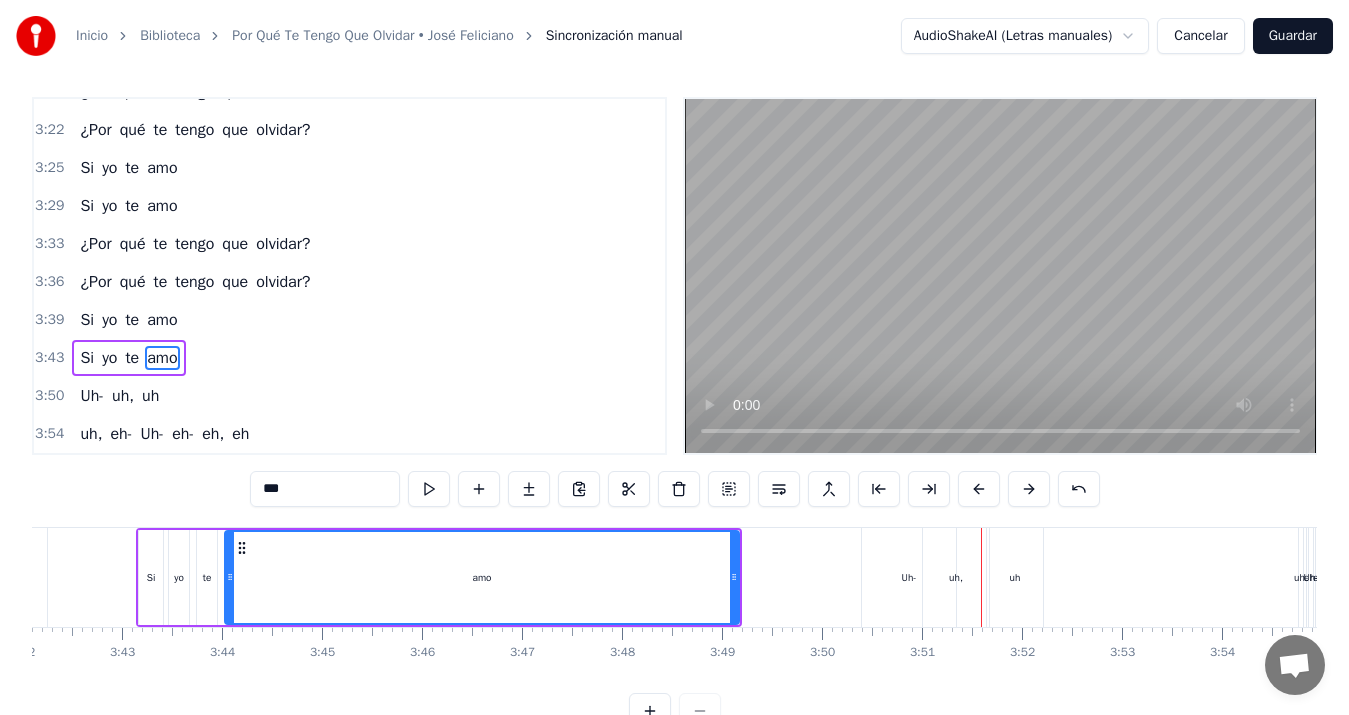 click on "Uh-" at bounding box center (909, 577) 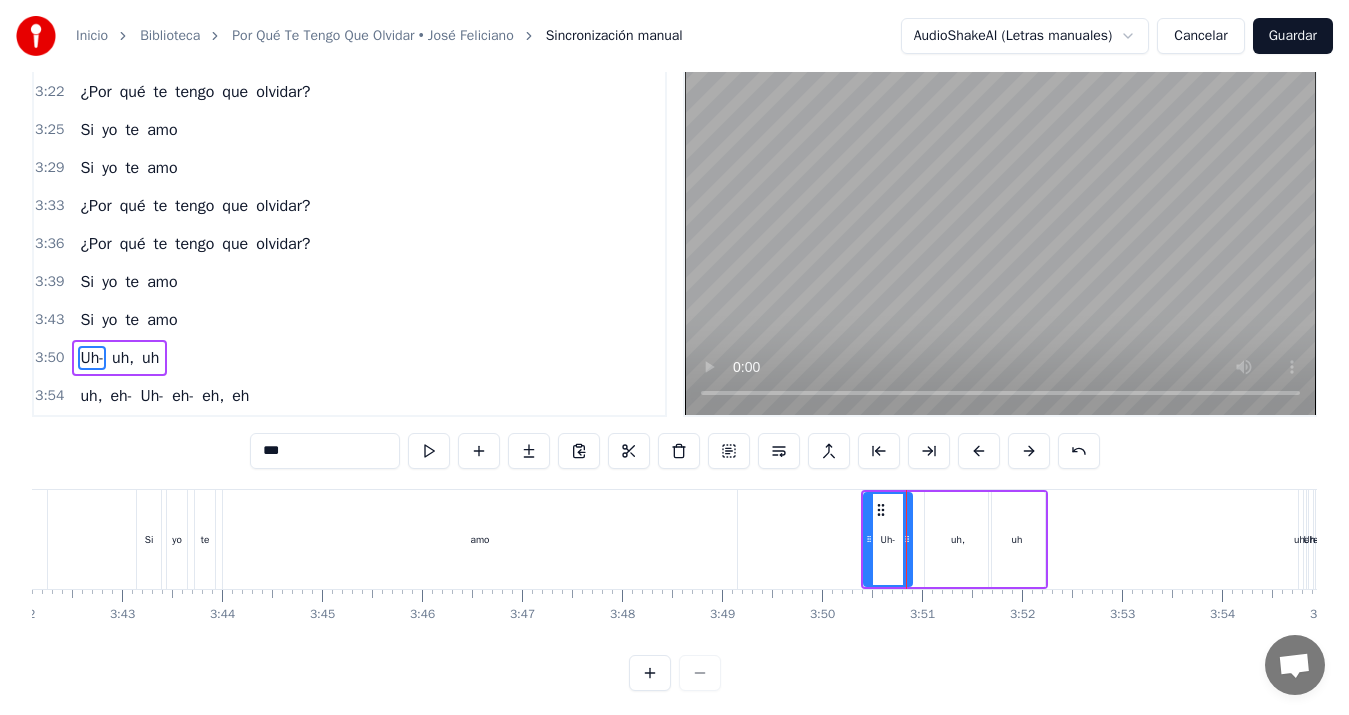 drag, startPoint x: 955, startPoint y: 539, endPoint x: 910, endPoint y: 540, distance: 45.01111 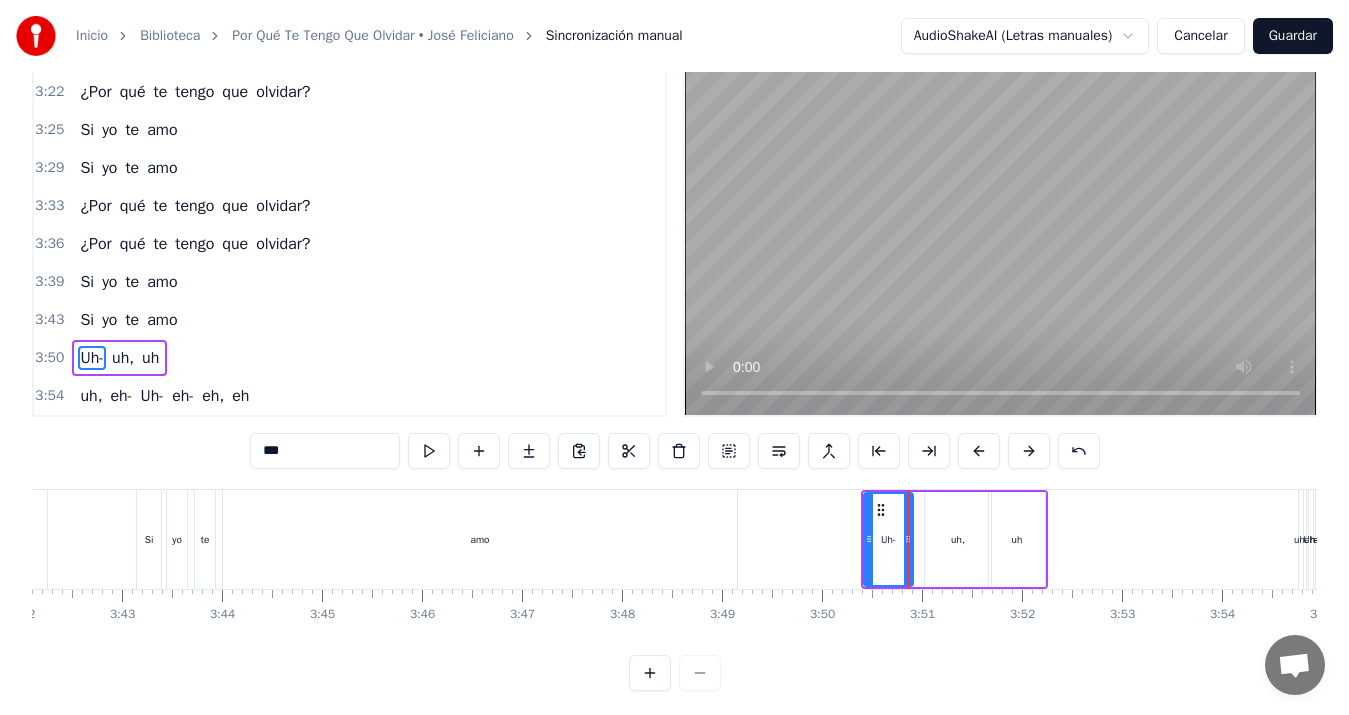 click on "uh," at bounding box center [958, 539] 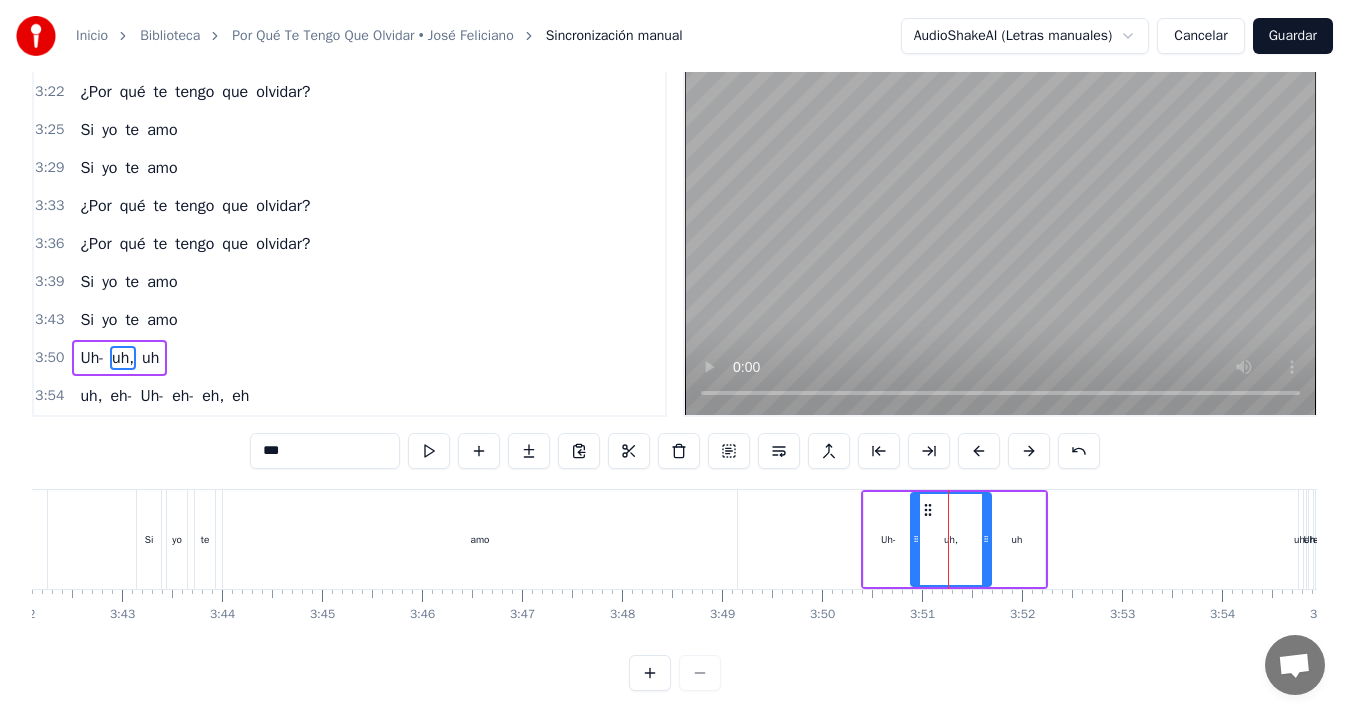 drag, startPoint x: 929, startPoint y: 539, endPoint x: 915, endPoint y: 540, distance: 14.035668 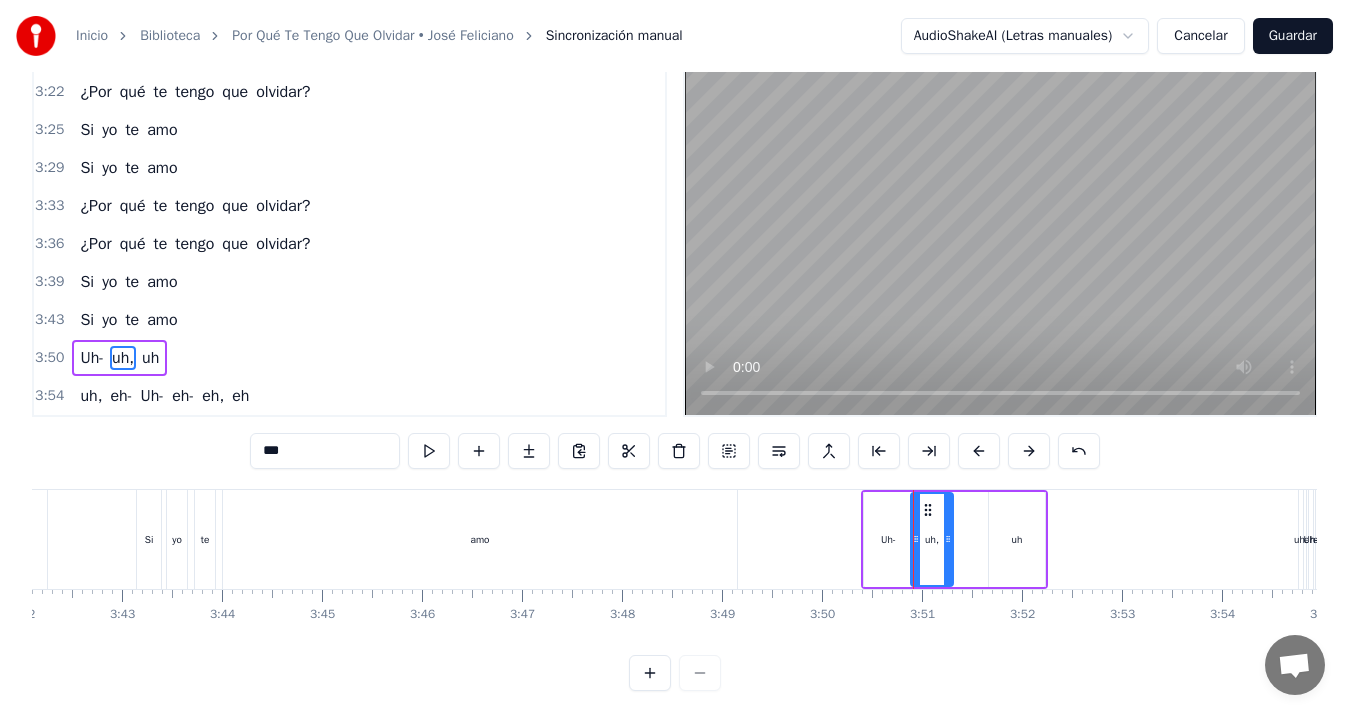 drag, startPoint x: 987, startPoint y: 538, endPoint x: 950, endPoint y: 538, distance: 37 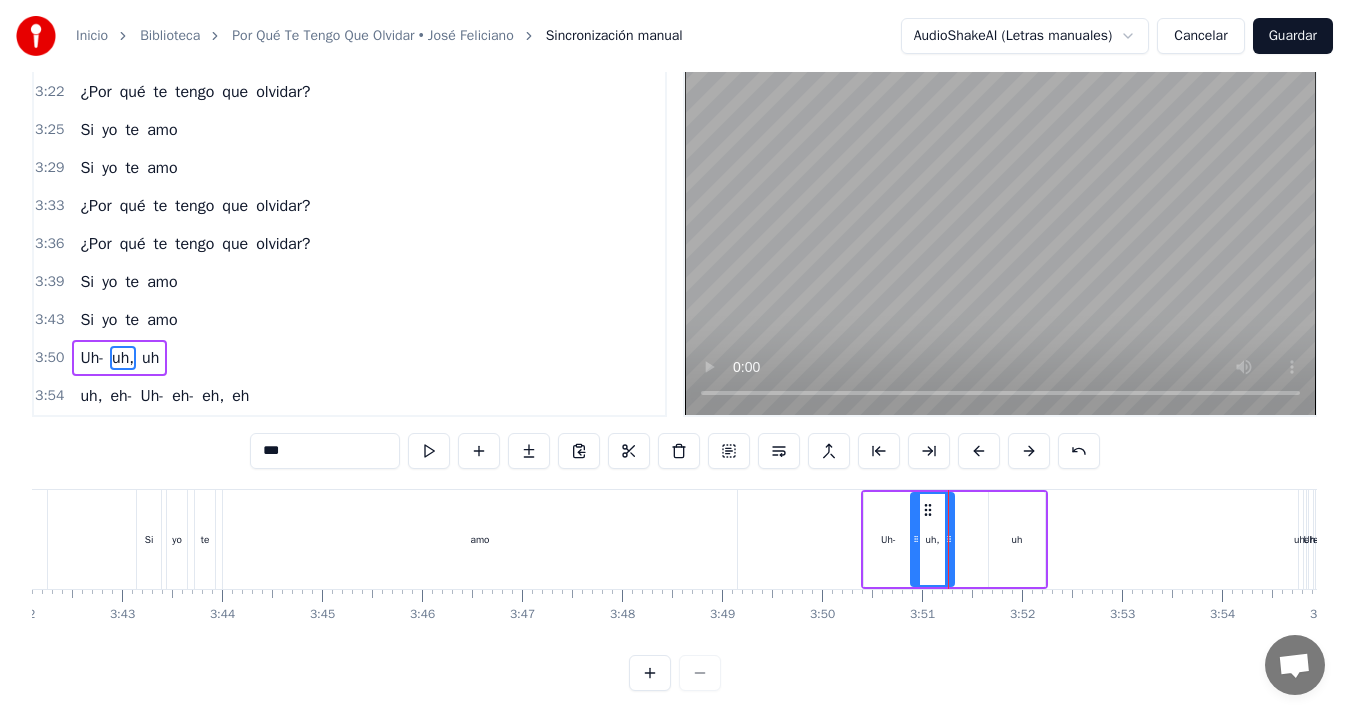 click on "uh" at bounding box center (1017, 539) 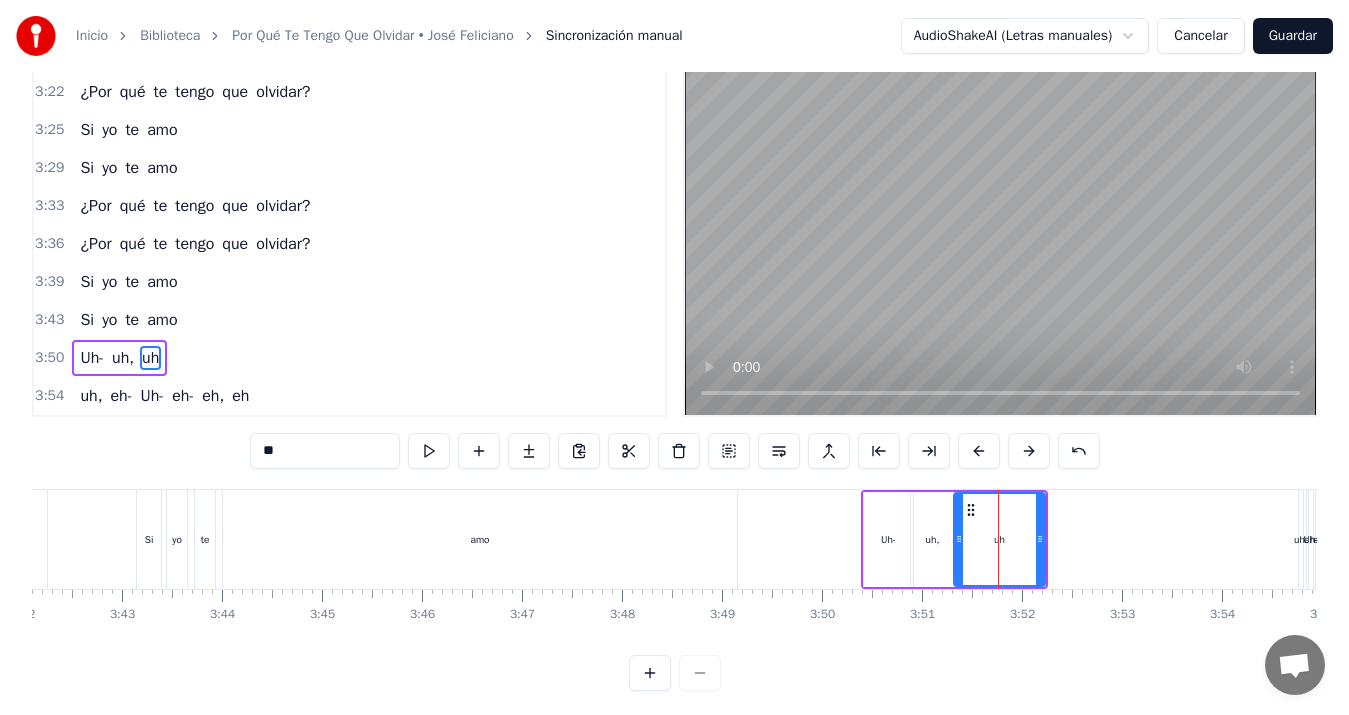 drag, startPoint x: 994, startPoint y: 540, endPoint x: 959, endPoint y: 546, distance: 35.510563 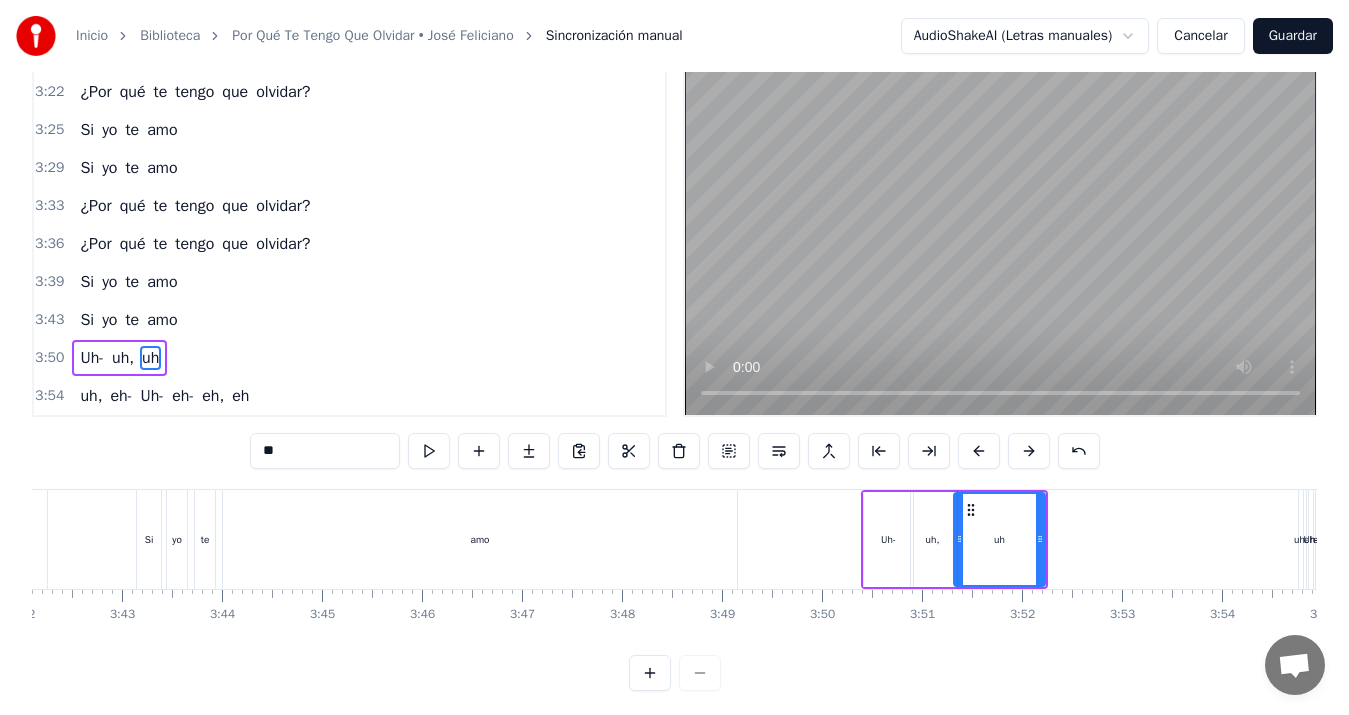 click on "amo" at bounding box center [480, 539] 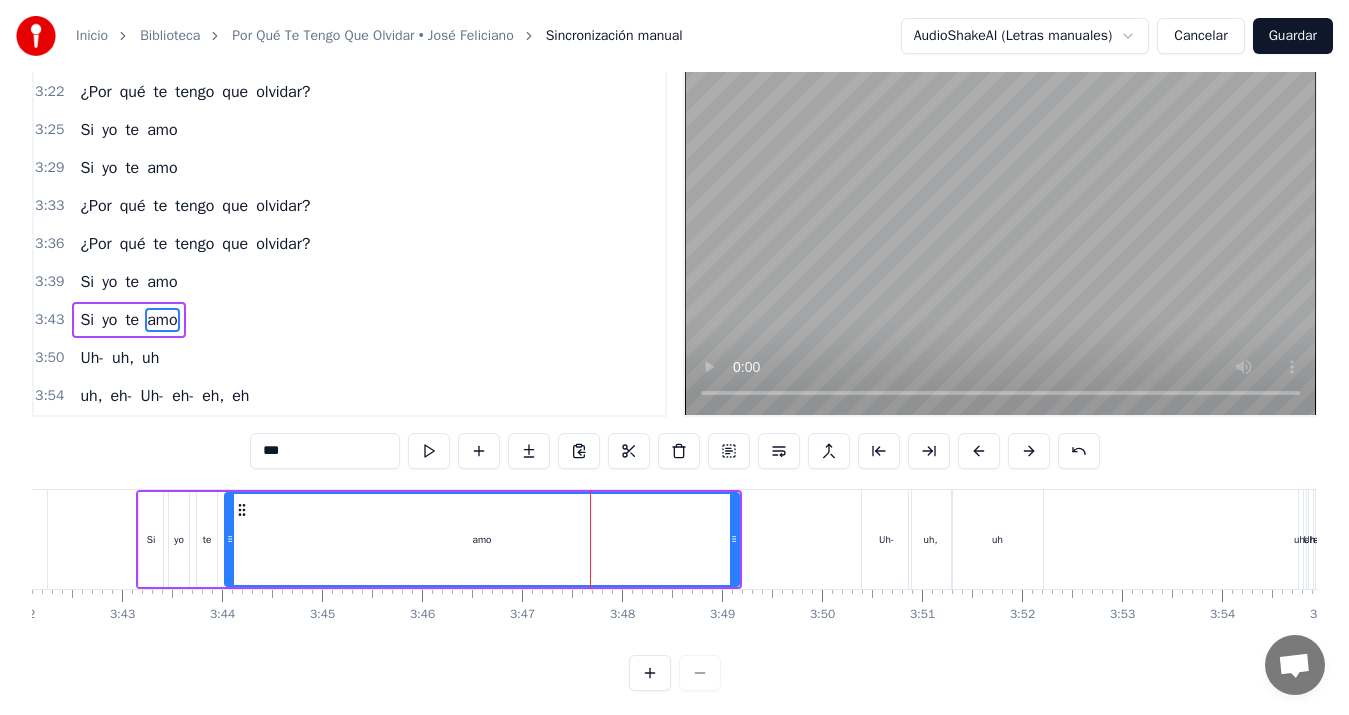 scroll, scrollTop: 7, scrollLeft: 0, axis: vertical 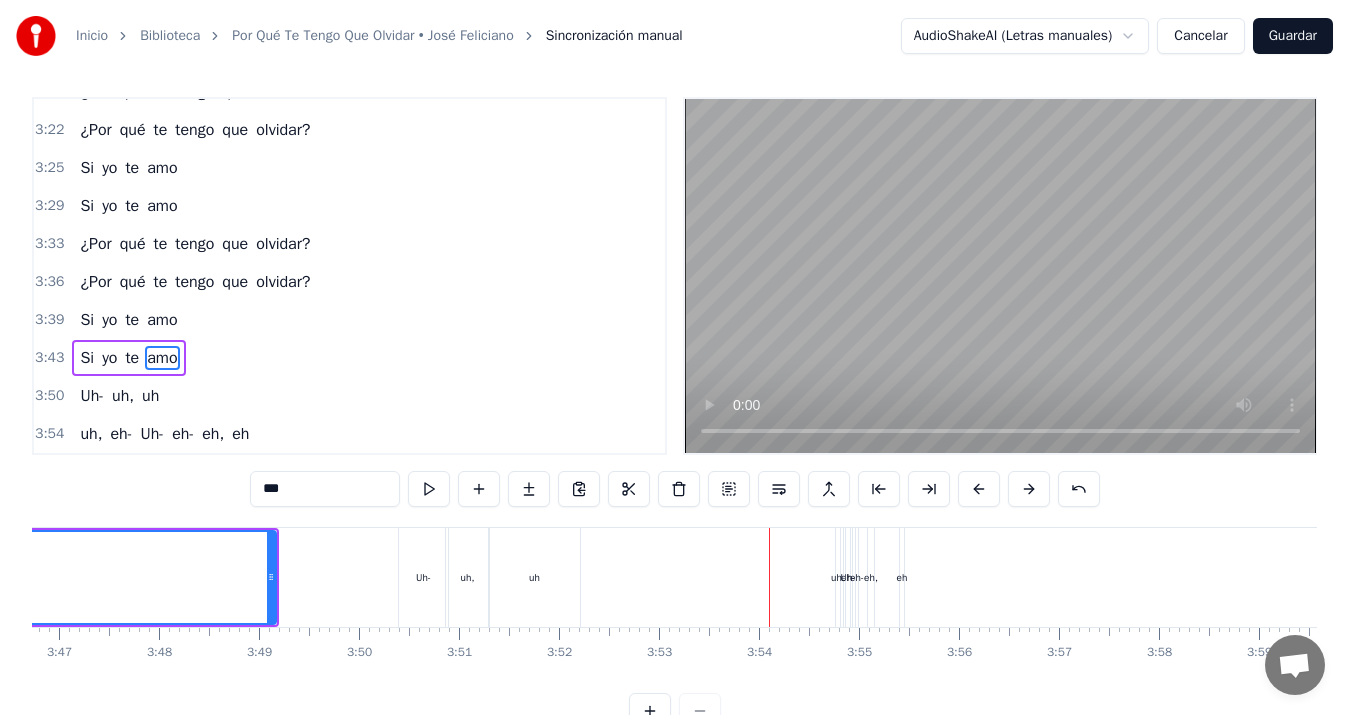 click on "uh" at bounding box center (534, 577) 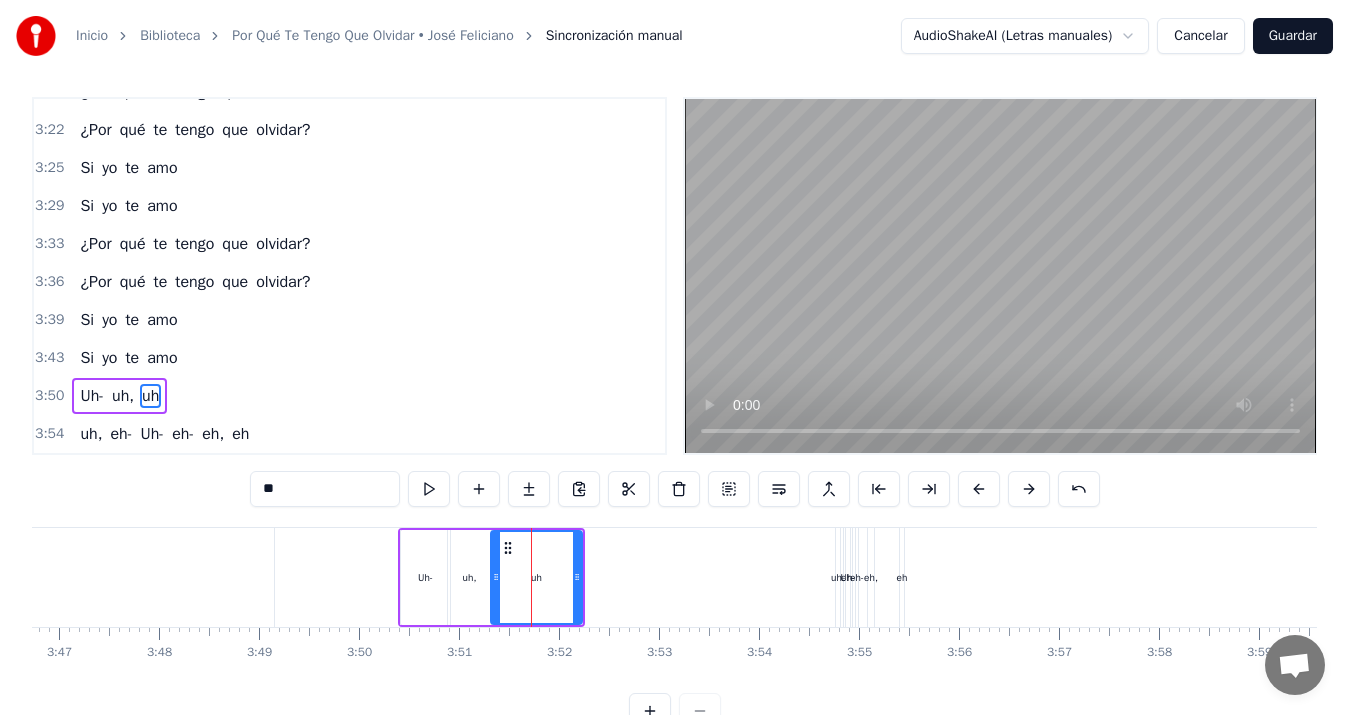 scroll, scrollTop: 45, scrollLeft: 0, axis: vertical 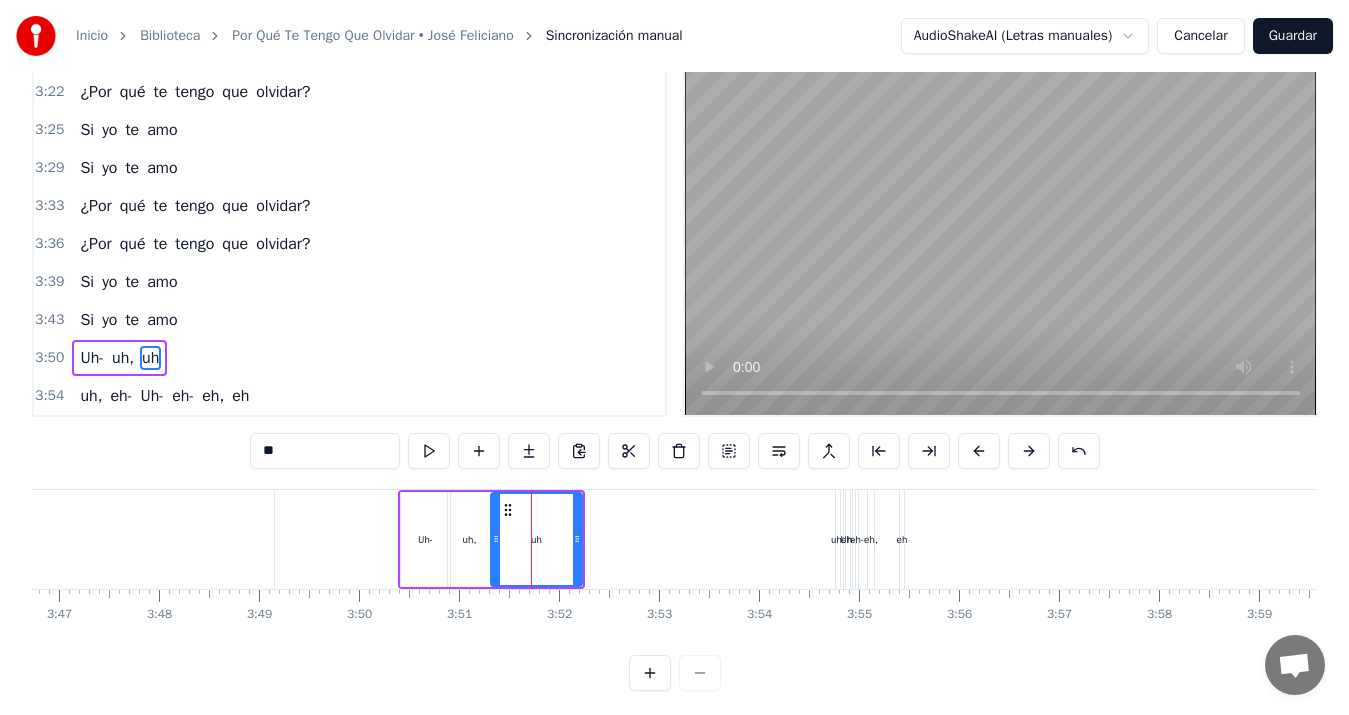 drag, startPoint x: 531, startPoint y: 538, endPoint x: 507, endPoint y: 505, distance: 40.804413 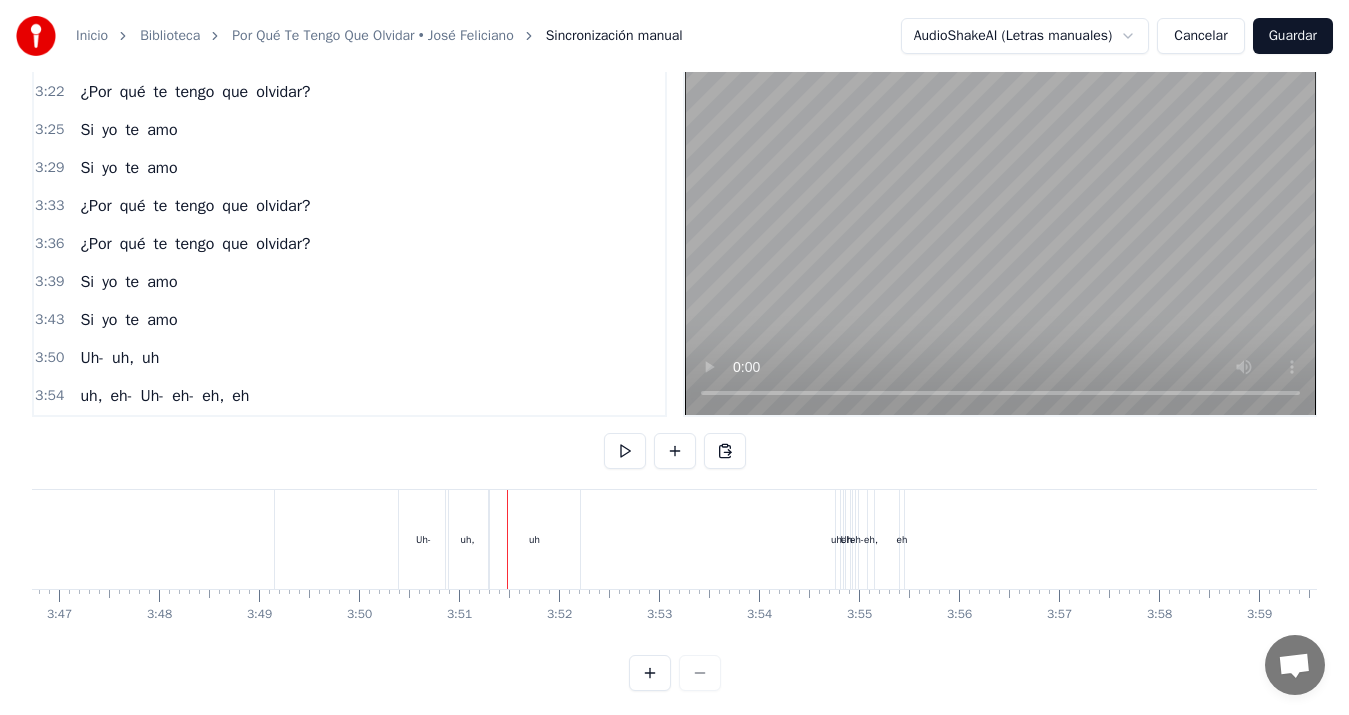 click on "Escucho tu voz susurro tu nombre extraño el calor en nuestros rincones no puedo fingir si tú no estás aquí junto a mí no soy feliz Confieso, mi amor ya no soy el mismo te quiero olvidar y no lo consigo te recuerdo más que hace un año atrás y siempre tú mi mundo tú Y pienso en ti mi fórmula de amor y pienso en ti sin ver la solución ¿Por qué te tengo que olvidar? ¿Por qué te tengo que olvidar? Si yo te amo Si yo te amo ¿Por qué te tengo que olvidar? ¿Por qué te tengo que olvidar? Si yo te amo Si yo te amo Hoy la soledad se sienta a mi mesa me invita a brindar por esta tristeza una sensación inevitable al fin si faltas tú voy a morir Y pienso en ti mi fórmula de amor y pienso en ti sin ver la solución ¿Por qué te tengo que olvidar? ¿Por qué te tengo que olvidar? Si yo te amo Si yo te amo He tratado inútilmente disipar la idea tú me tienes en tus manos aunque no lo creas Y pienso en ti mi fórmula de amor y pienso en ti sin ver la solución ¿Por qué te tengo que olvidar? ¿Por te" at bounding box center [-10286, 539] 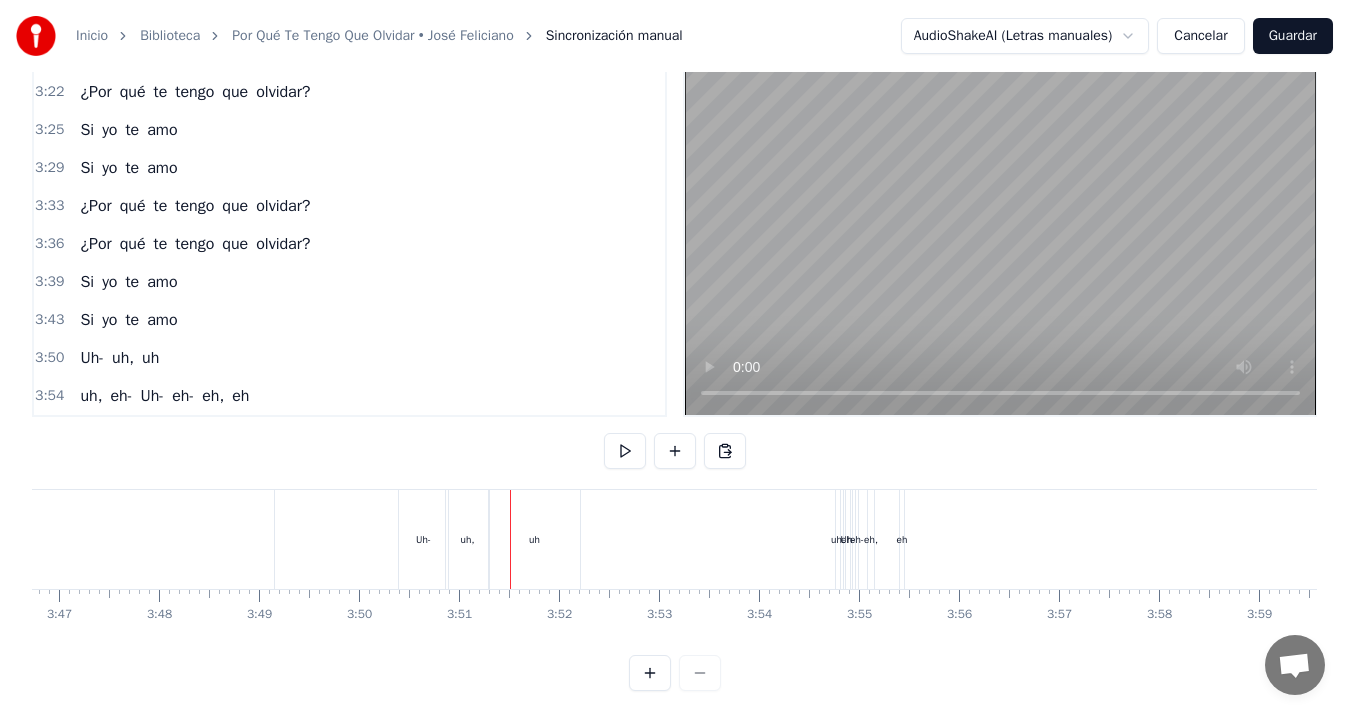click at bounding box center (510, 539) 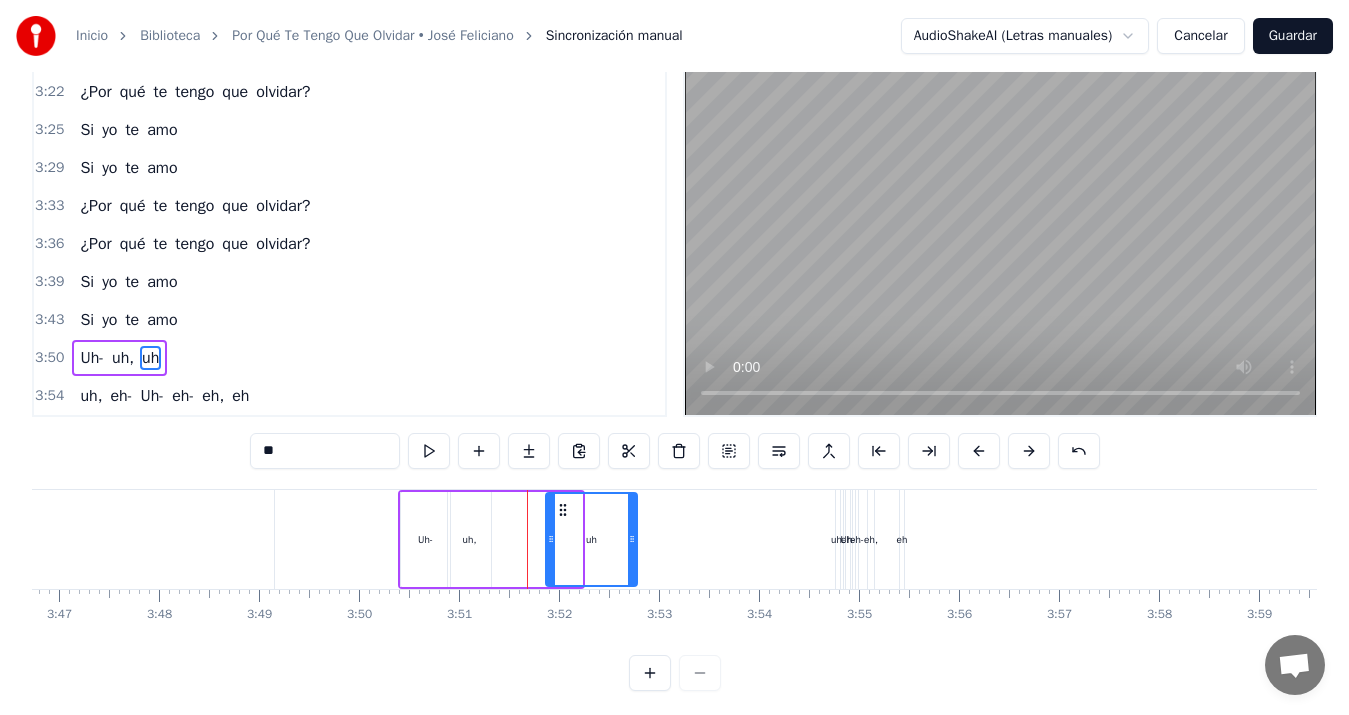 drag, startPoint x: 507, startPoint y: 509, endPoint x: 562, endPoint y: 507, distance: 55.03635 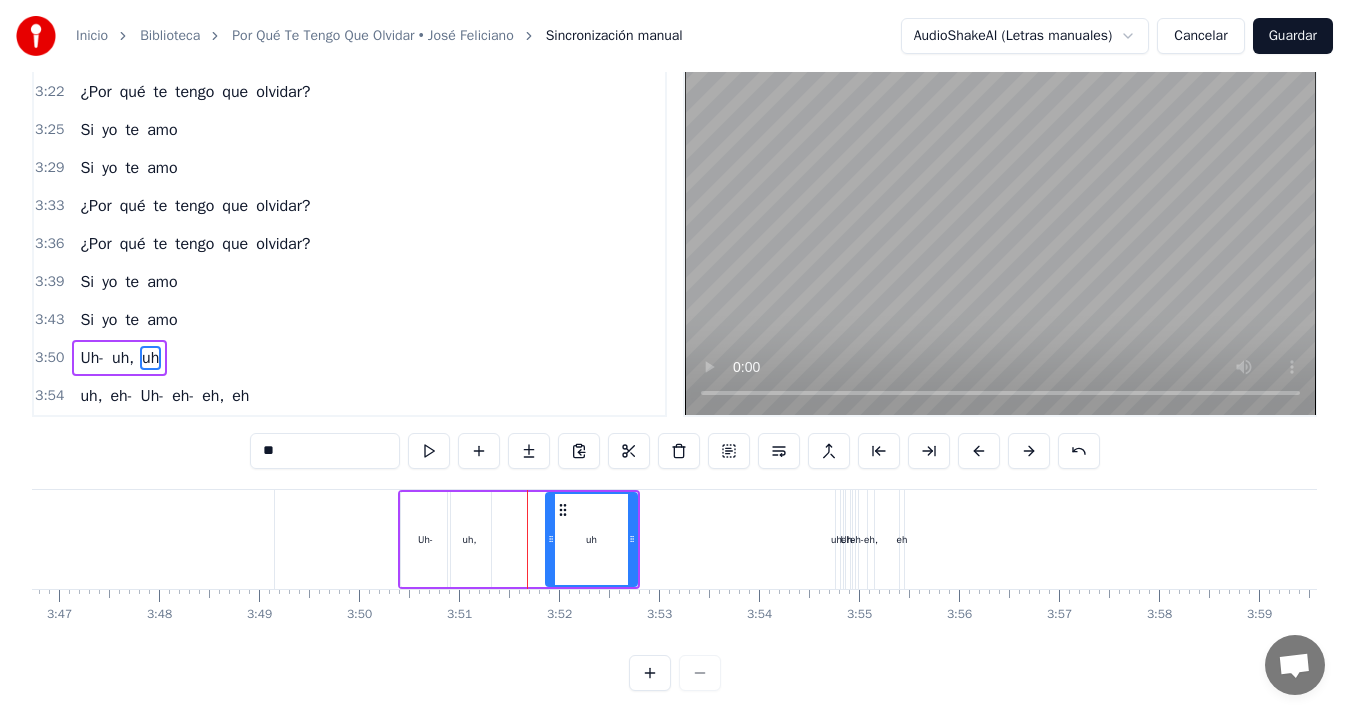 click on "uh," at bounding box center (469, 539) 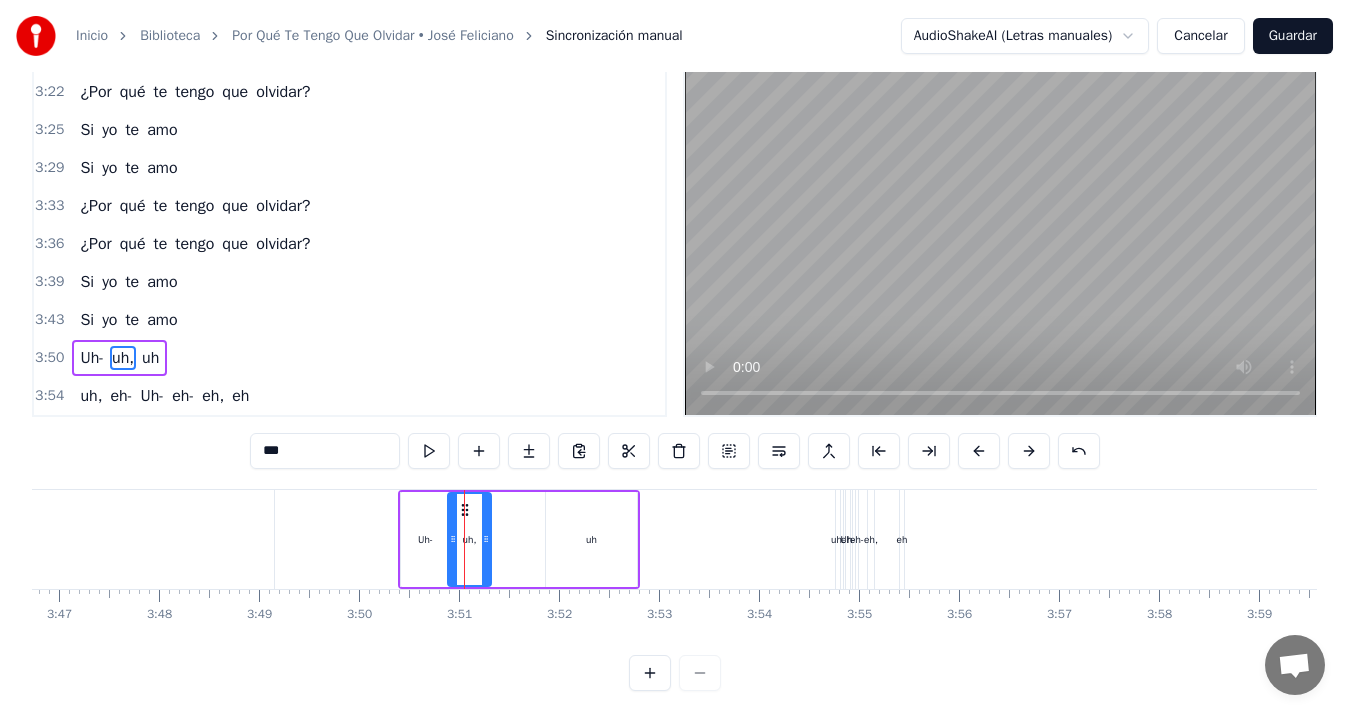 click on "Uh-" at bounding box center (425, 539) 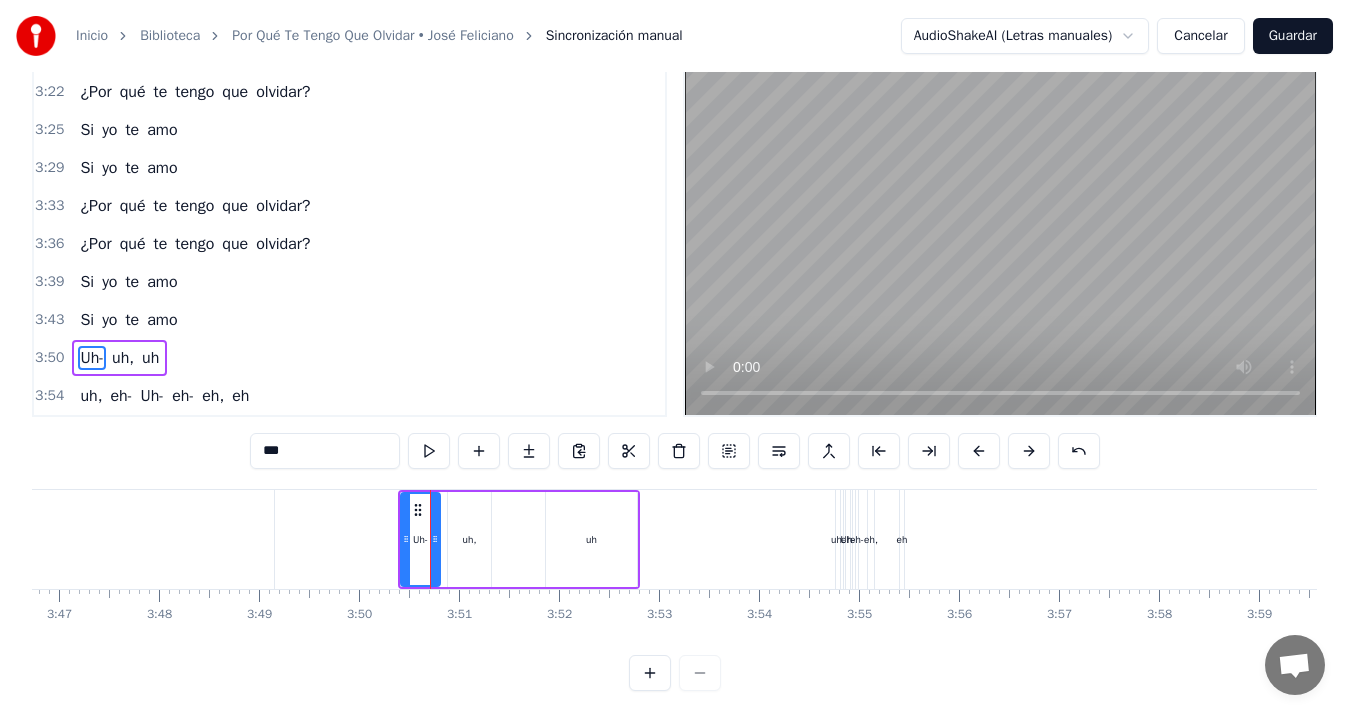 click 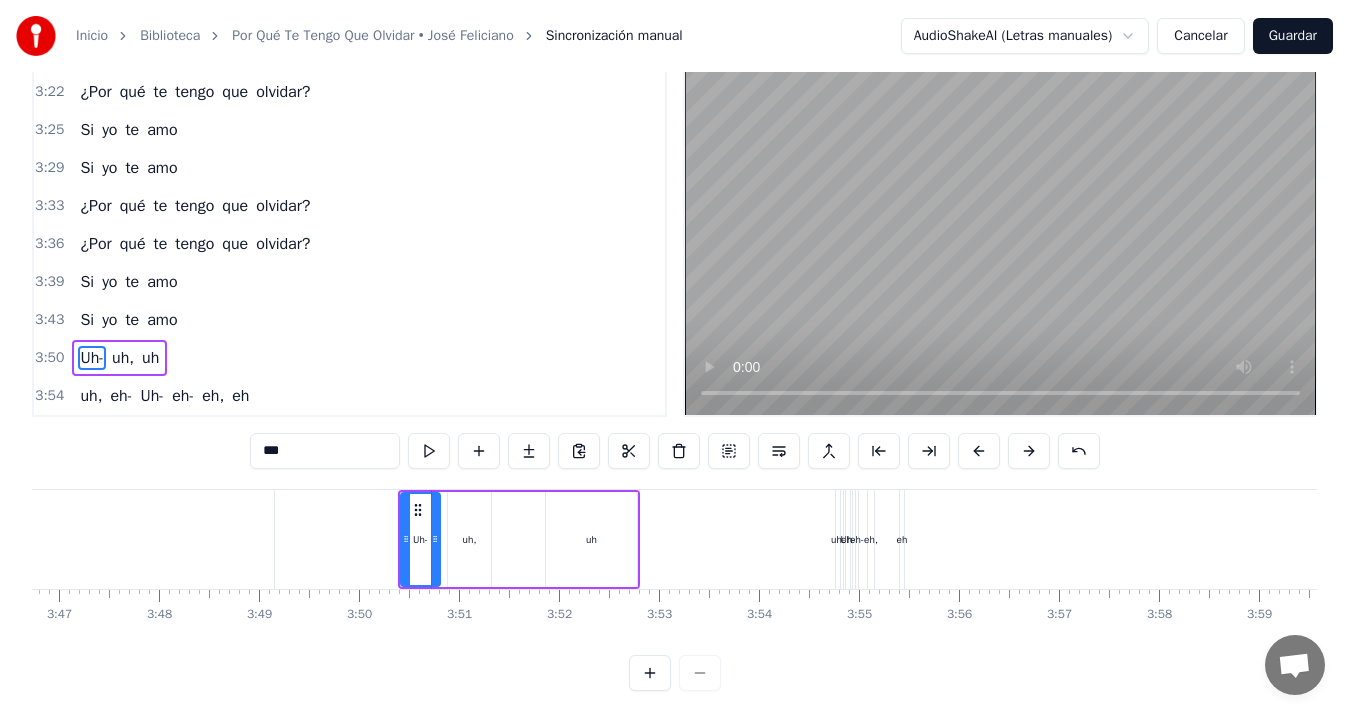 click on "uh," at bounding box center [470, 539] 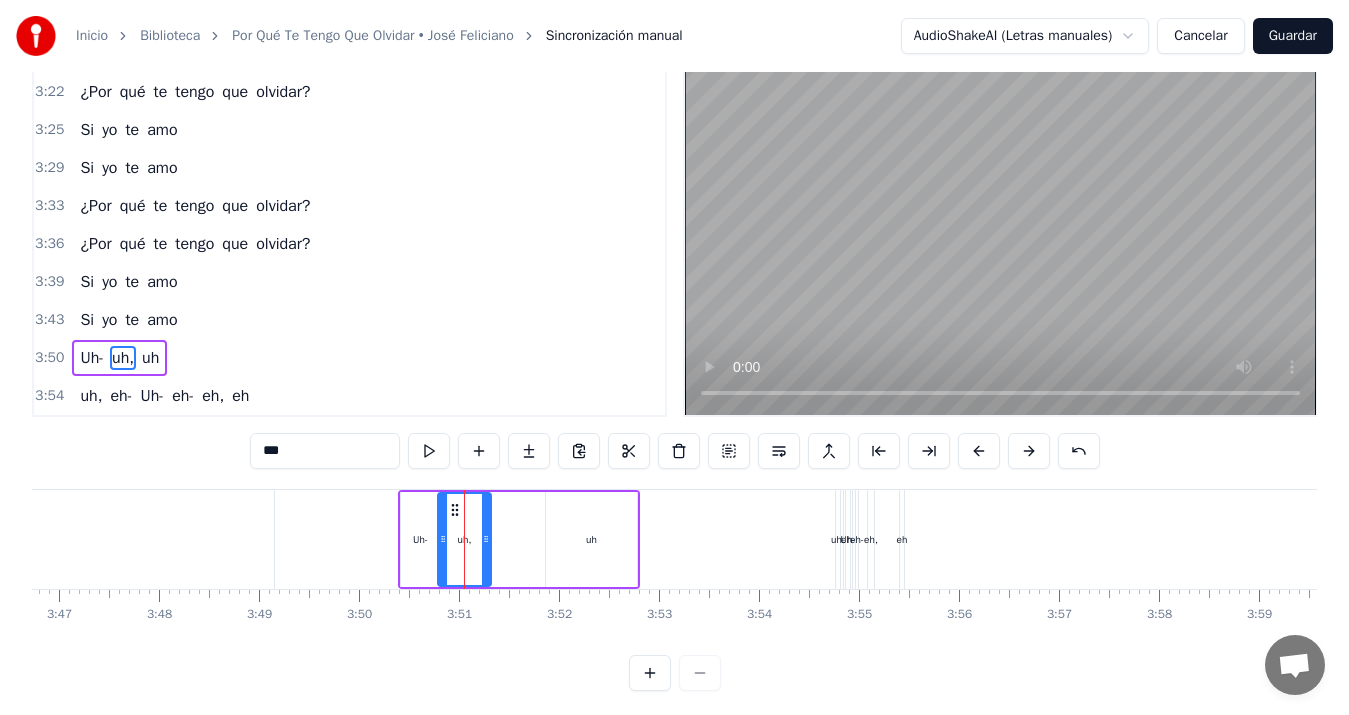drag, startPoint x: 453, startPoint y: 536, endPoint x: 443, endPoint y: 542, distance: 11.661903 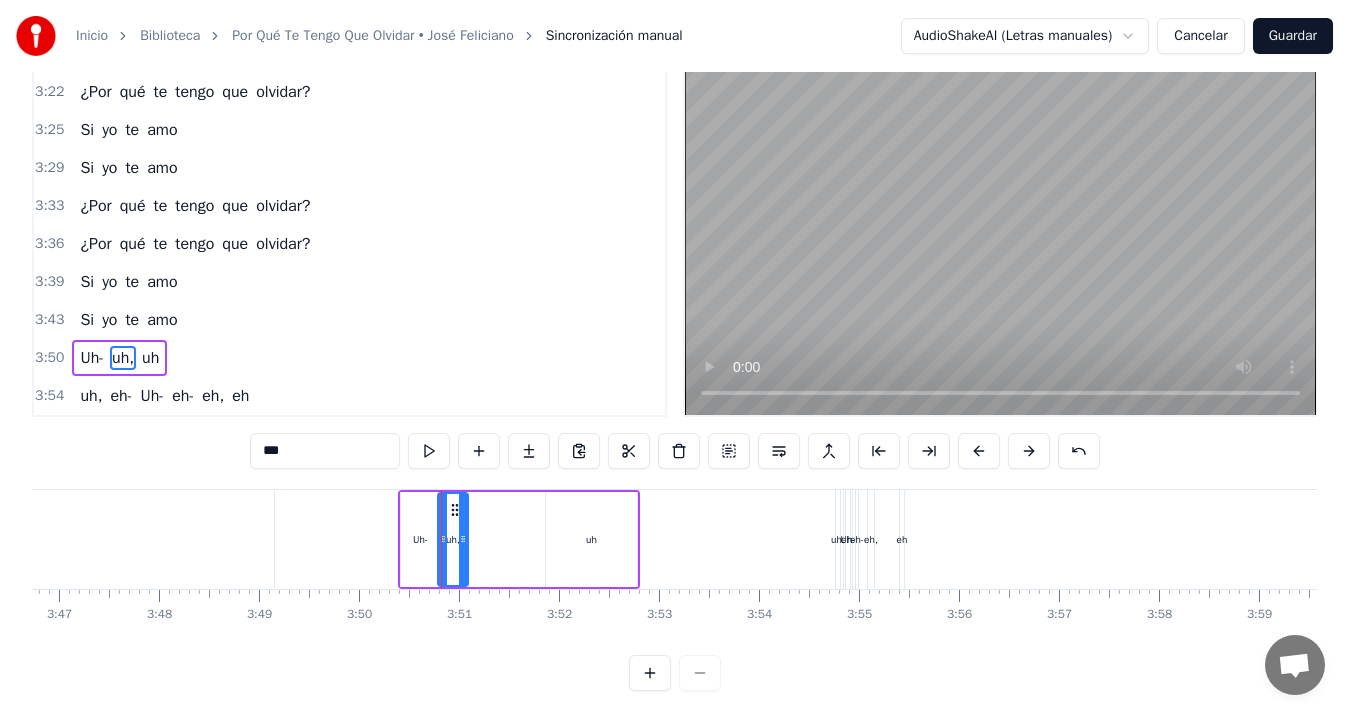 drag, startPoint x: 487, startPoint y: 536, endPoint x: 464, endPoint y: 535, distance: 23.021729 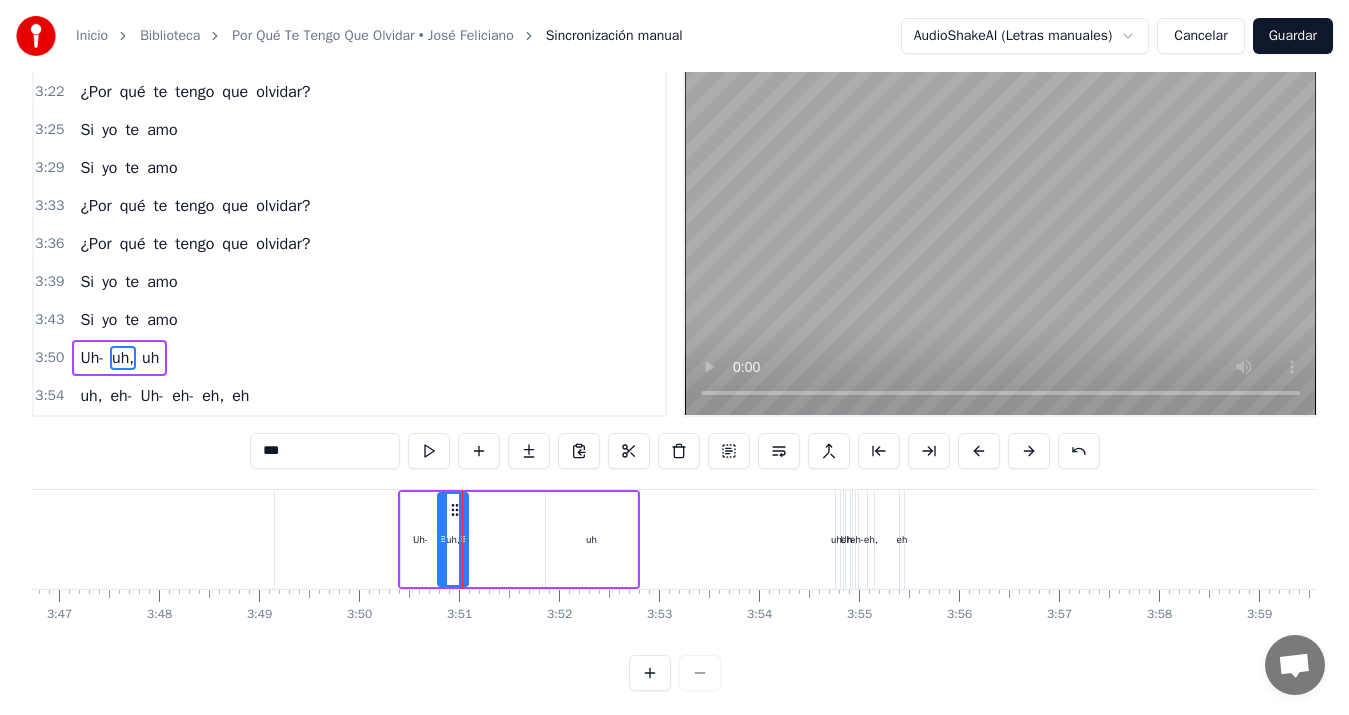 click on "uh" at bounding box center [592, 539] 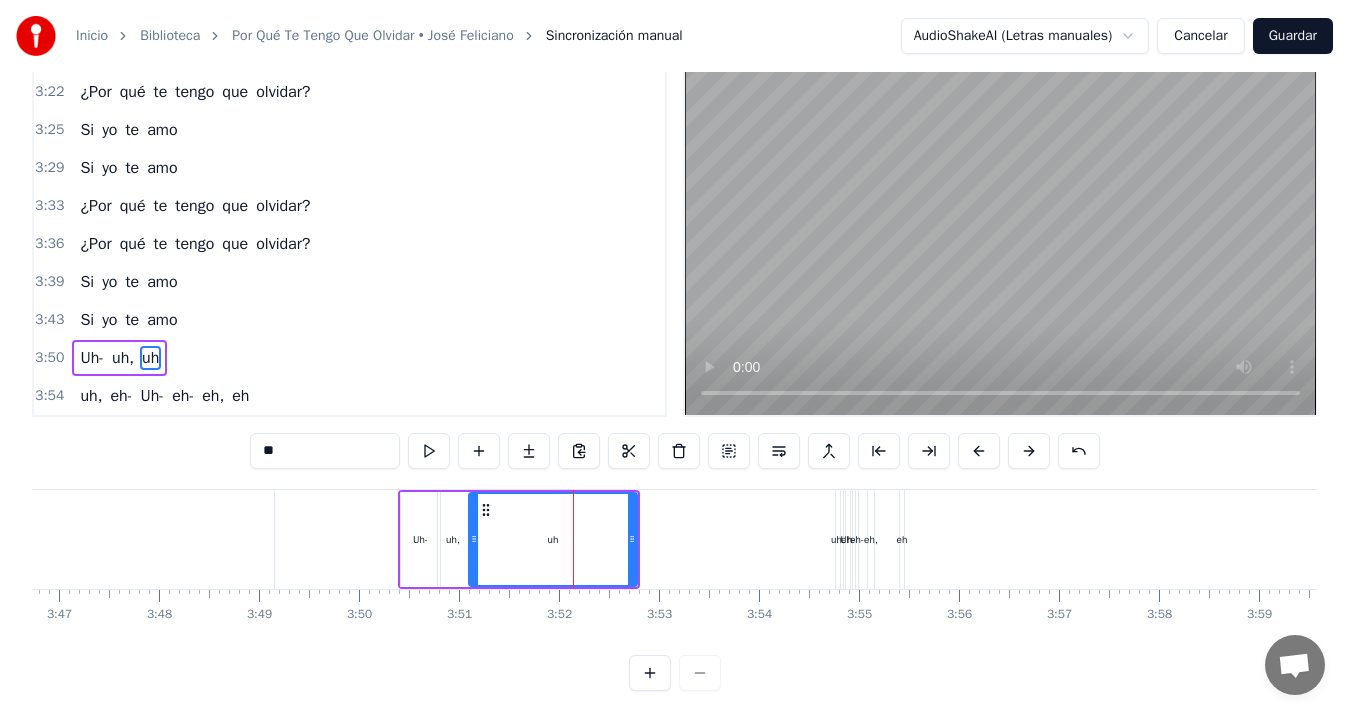 drag, startPoint x: 548, startPoint y: 535, endPoint x: 471, endPoint y: 535, distance: 77 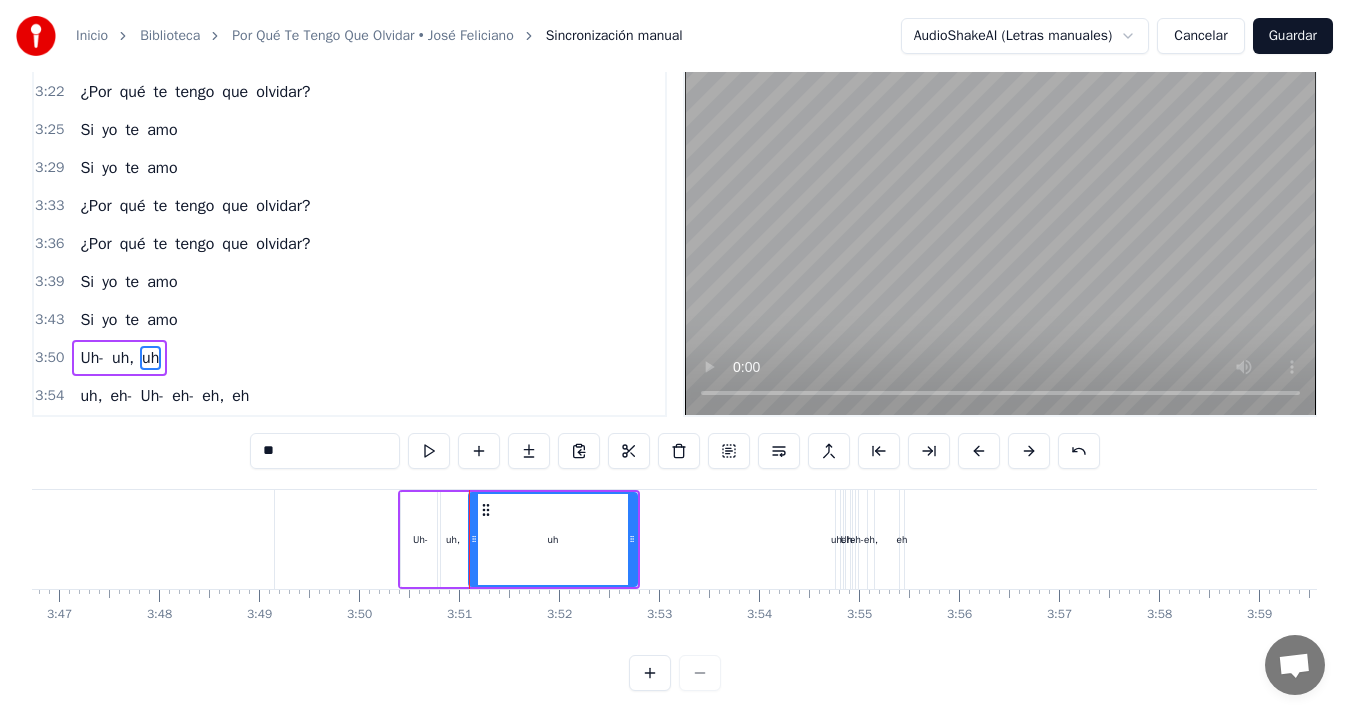 click on "amo" at bounding box center (17, 539) 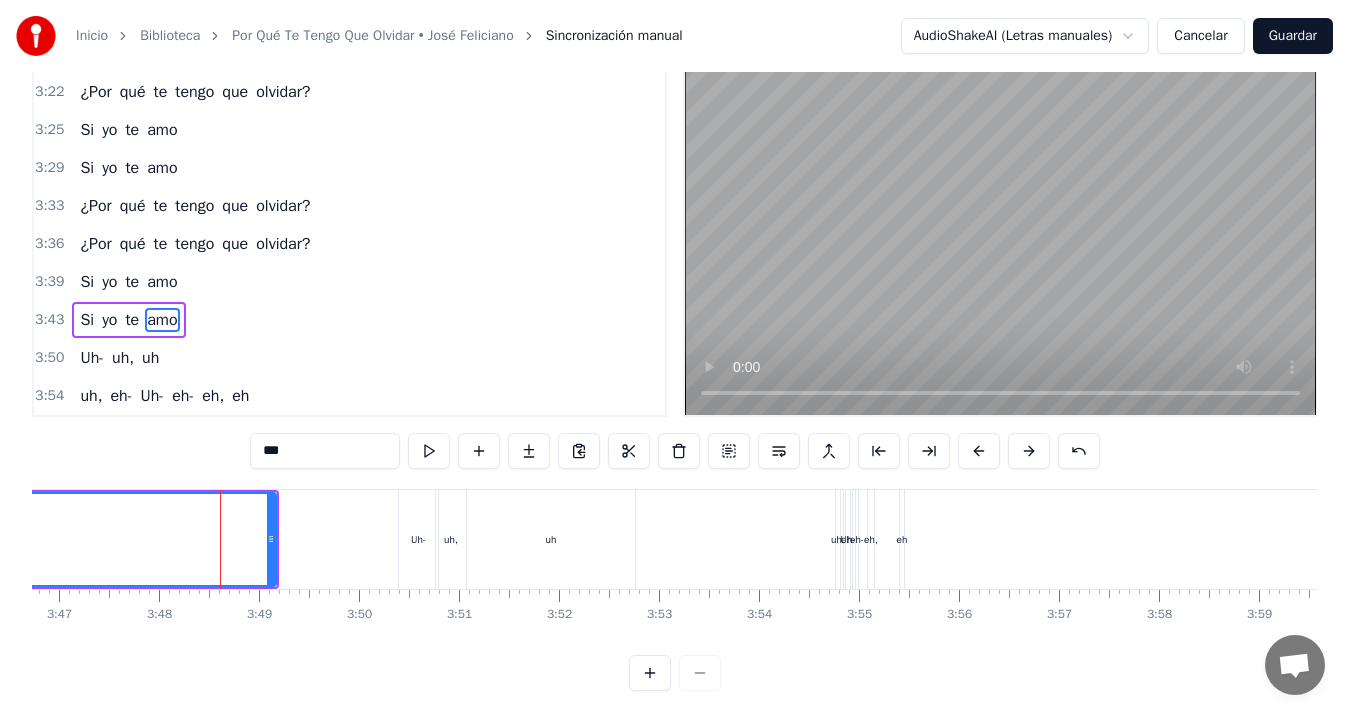 scroll, scrollTop: 7, scrollLeft: 0, axis: vertical 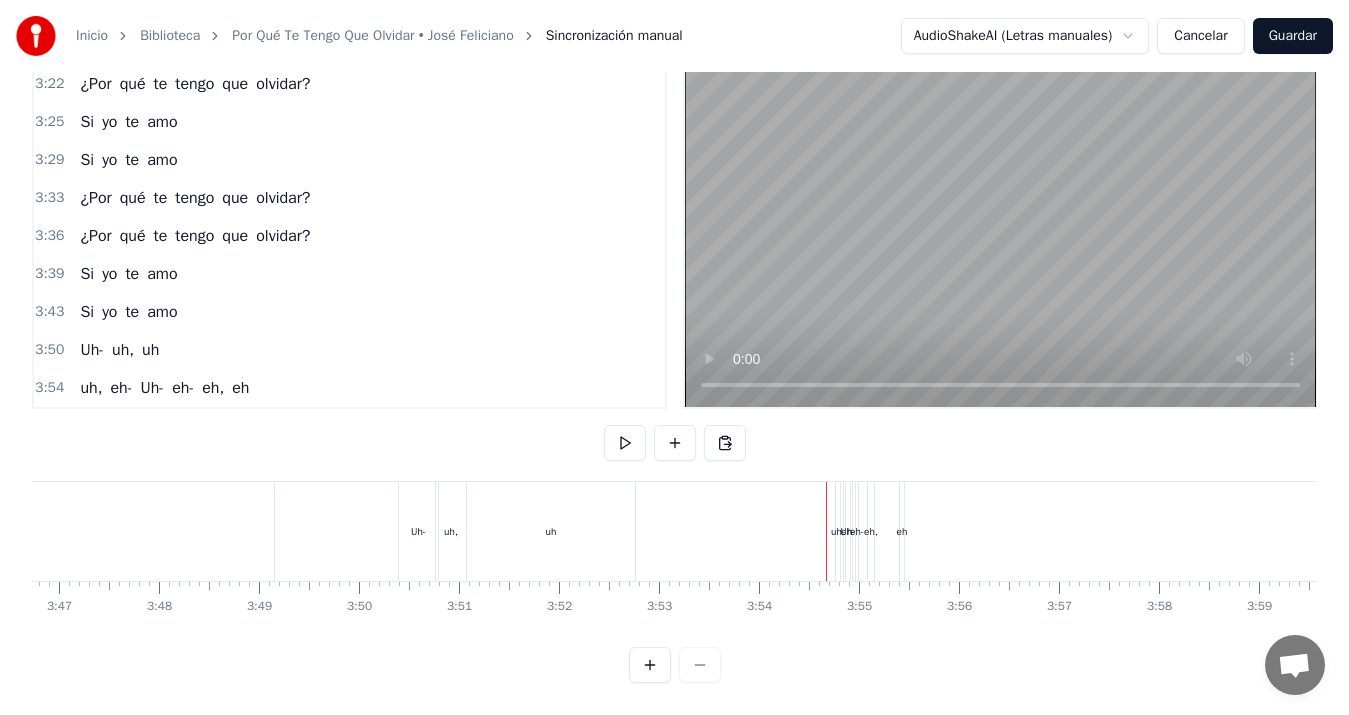 click at bounding box center (650, 665) 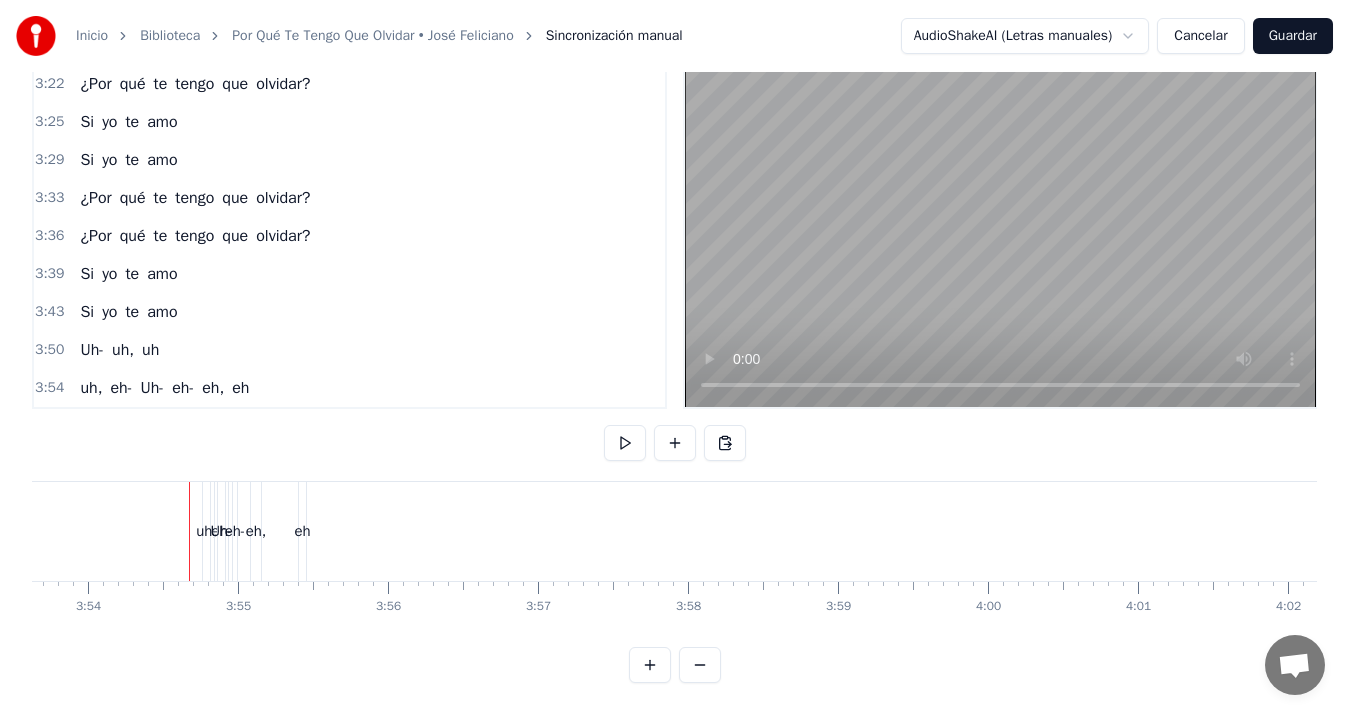scroll, scrollTop: 0, scrollLeft: 35100, axis: horizontal 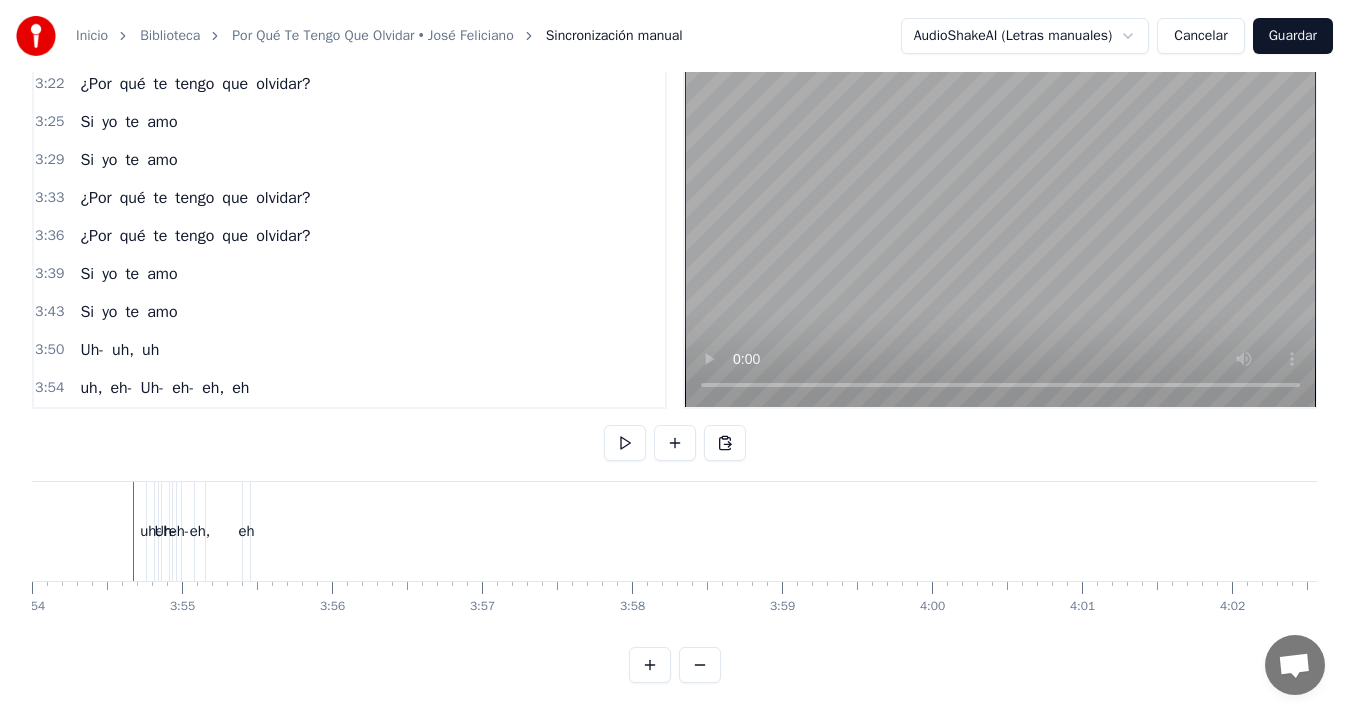 click on "eh" at bounding box center (246, 531) 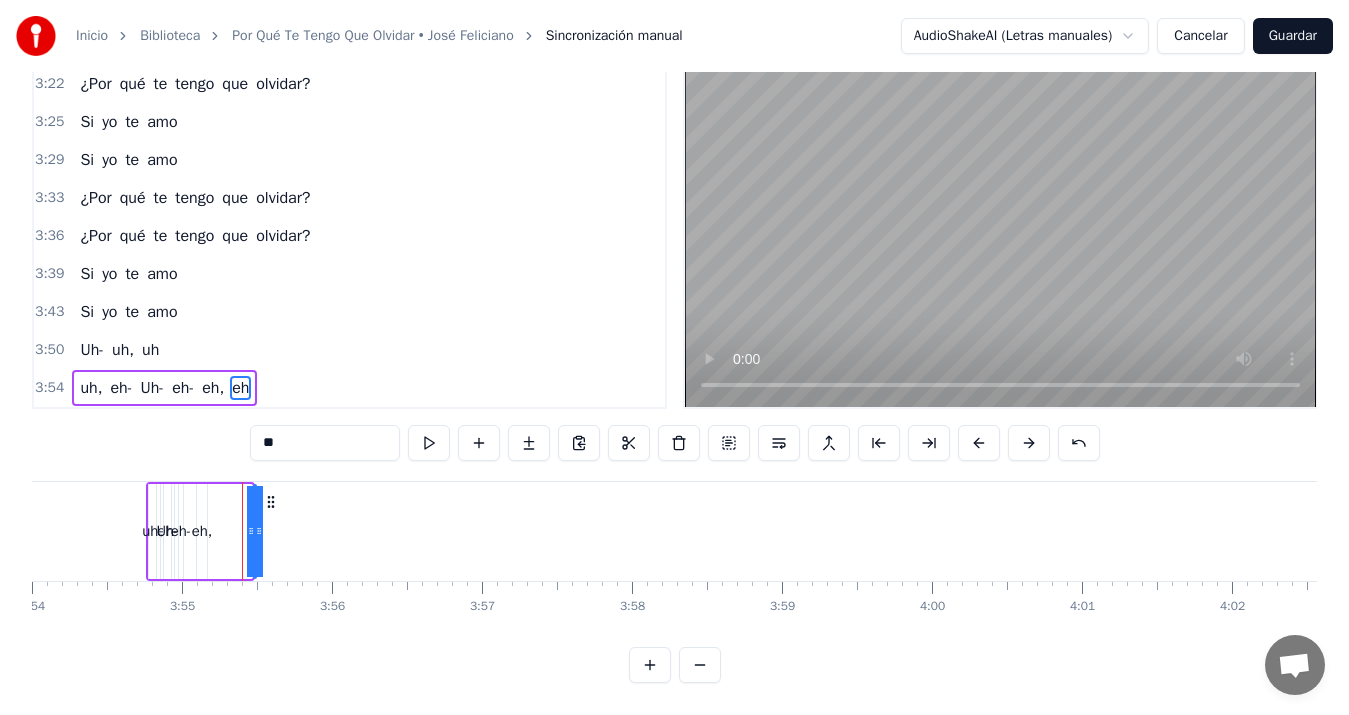 click on "Escucho tu voz susurro tu nombre extraño el calor en nuestros rincones no puedo fingir si tú no estás aquí junto a mí no soy feliz Confieso, mi amor ya no soy el mismo te quiero olvidar y no lo consigo te recuerdo más que hace un año atrás y siempre tú mi mundo tú Y pienso en ti mi fórmula de amor y pienso en ti sin ver la solución ¿Por qué te tengo que olvidar? ¿Por qué te tengo que olvidar? Si yo te amo Si yo te amo ¿Por qué te tengo que olvidar? ¿Por qué te tengo que olvidar? Si yo te amo Si yo te amo Hoy la soledad se sienta a mi mesa me invita a brindar por esta tristeza una sensación inevitable al fin si faltas tú voy a morir Y pienso en ti mi fórmula de amor y pienso en ti sin ver la solución ¿Por qué te tengo que olvidar? ¿Por qué te tengo que olvidar? Si yo te amo Si yo te amo He tratado inútilmente disipar la idea tú me tienes en tus manos aunque no lo creas Y pienso en ti mi fórmula de amor y pienso en ti sin ver la solución ¿Por qué te tengo que olvidar? ¿Por te" at bounding box center (-16536, 531) 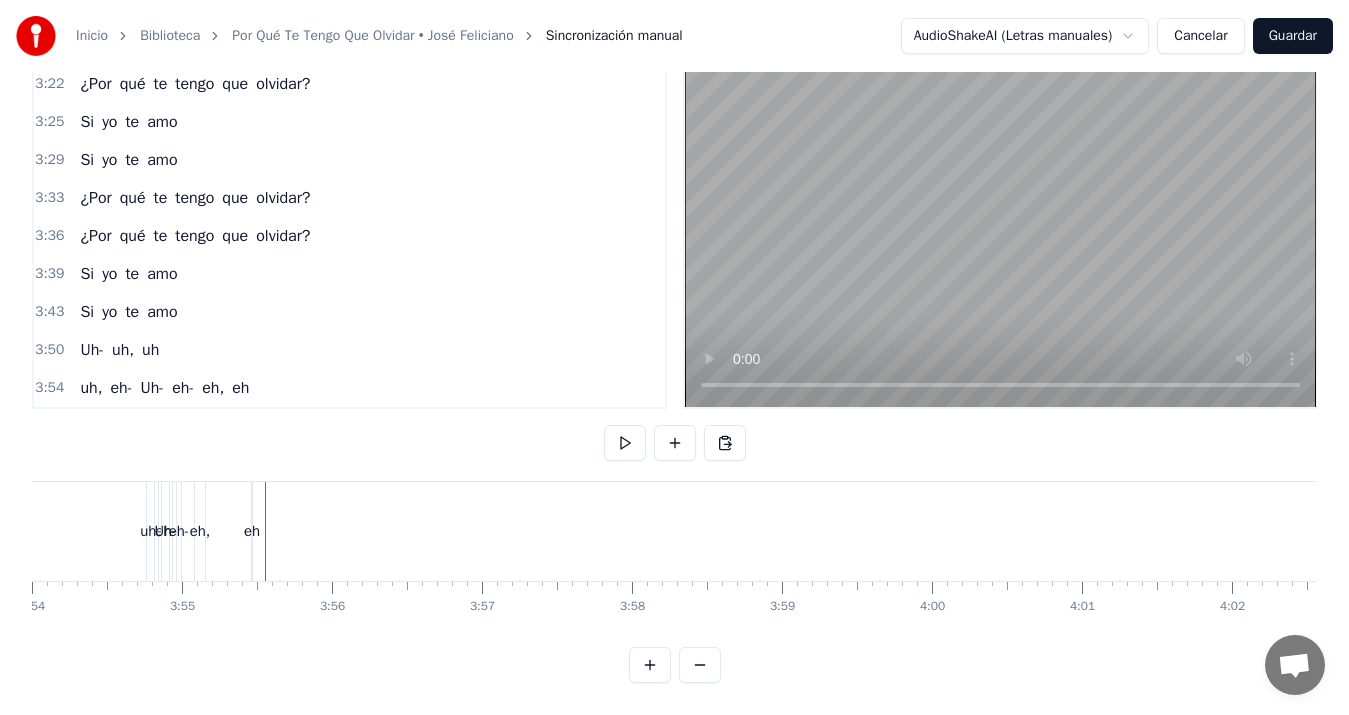 click on "eh" at bounding box center [252, 531] 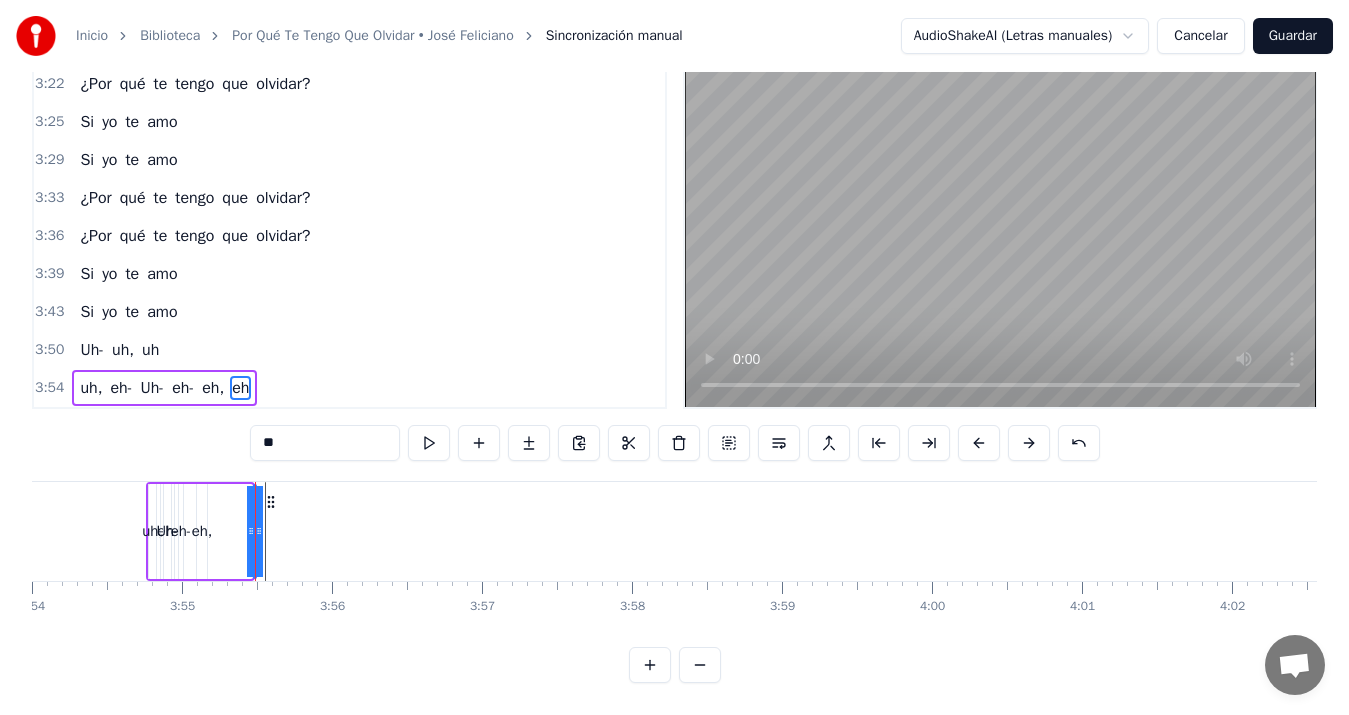 click on "Escucho tu voz susurro tu nombre extraño el calor en nuestros rincones no puedo fingir si tú no estás aquí junto a mí no soy feliz Confieso, mi amor ya no soy el mismo te quiero olvidar y no lo consigo te recuerdo más que hace un año atrás y siempre tú mi mundo tú Y pienso en ti mi fórmula de amor y pienso en ti sin ver la solución ¿Por qué te tengo que olvidar? ¿Por qué te tengo que olvidar? Si yo te amo Si yo te amo ¿Por qué te tengo que olvidar? ¿Por qué te tengo que olvidar? Si yo te amo Si yo te amo Hoy la soledad se sienta a mi mesa me invita a brindar por esta tristeza una sensación inevitable al fin si faltas tú voy a morir Y pienso en ti mi fórmula de amor y pienso en ti sin ver la solución ¿Por qué te tengo que olvidar? ¿Por qué te tengo que olvidar? Si yo te amo Si yo te amo He tratado inútilmente disipar la idea tú me tienes en tus manos aunque no lo creas Y pienso en ti mi fórmula de amor y pienso en ti sin ver la solución ¿Por qué te tengo que olvidar? ¿Por te" at bounding box center (-16536, 531) 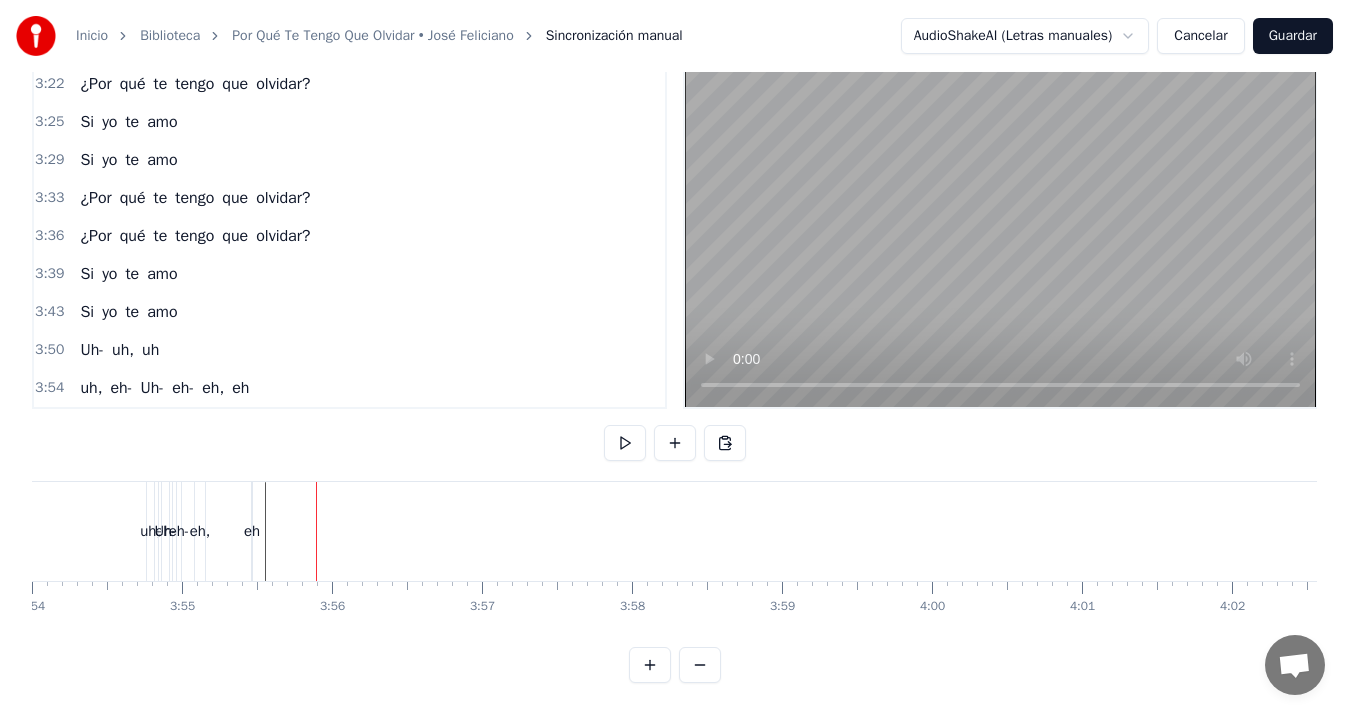 click on "eh" at bounding box center [252, 531] 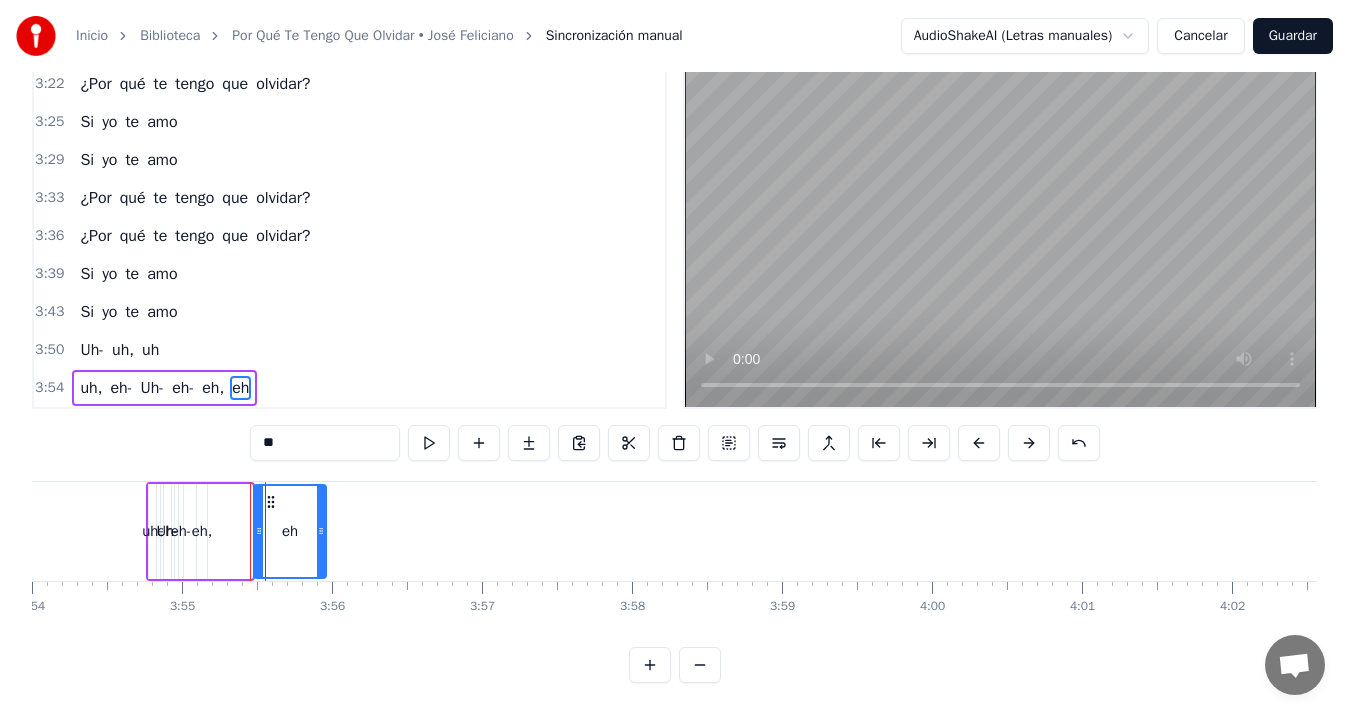drag, startPoint x: 252, startPoint y: 512, endPoint x: 296, endPoint y: 517, distance: 44.28318 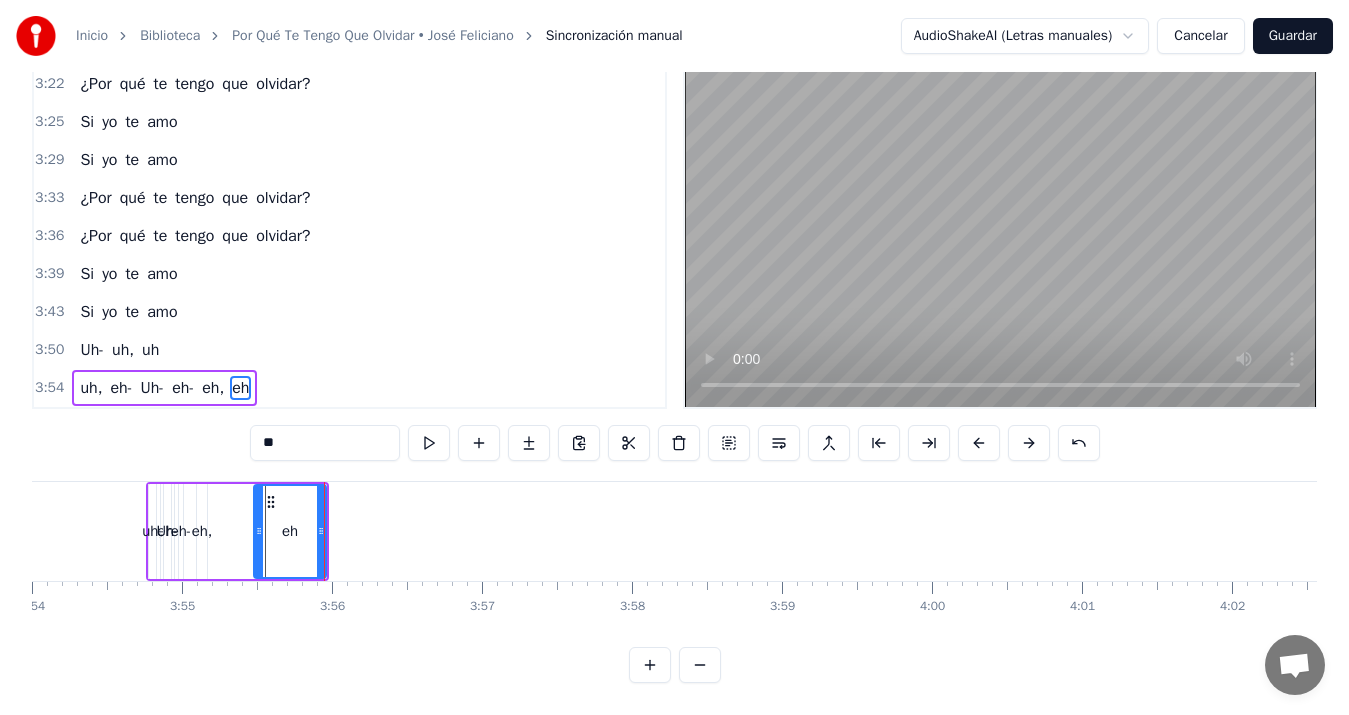 click on "eh," at bounding box center (202, 531) 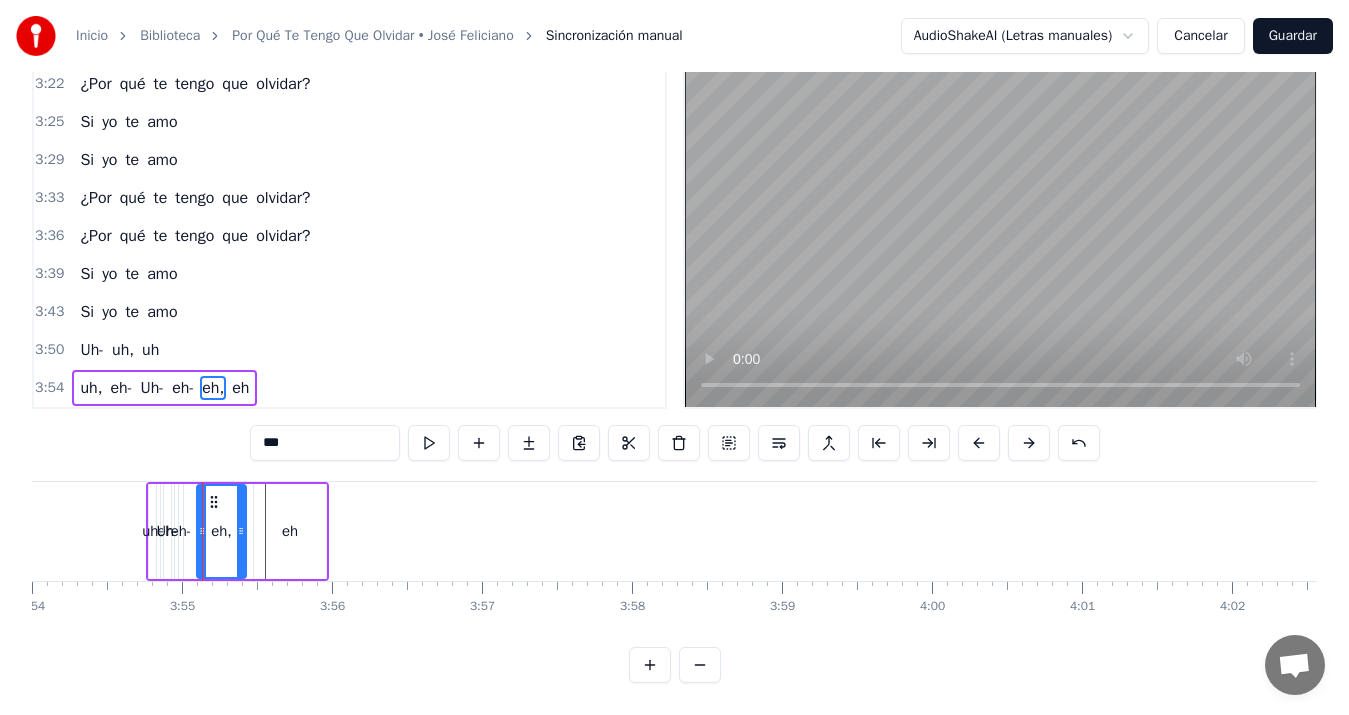 drag, startPoint x: 204, startPoint y: 514, endPoint x: 243, endPoint y: 514, distance: 39 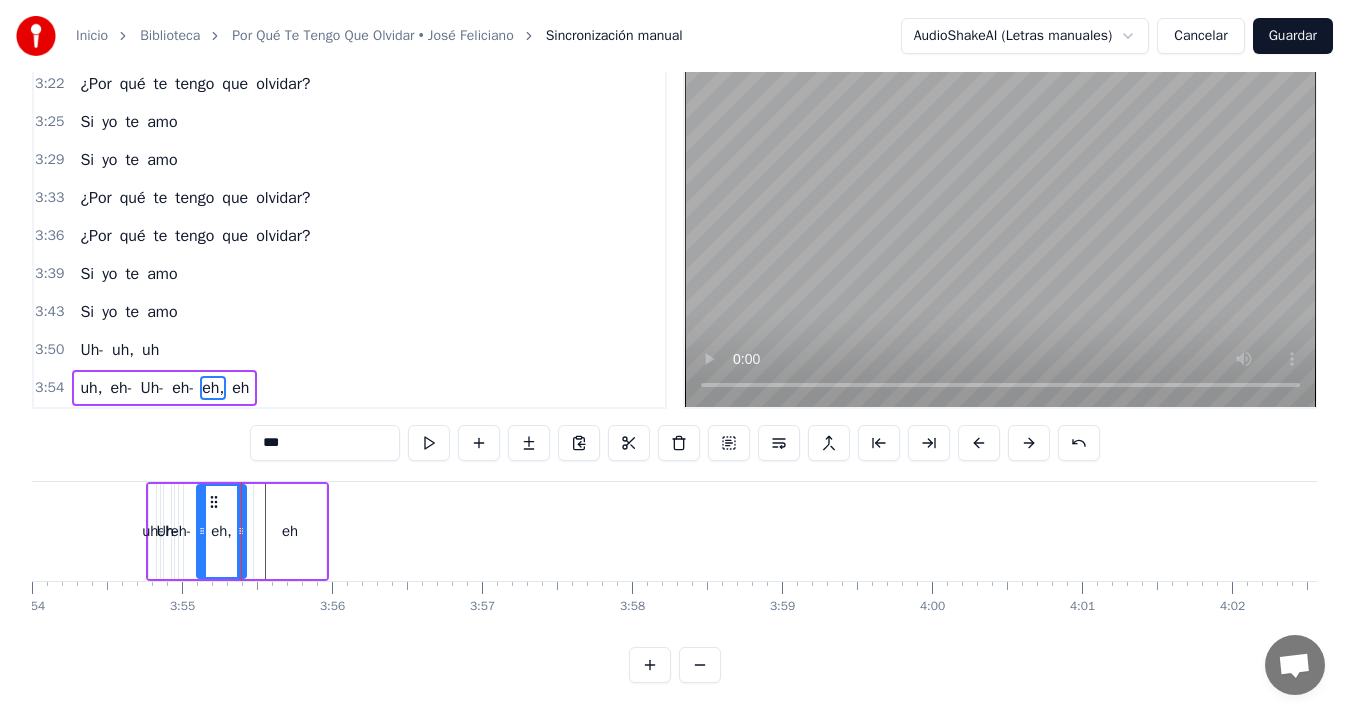 click on "Escucho tu voz susurro tu nombre extraño el calor en nuestros rincones no puedo fingir si tú no estás aquí junto a mí no soy feliz Confieso, mi amor ya no soy el mismo te quiero olvidar y no lo consigo te recuerdo más que hace un año atrás y siempre tú mi mundo tú Y pienso en ti mi fórmula de amor y pienso en ti sin ver la solución ¿Por qué te tengo que olvidar? ¿Por qué te tengo que olvidar? Si yo te amo Si yo te amo ¿Por qué te tengo que olvidar? ¿Por qué te tengo que olvidar? Si yo te amo Si yo te amo Hoy la soledad se sienta a mi mesa me invita a brindar por esta tristeza una sensación inevitable al fin si faltas tú voy a morir Y pienso en ti mi fórmula de amor y pienso en ti sin ver la solución ¿Por qué te tengo que olvidar? ¿Por qué te tengo que olvidar? Si yo te amo Si yo te amo He tratado inútilmente disipar la idea tú me tienes en tus manos aunque no lo creas Y pienso en ti mi fórmula de amor y pienso en ti sin ver la solución ¿Por qué te tengo que olvidar? ¿Por te" at bounding box center [-16536, 531] 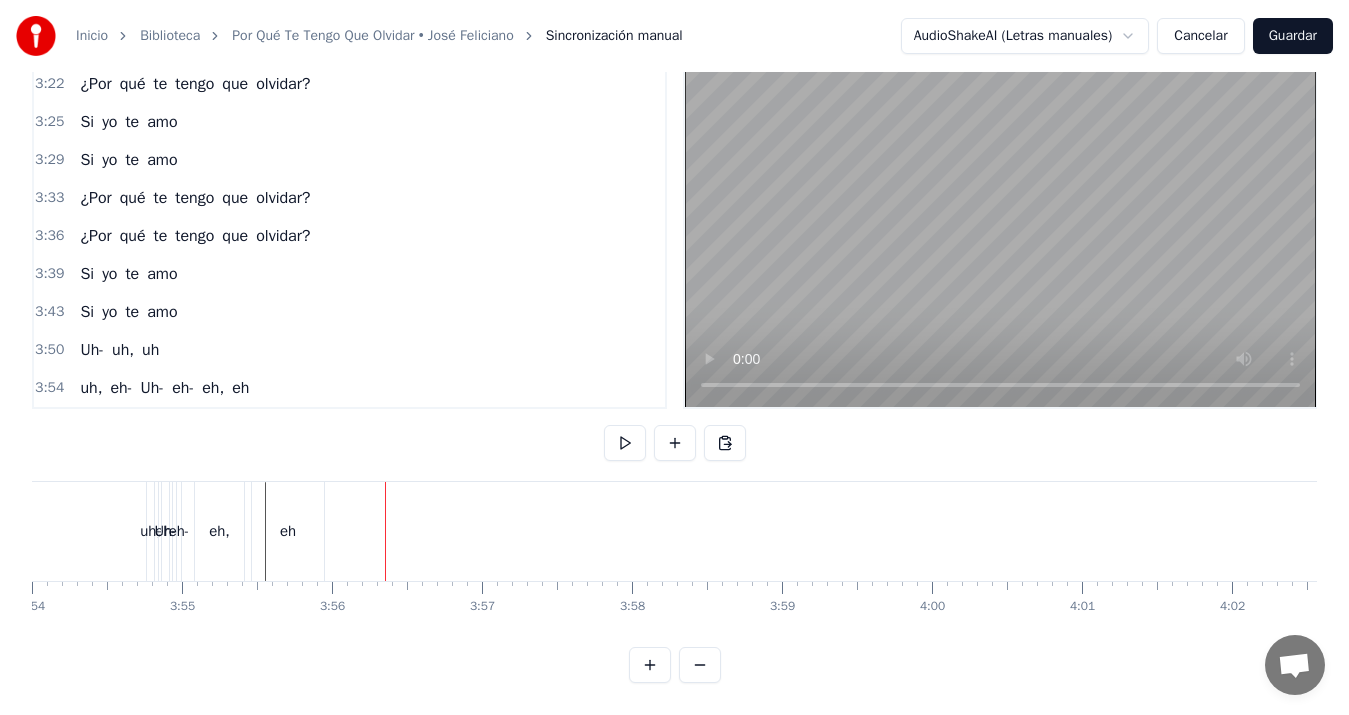 click on "eh" at bounding box center (288, 531) 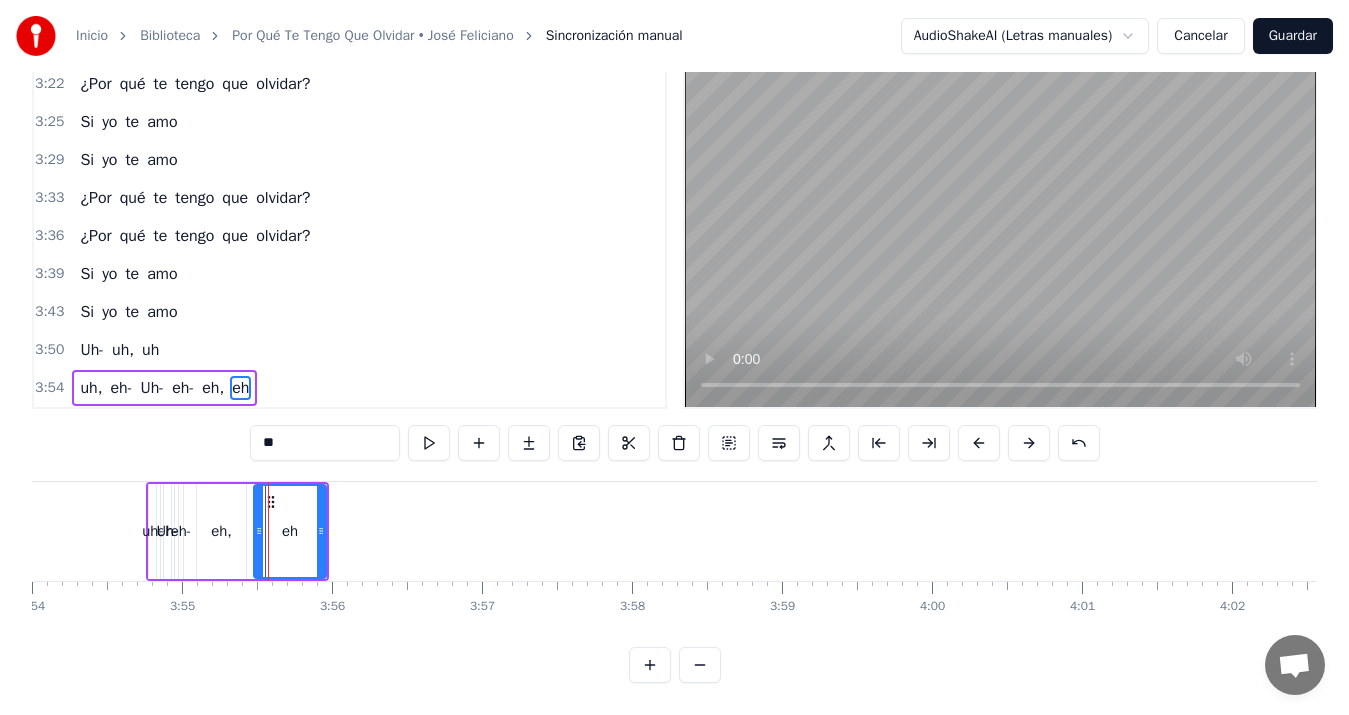 click on "Escucho tu voz susurro tu nombre extraño el calor en nuestros rincones no puedo fingir si tú no estás aquí junto a mí no soy feliz Confieso, mi amor ya no soy el mismo te quiero olvidar y no lo consigo te recuerdo más que hace un año atrás y siempre tú mi mundo tú Y pienso en ti mi fórmula de amor y pienso en ti sin ver la solución ¿Por qué te tengo que olvidar? ¿Por qué te tengo que olvidar? Si yo te amo Si yo te amo ¿Por qué te tengo que olvidar? ¿Por qué te tengo que olvidar? Si yo te amo Si yo te amo Hoy la soledad se sienta a mi mesa me invita a brindar por esta tristeza una sensación inevitable al fin si faltas tú voy a morir Y pienso en ti mi fórmula de amor y pienso en ti sin ver la solución ¿Por qué te tengo que olvidar? ¿Por qué te tengo que olvidar? Si yo te amo Si yo te amo He tratado inútilmente disipar la idea tú me tienes en tus manos aunque no lo creas Y pienso en ti mi fórmula de amor y pienso en ti sin ver la solución ¿Por qué te tengo que olvidar? ¿Por te" at bounding box center (-16536, 531) 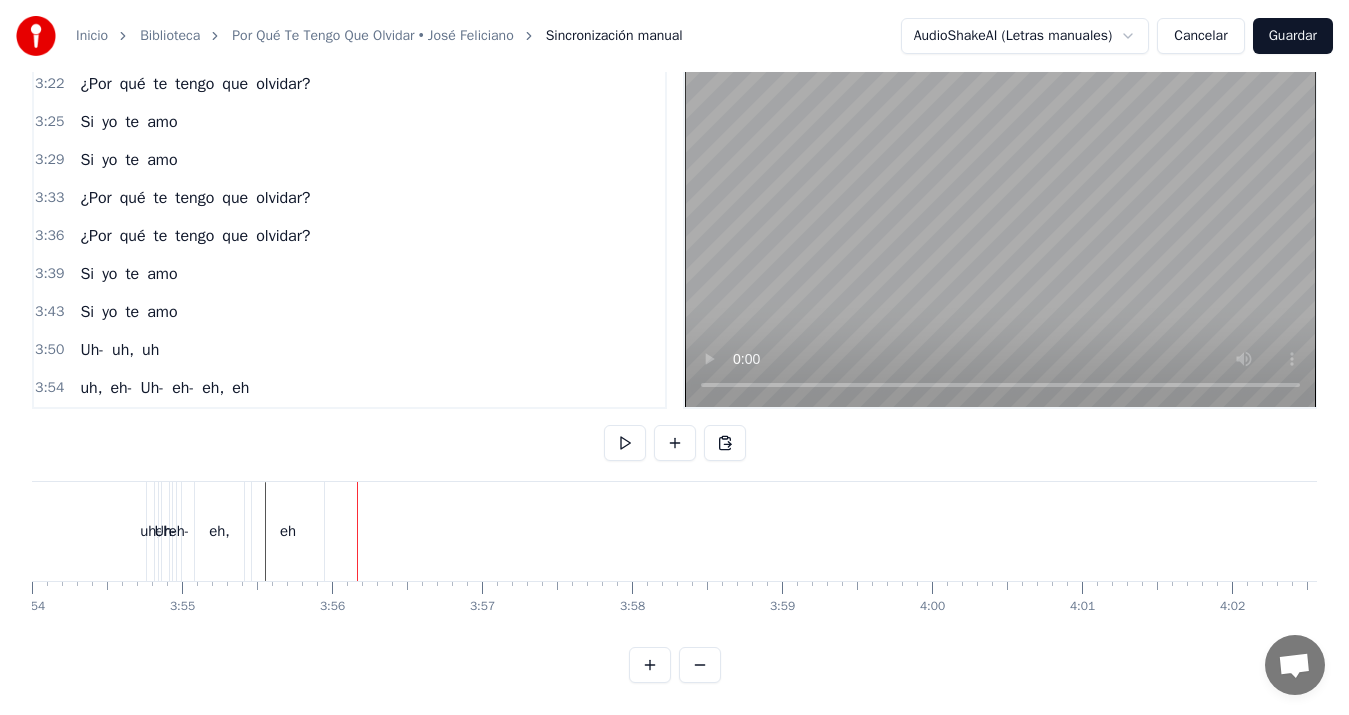 click on "eh," at bounding box center (219, 531) 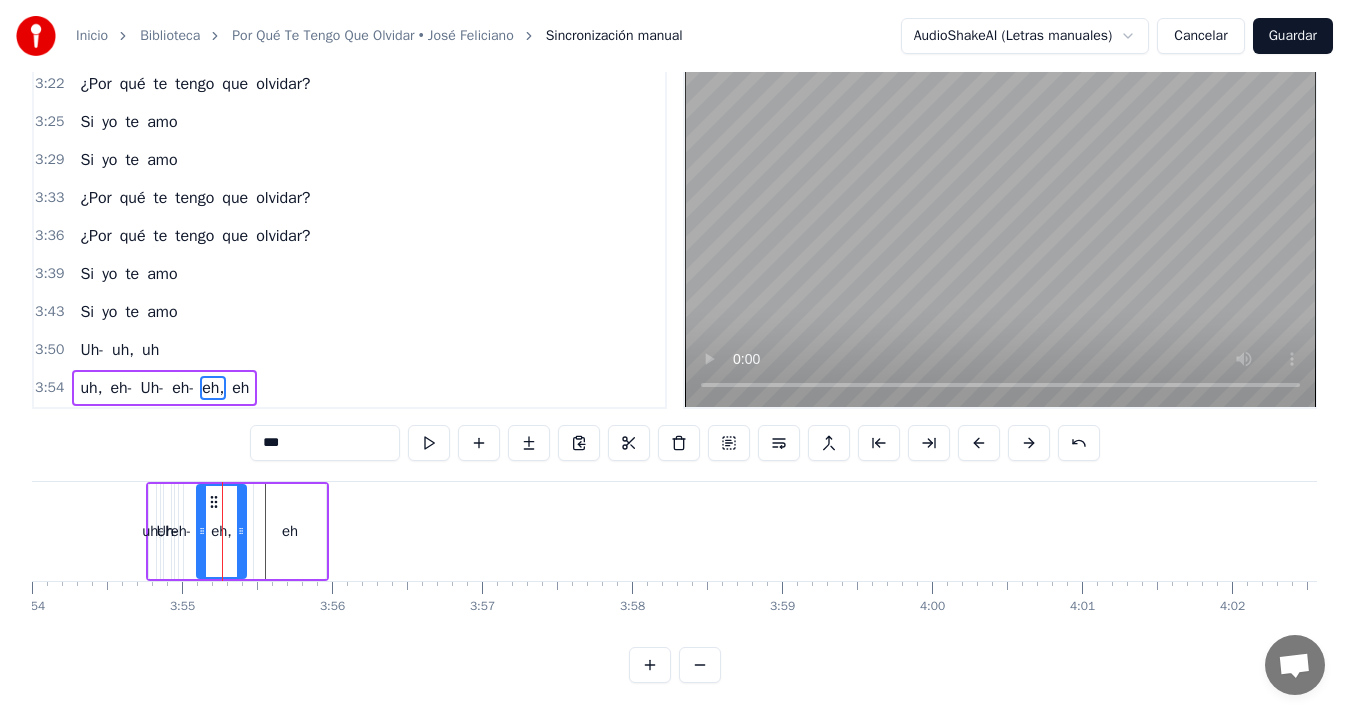 click on "eh-" at bounding box center (181, 531) 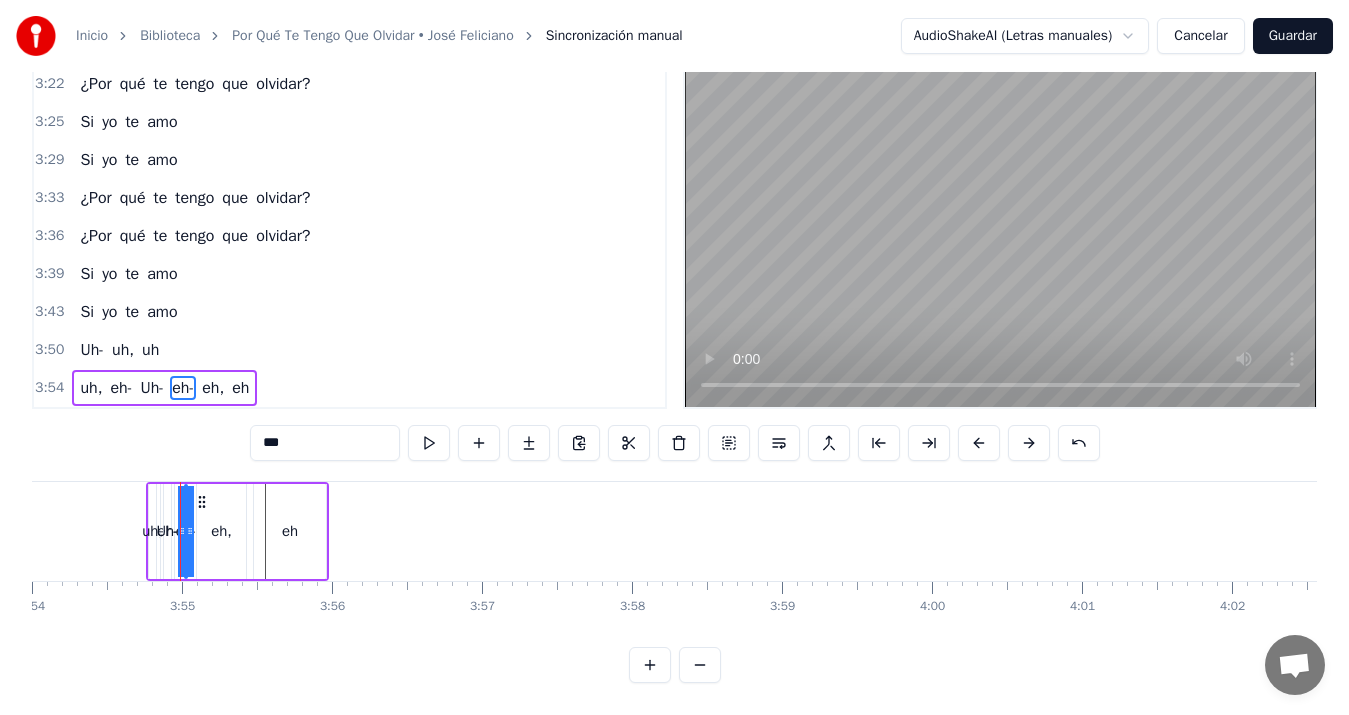 drag, startPoint x: 186, startPoint y: 518, endPoint x: 200, endPoint y: 518, distance: 14 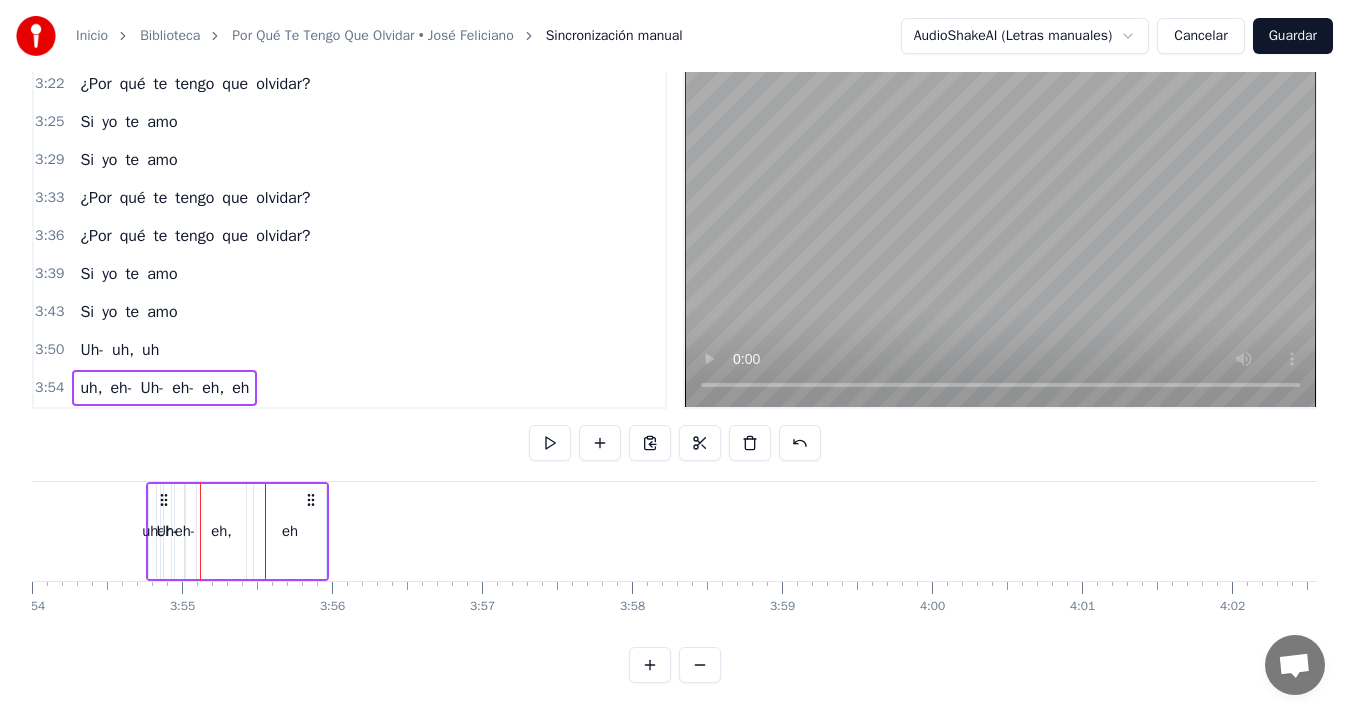 click on "uh," at bounding box center (152, 531) 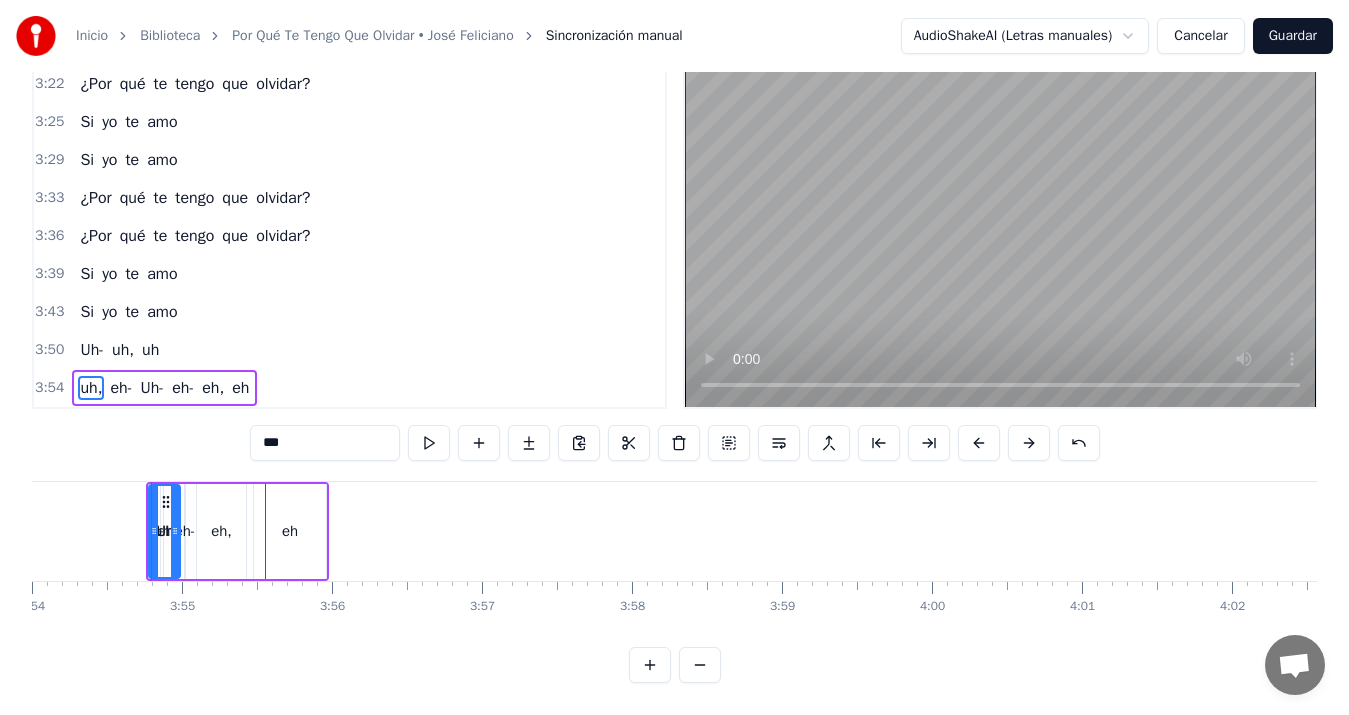 drag, startPoint x: 150, startPoint y: 514, endPoint x: 174, endPoint y: 523, distance: 25.632011 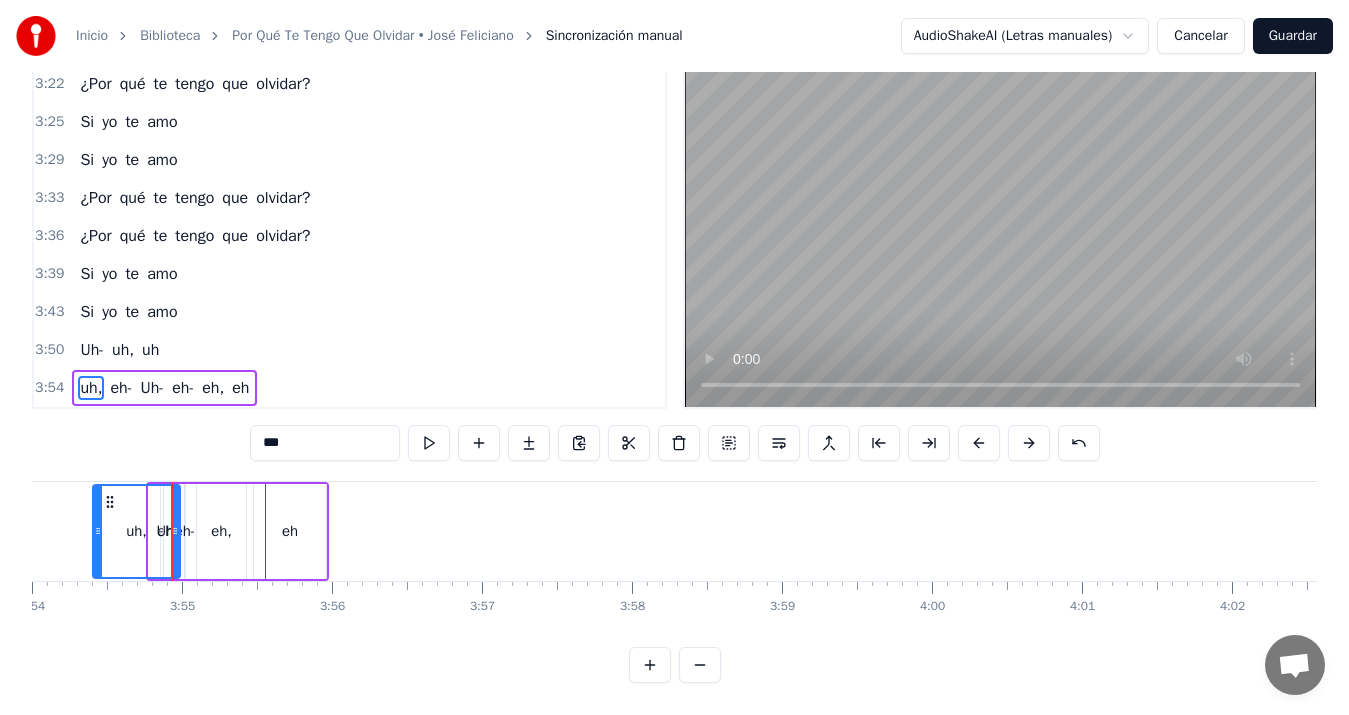 drag, startPoint x: 155, startPoint y: 514, endPoint x: 99, endPoint y: 507, distance: 56.435802 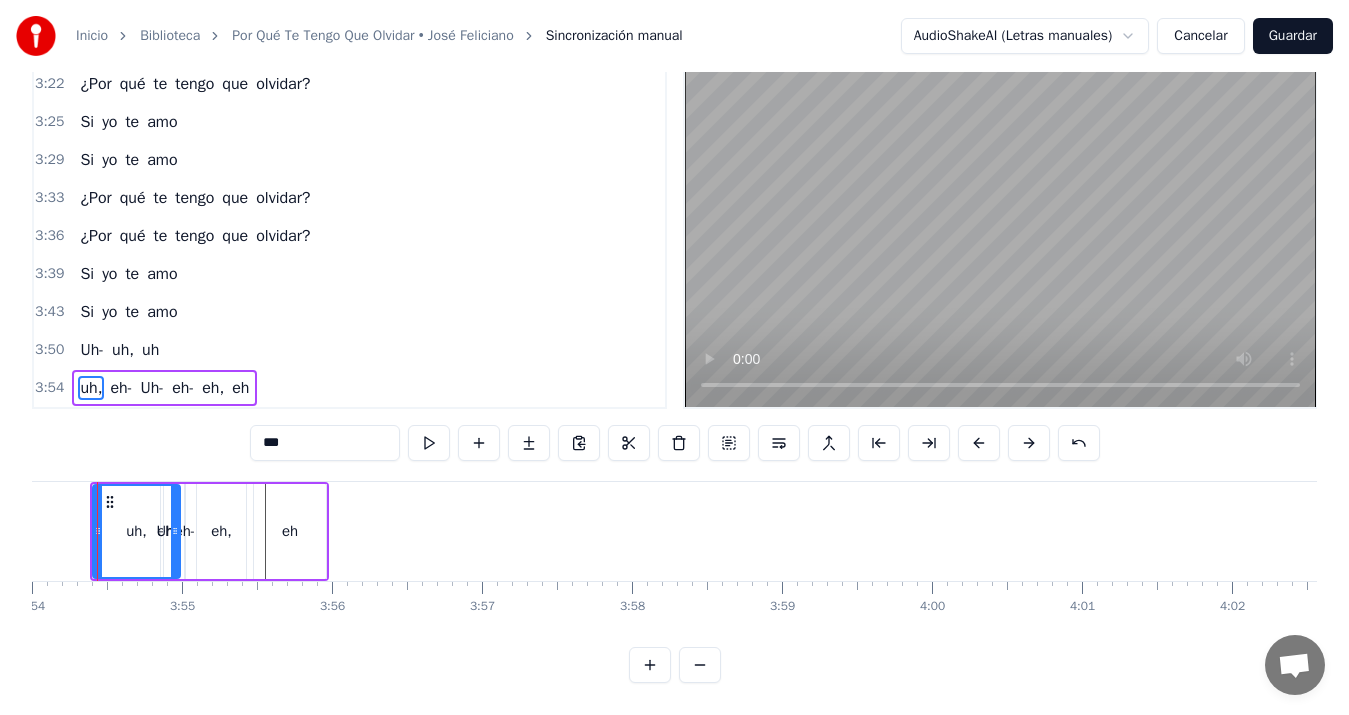 scroll, scrollTop: 0, scrollLeft: 35065, axis: horizontal 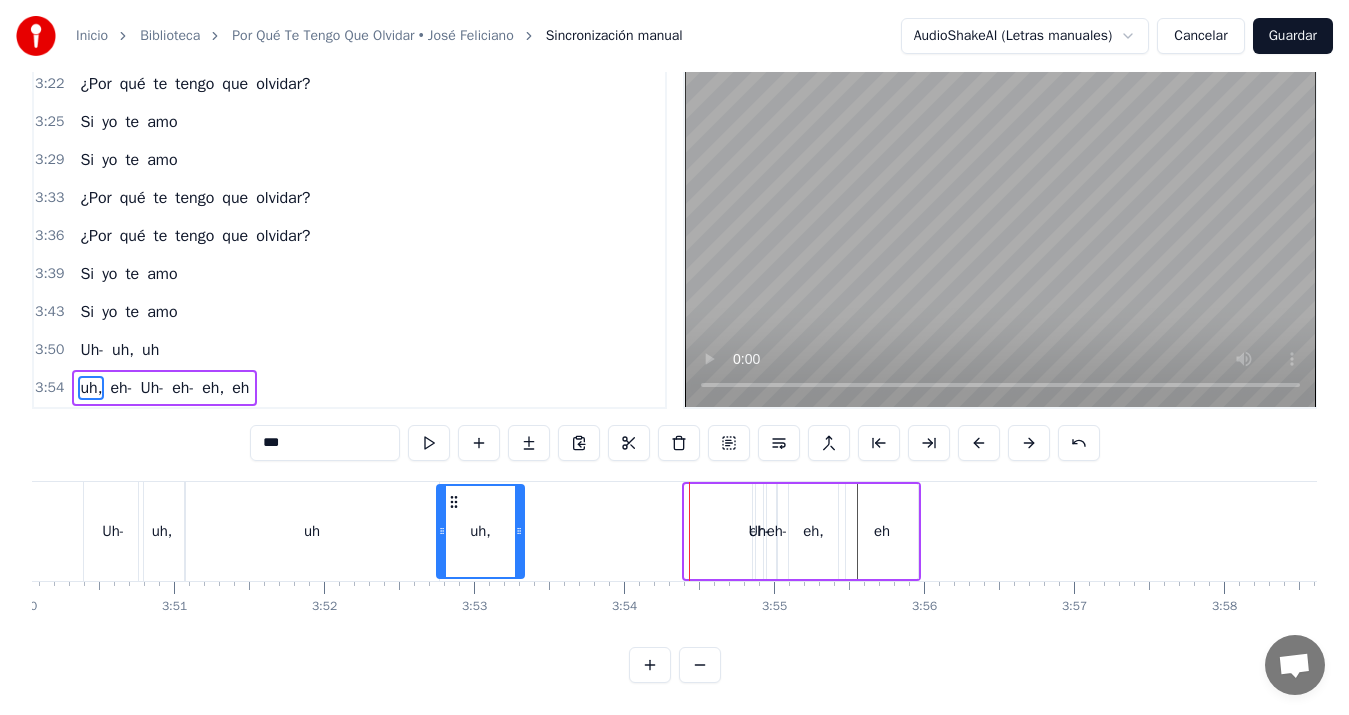 drag, startPoint x: 147, startPoint y: 485, endPoint x: 456, endPoint y: 509, distance: 309.93063 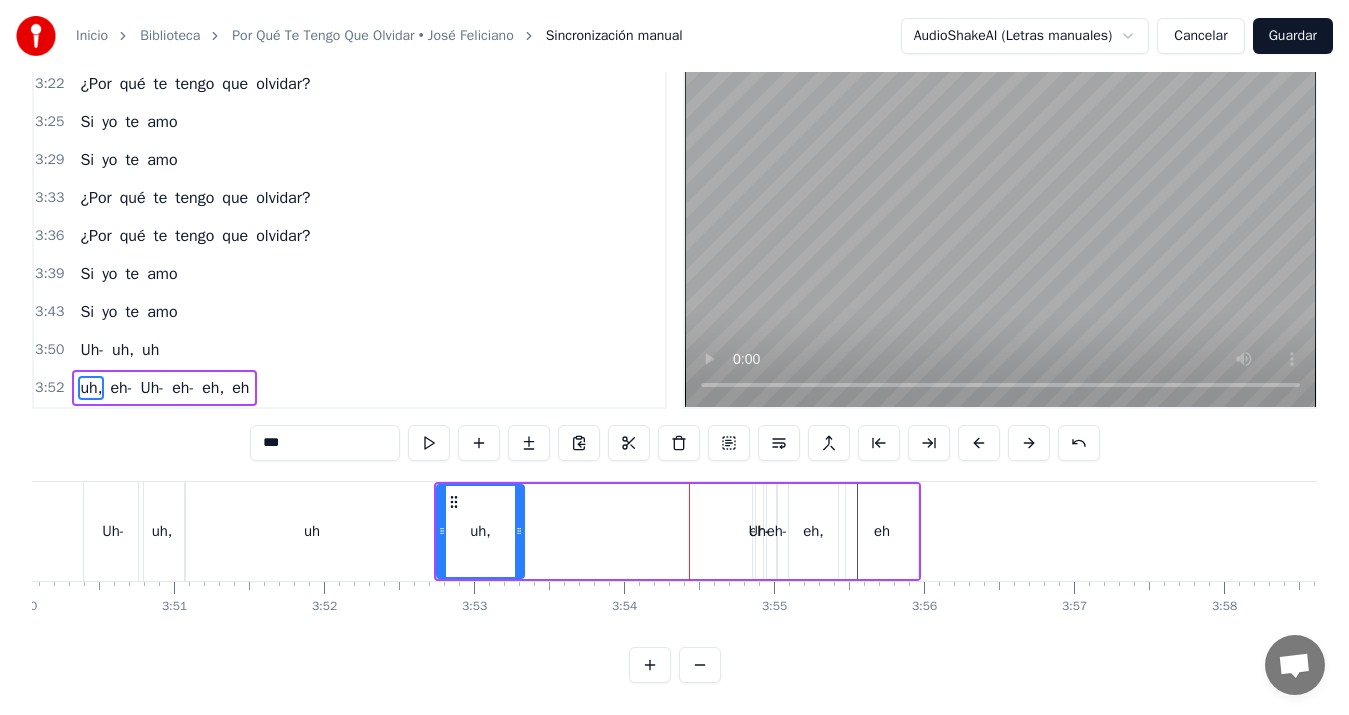click on "Uh-" at bounding box center [759, 531] 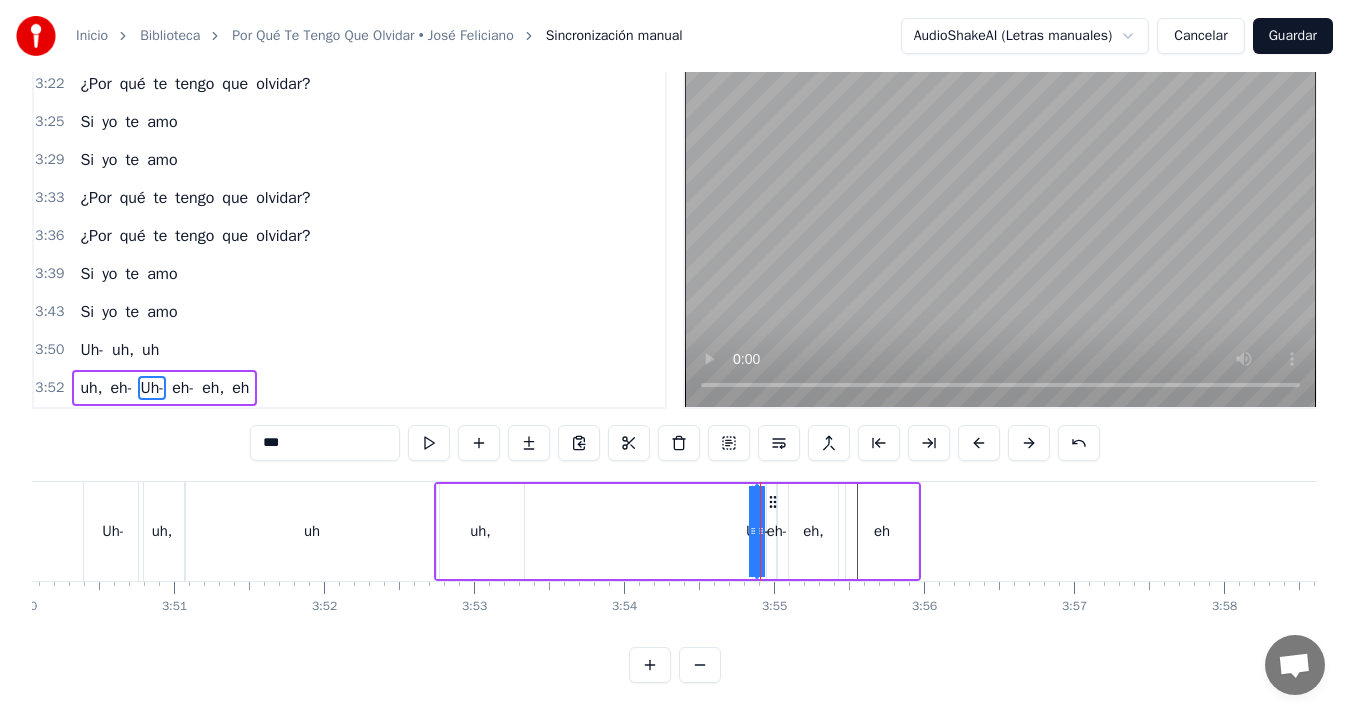 drag, startPoint x: 756, startPoint y: 515, endPoint x: 684, endPoint y: 515, distance: 72 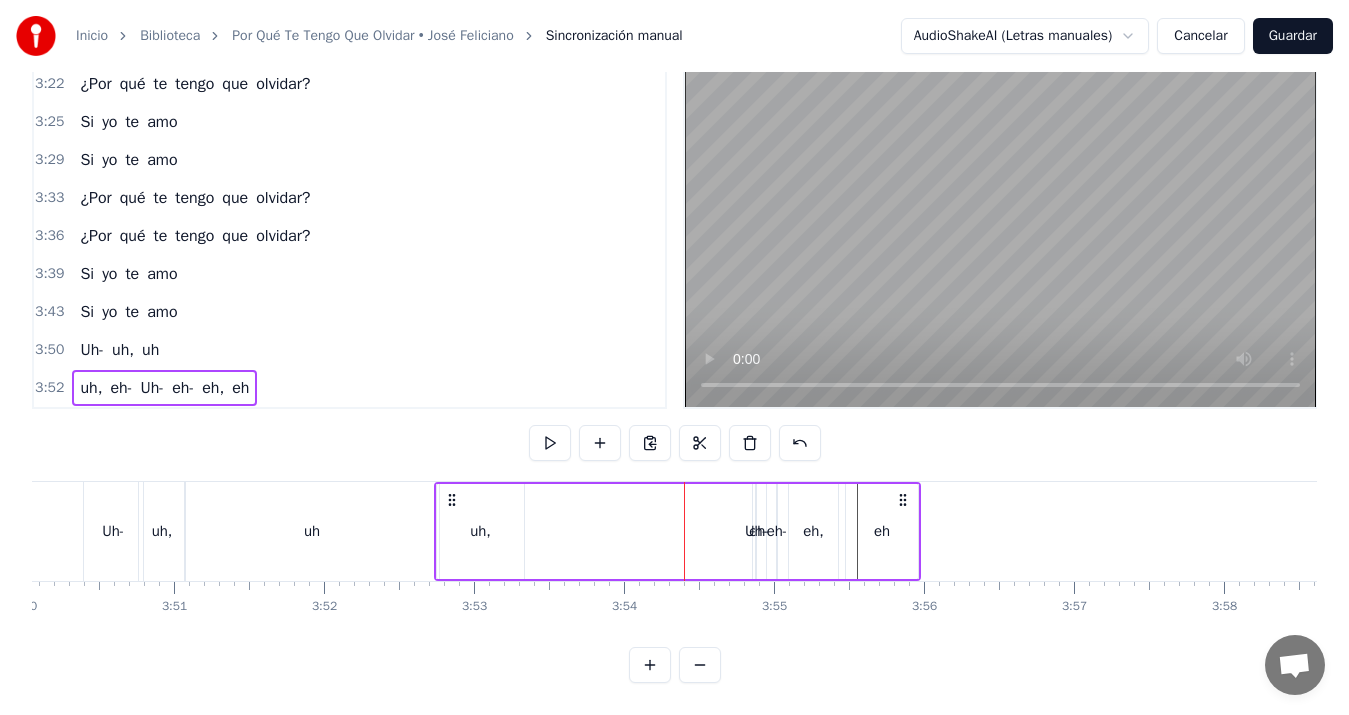 click on "Uh-" at bounding box center (756, 531) 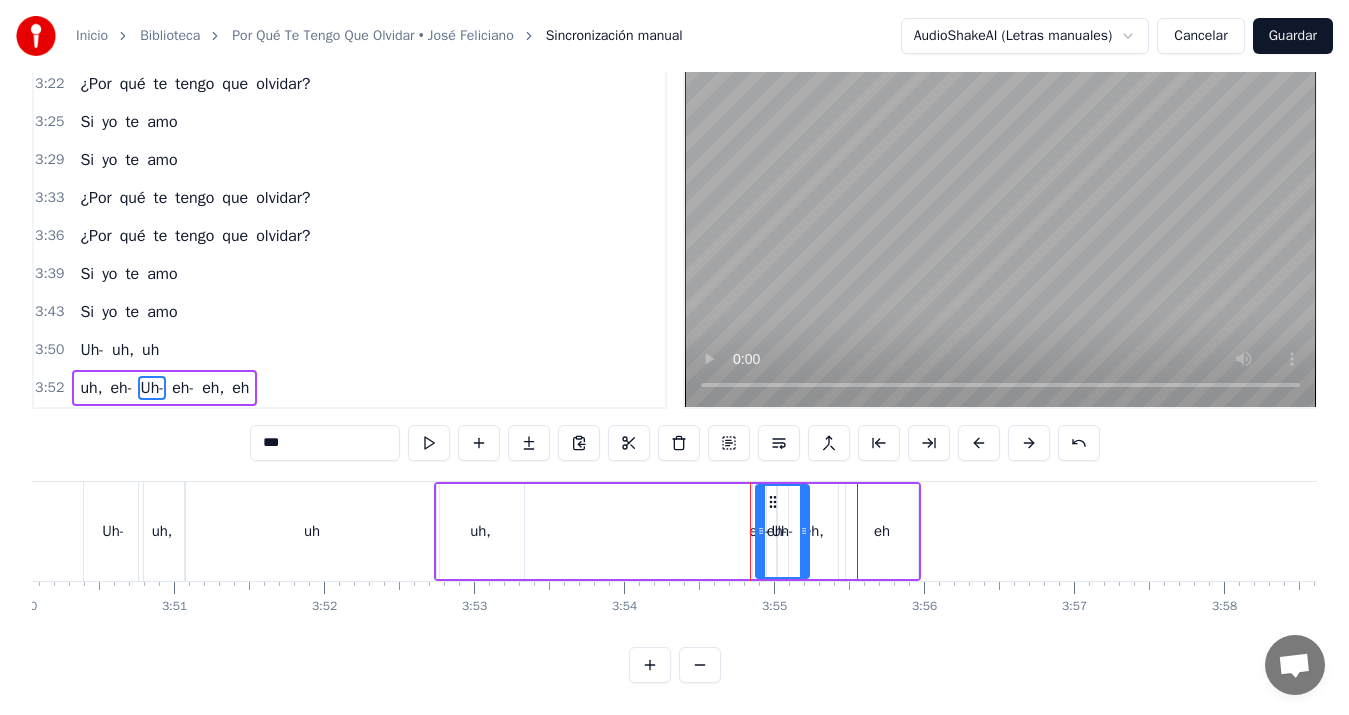 drag, startPoint x: 753, startPoint y: 516, endPoint x: 808, endPoint y: 511, distance: 55.226807 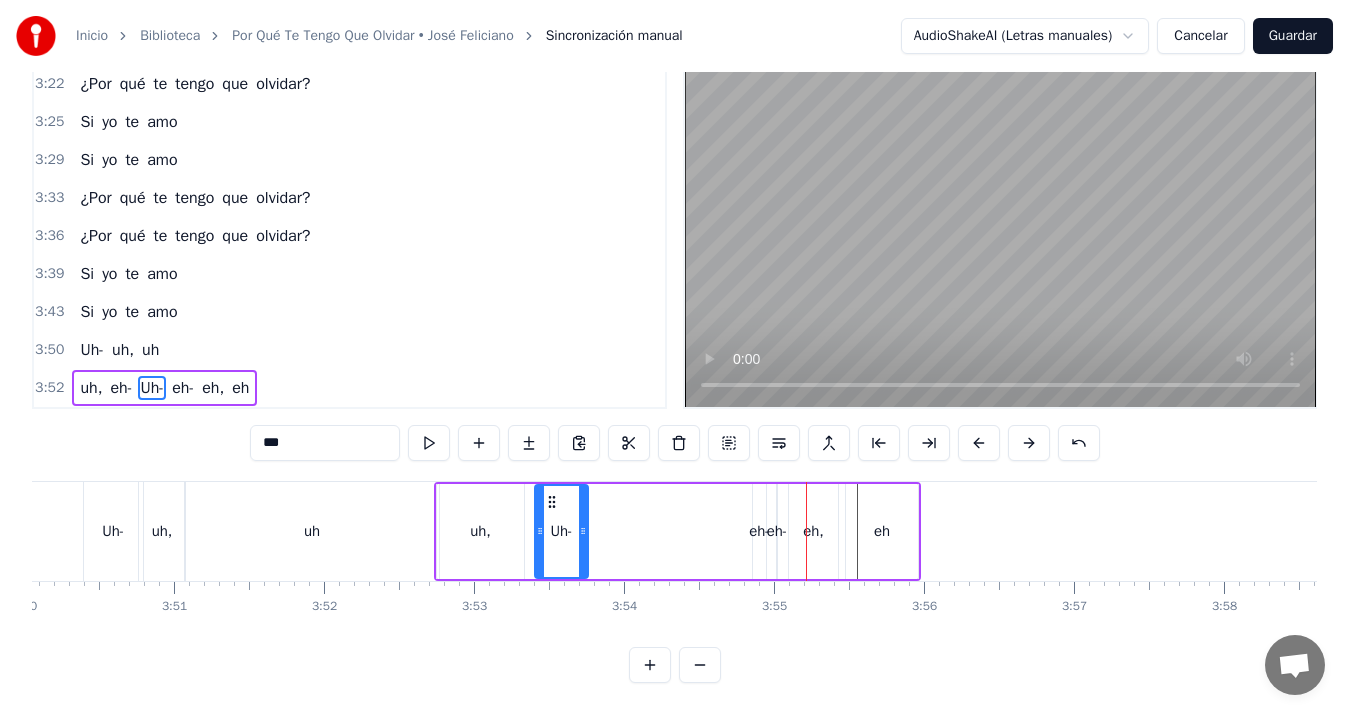 drag, startPoint x: 774, startPoint y: 485, endPoint x: 553, endPoint y: 488, distance: 221.02036 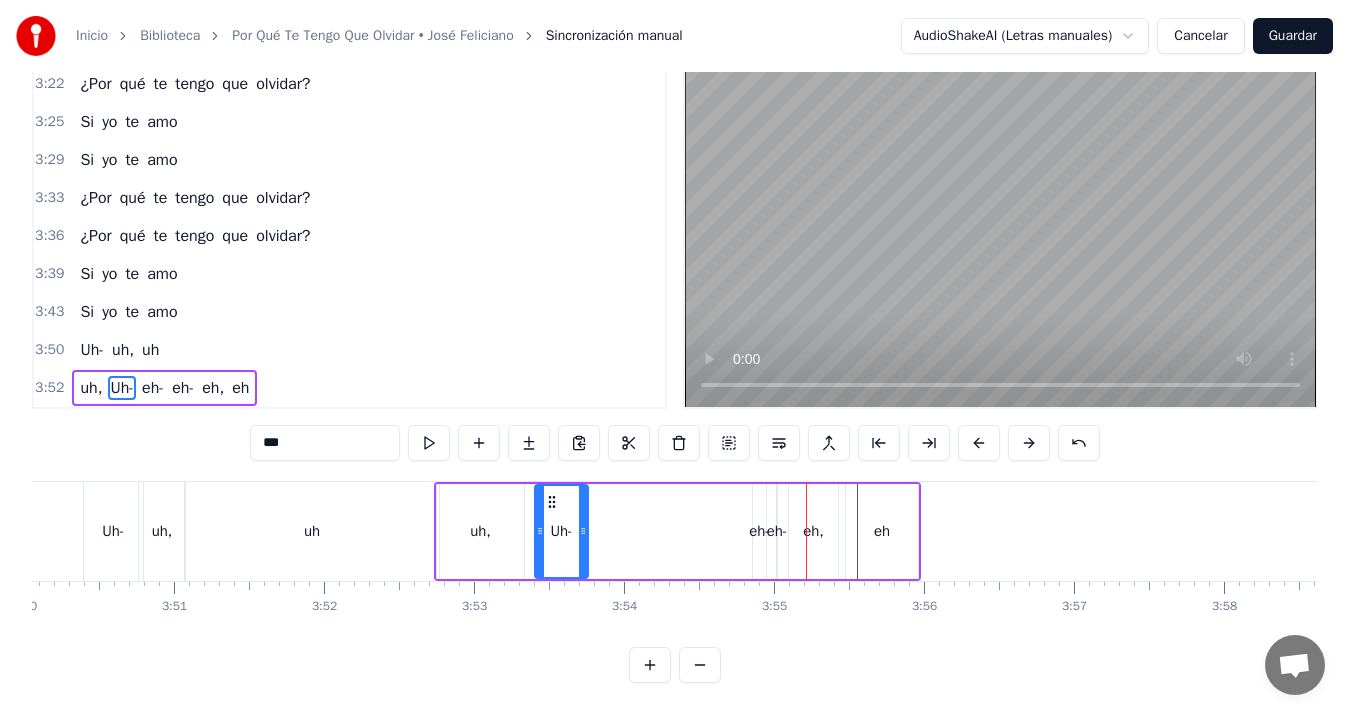 click on "eh-" at bounding box center (759, 531) 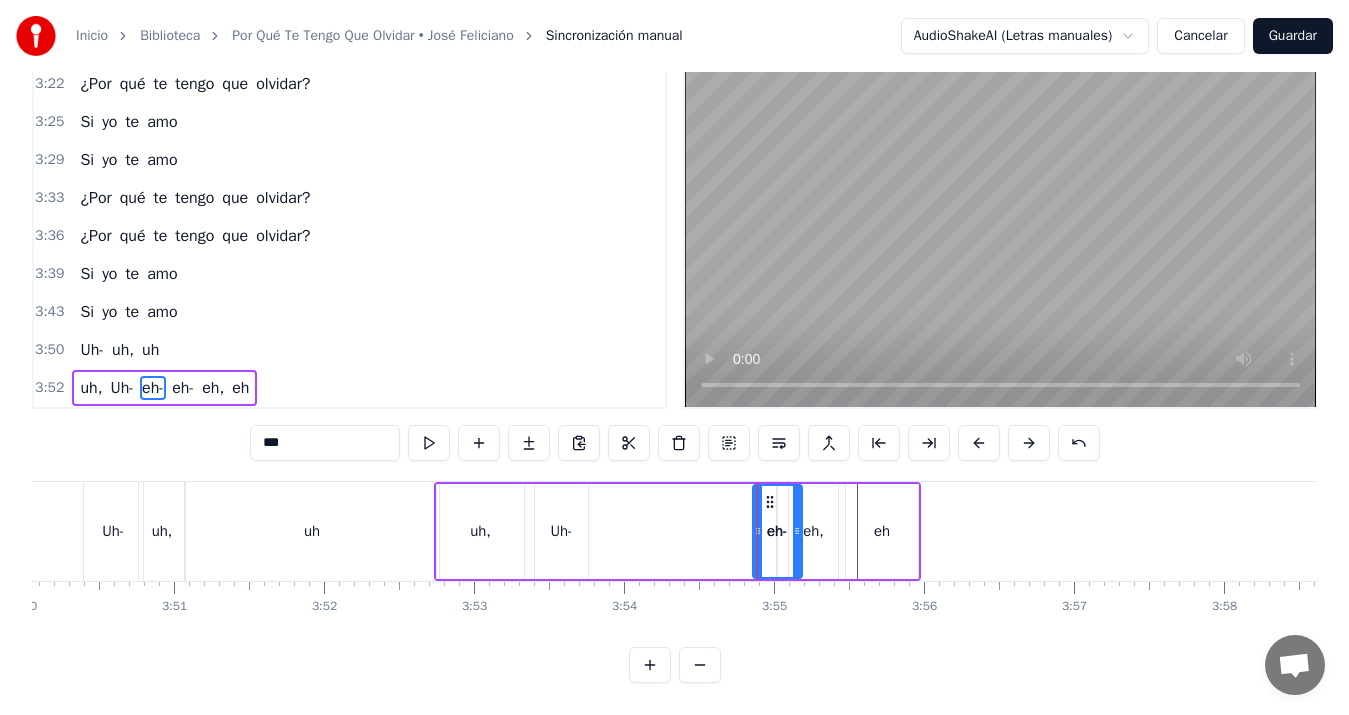 drag, startPoint x: 759, startPoint y: 522, endPoint x: 795, endPoint y: 521, distance: 36.013885 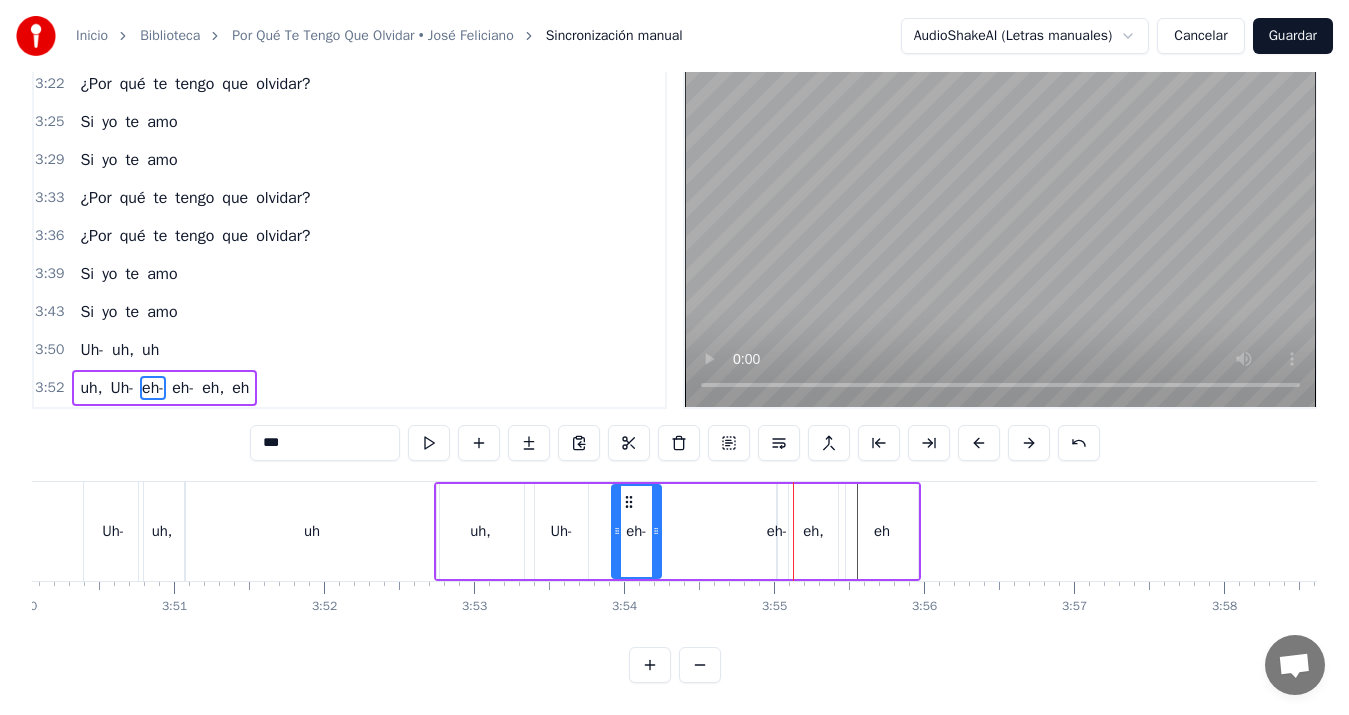drag, startPoint x: 770, startPoint y: 481, endPoint x: 629, endPoint y: 501, distance: 142.41138 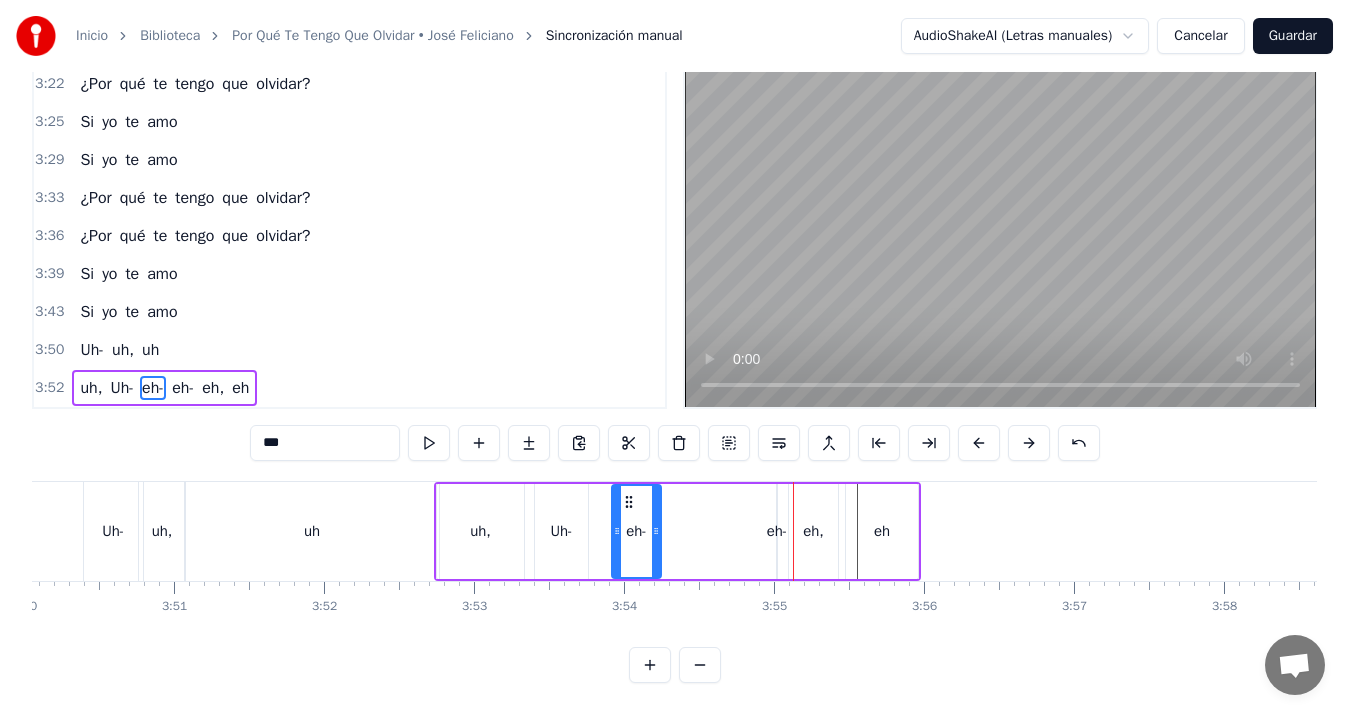 click on "eh-" at bounding box center [777, 531] 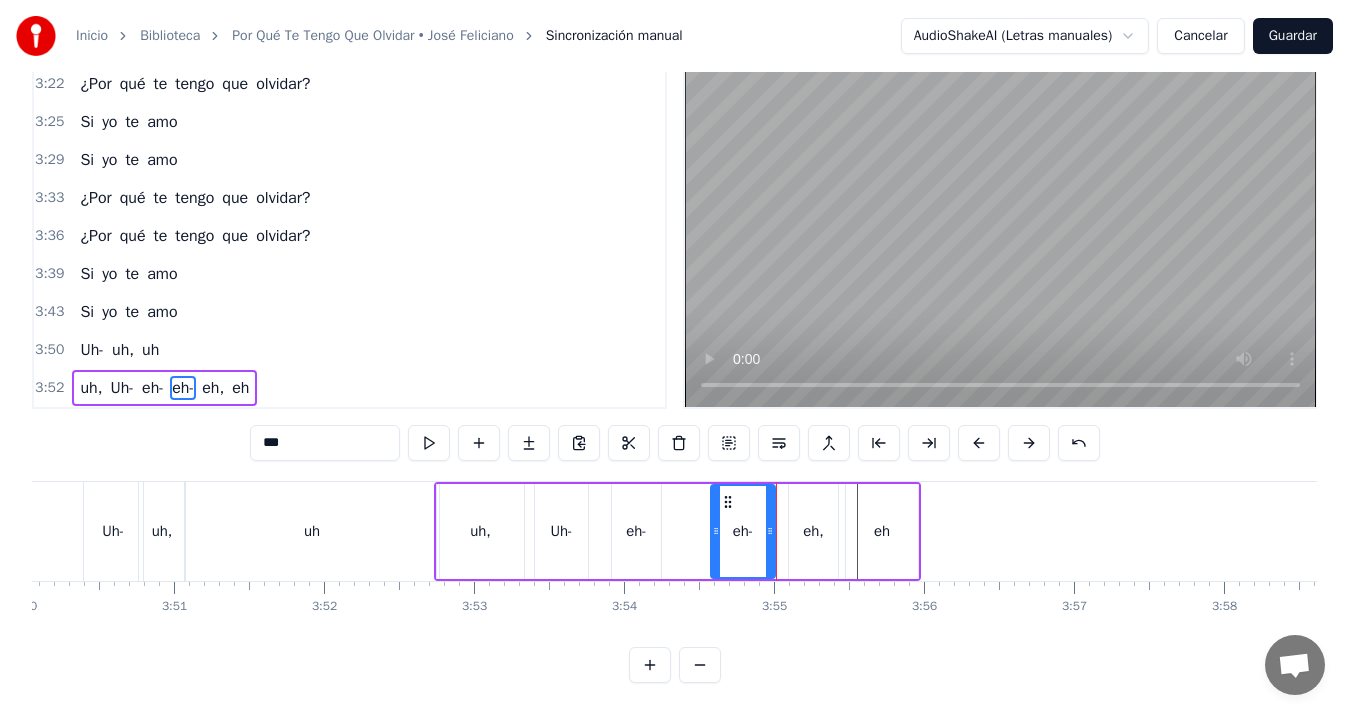 drag, startPoint x: 780, startPoint y: 519, endPoint x: 714, endPoint y: 516, distance: 66.068146 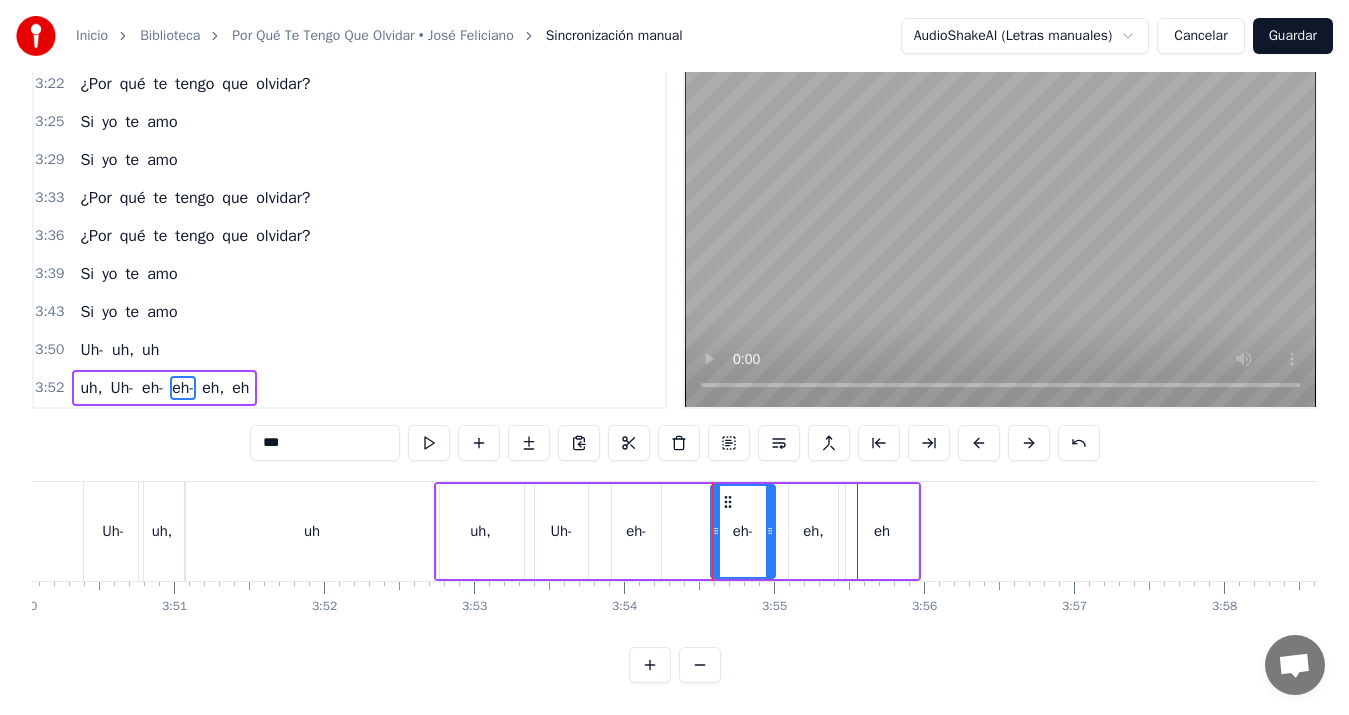 click on "Uh-" at bounding box center [113, 531] 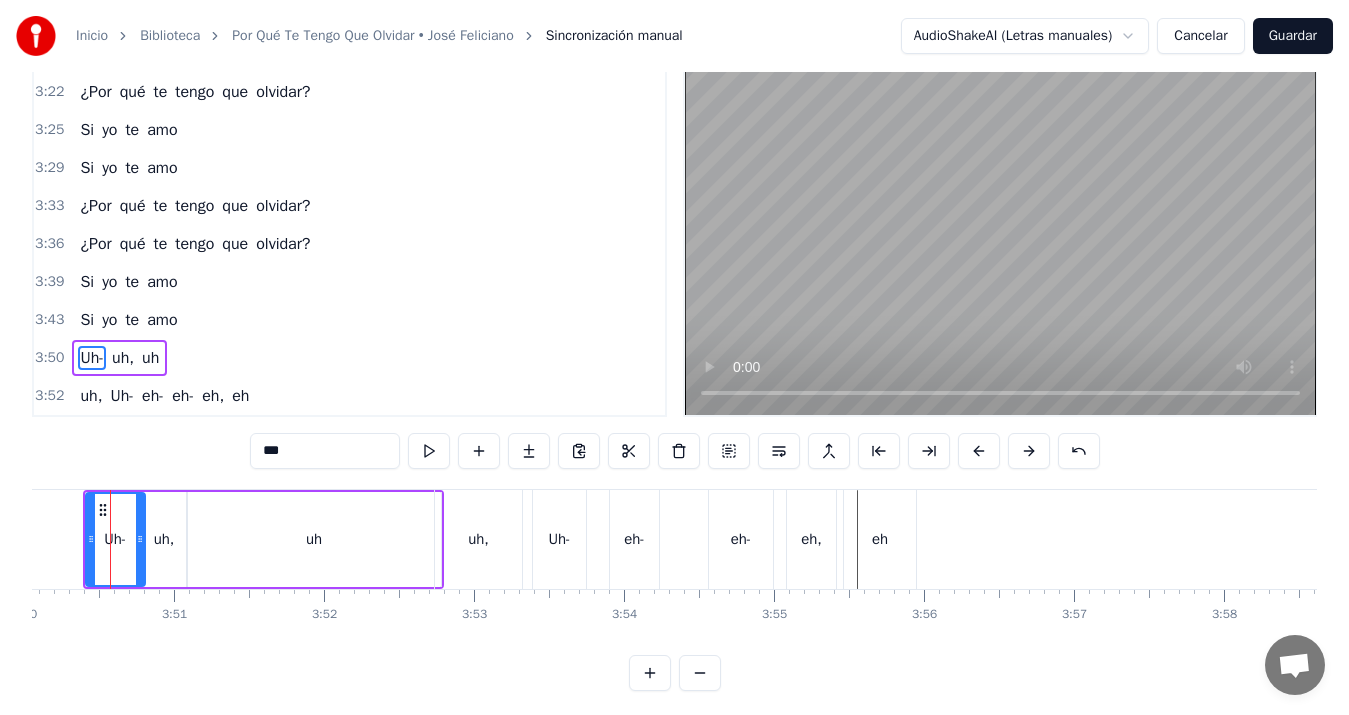 scroll, scrollTop: 0, scrollLeft: 34486, axis: horizontal 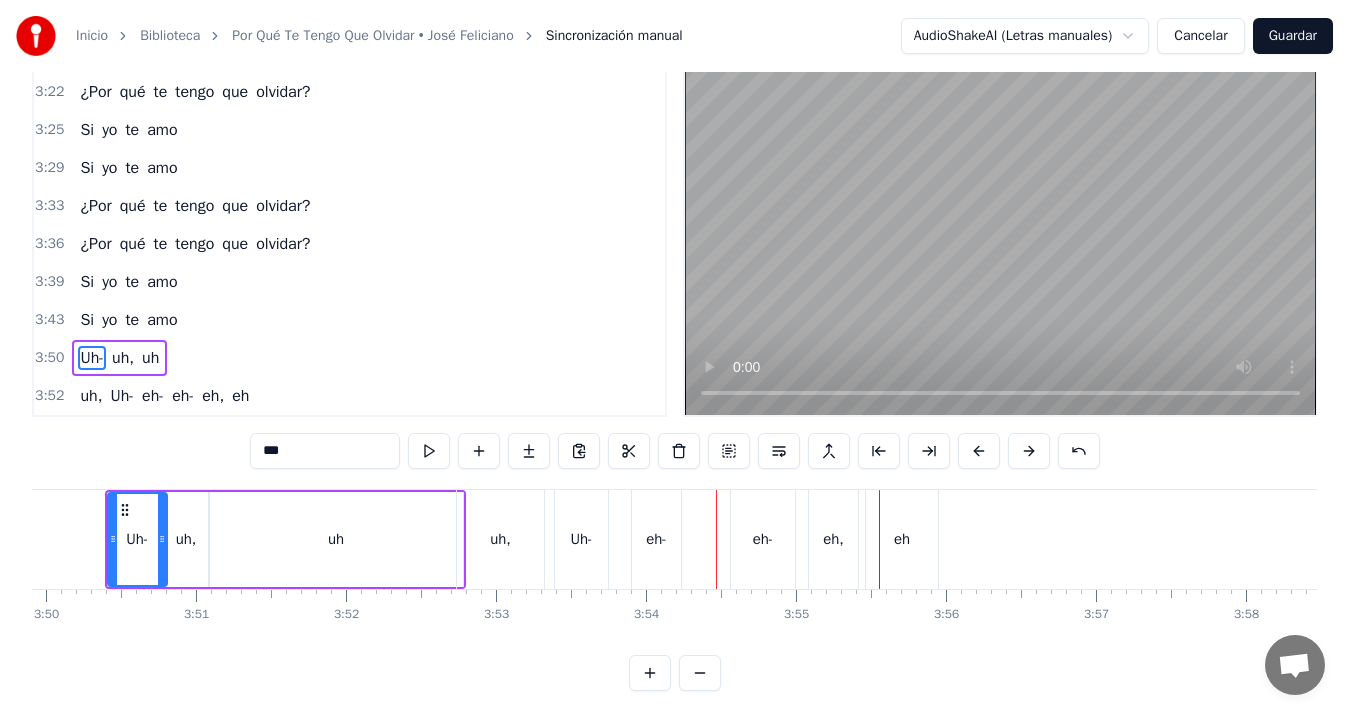 click on "Uh-" at bounding box center [581, 539] 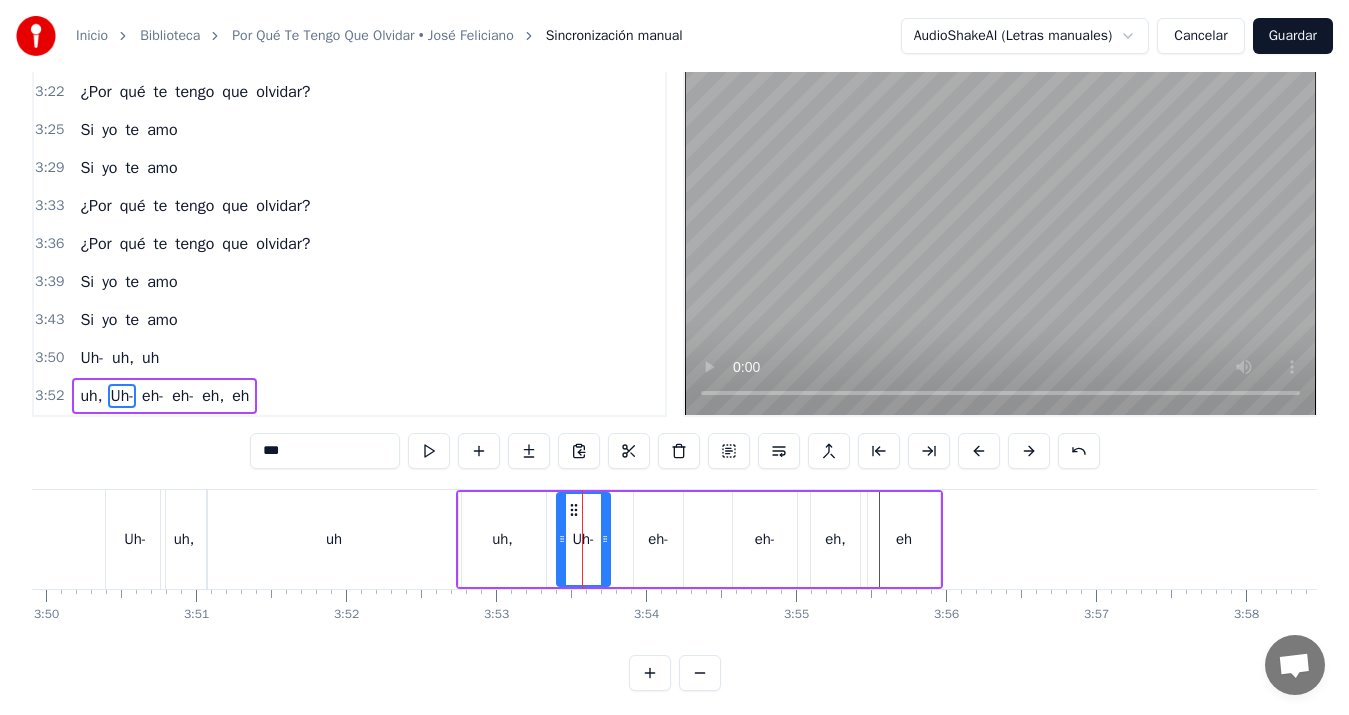 scroll, scrollTop: 70, scrollLeft: 0, axis: vertical 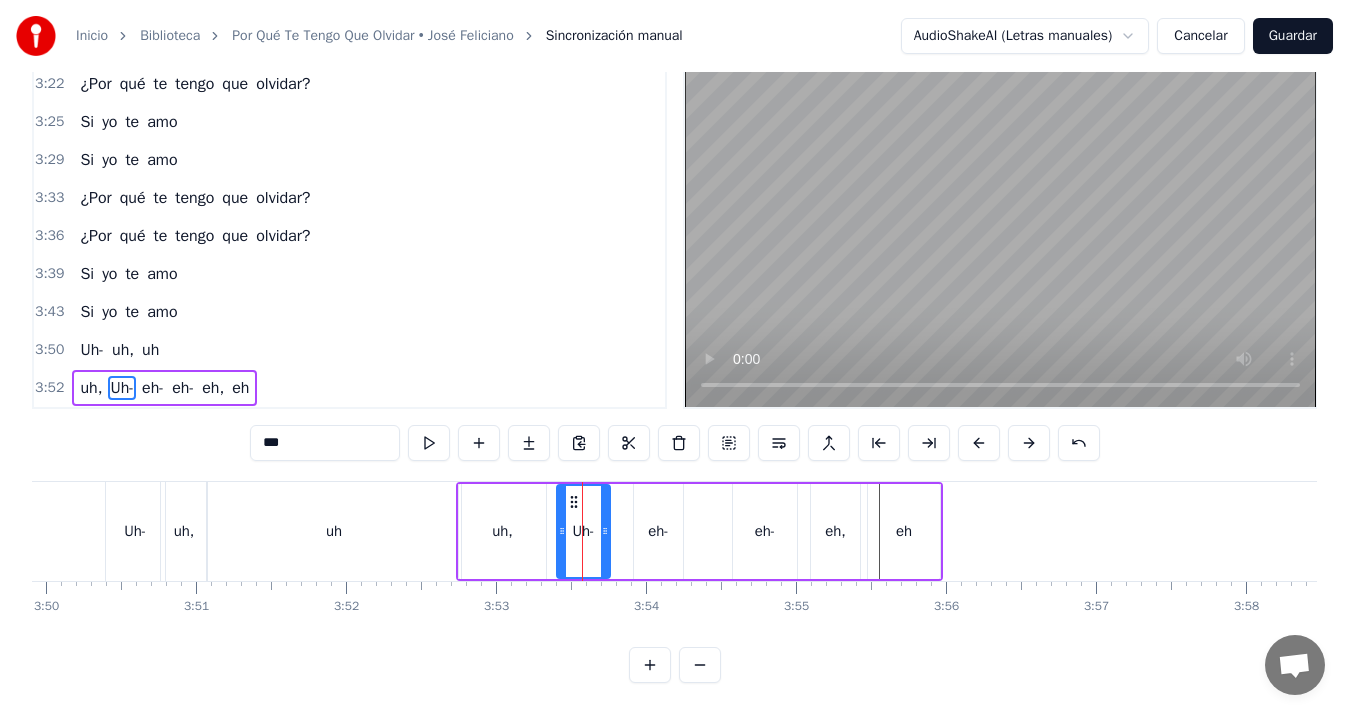 click on "***" at bounding box center (325, 443) 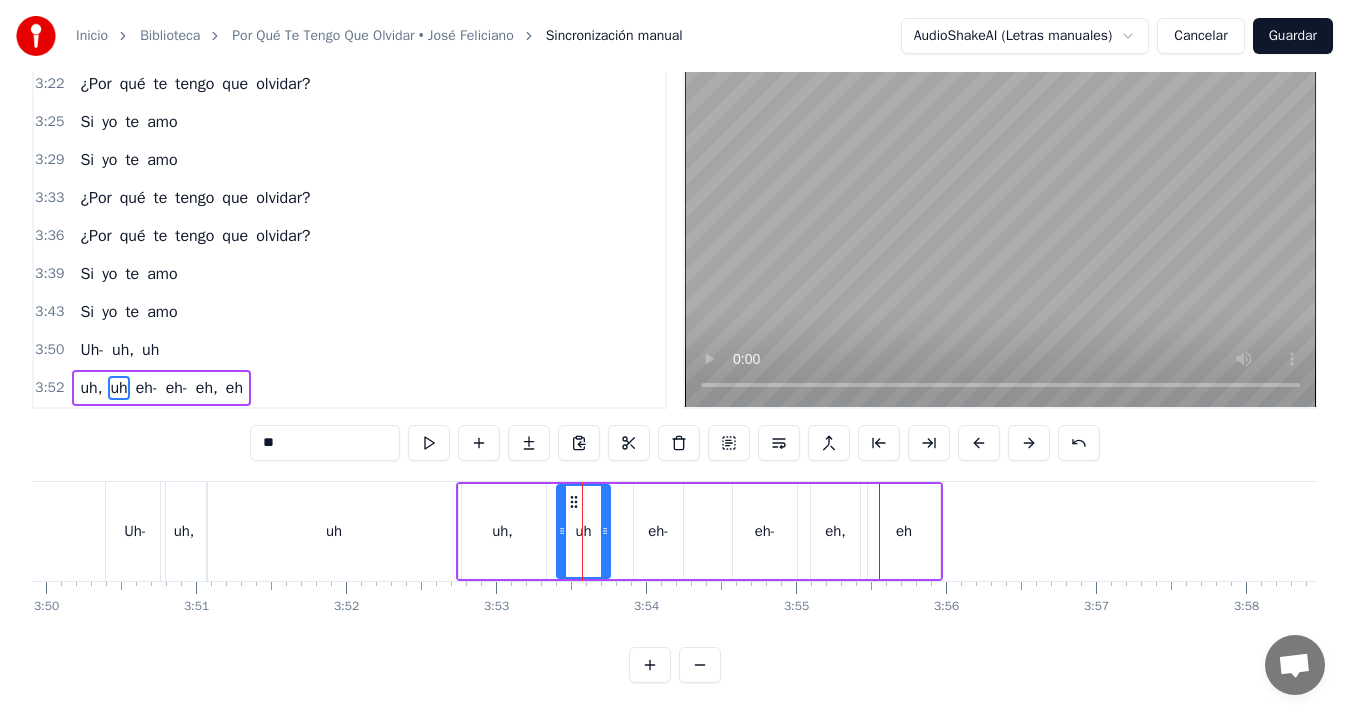 click on "Uh-" at bounding box center [135, 531] 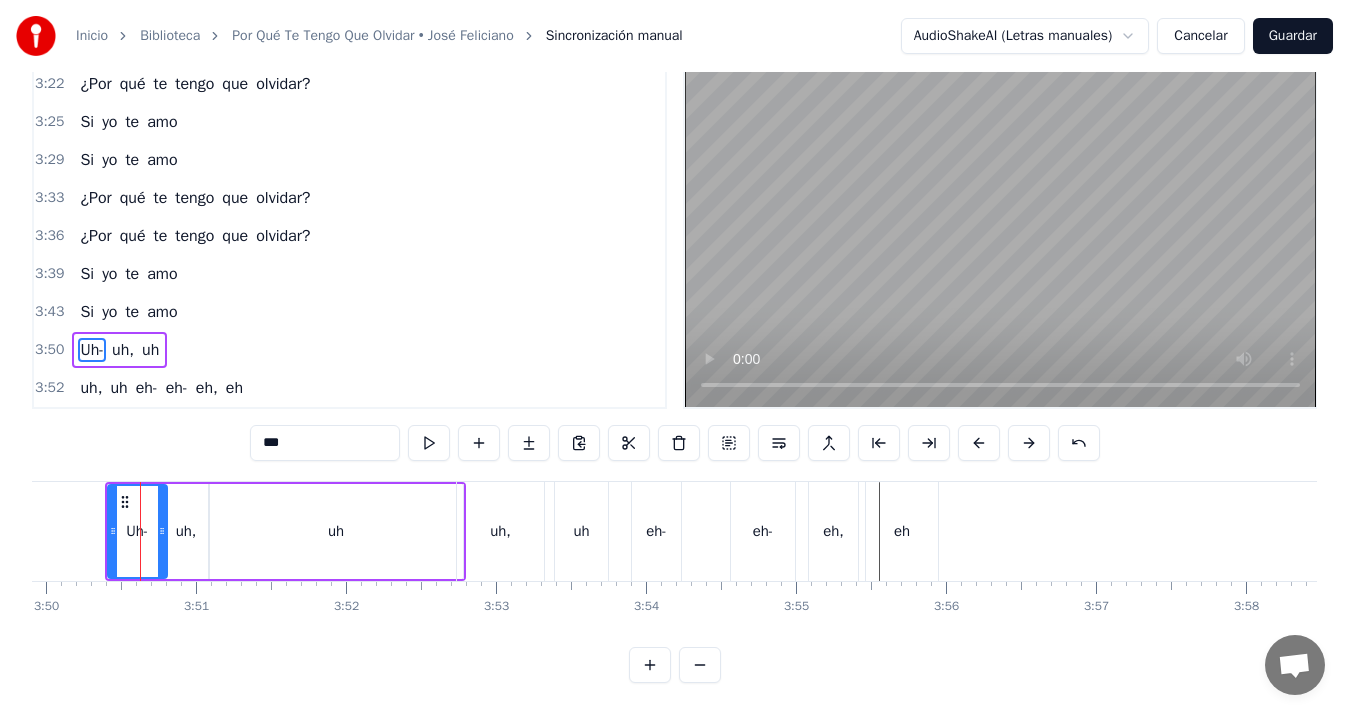 scroll, scrollTop: 45, scrollLeft: 0, axis: vertical 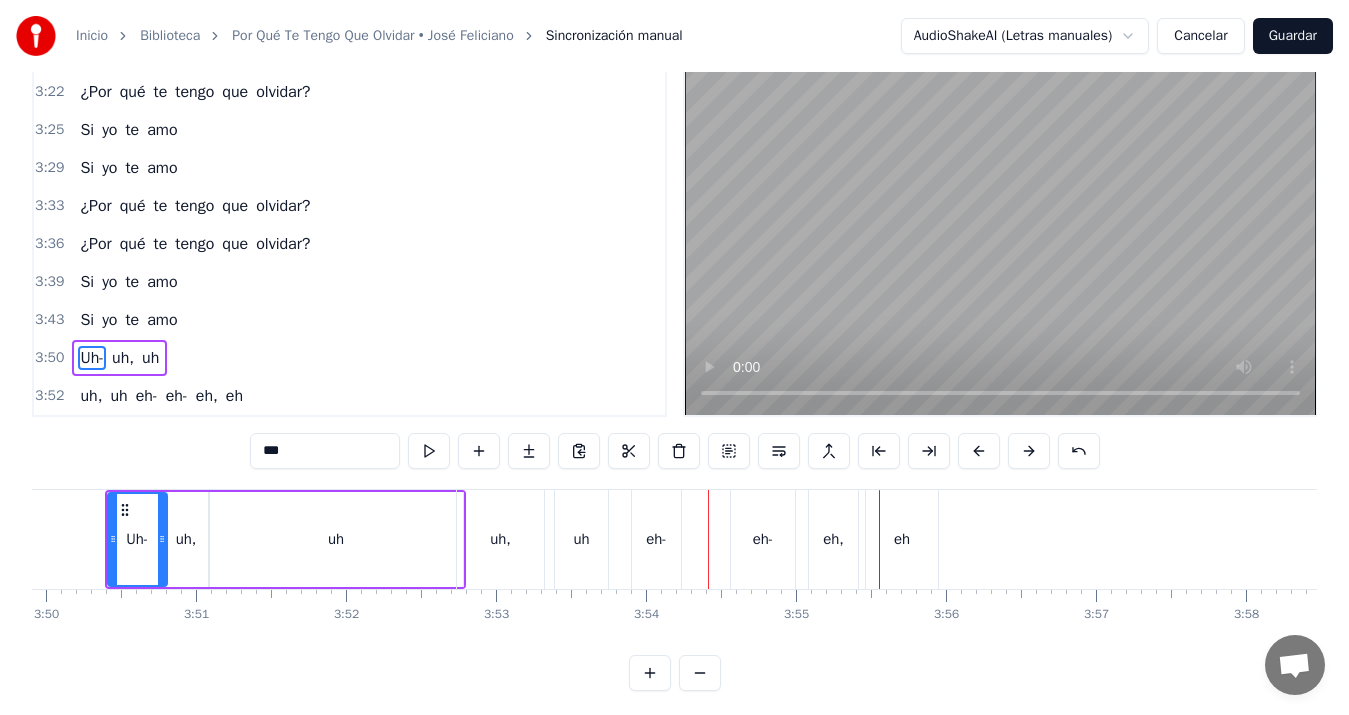 click on "uh," at bounding box center (186, 539) 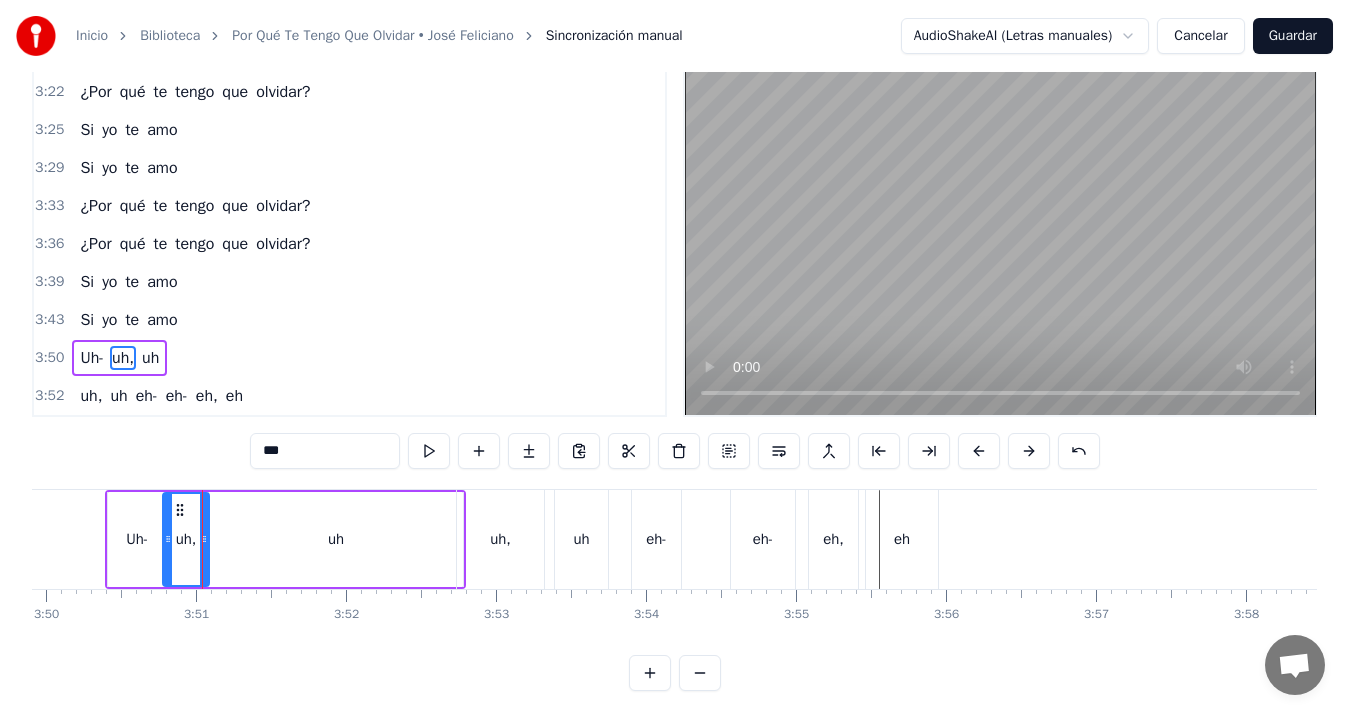 click on "***" at bounding box center (325, 451) 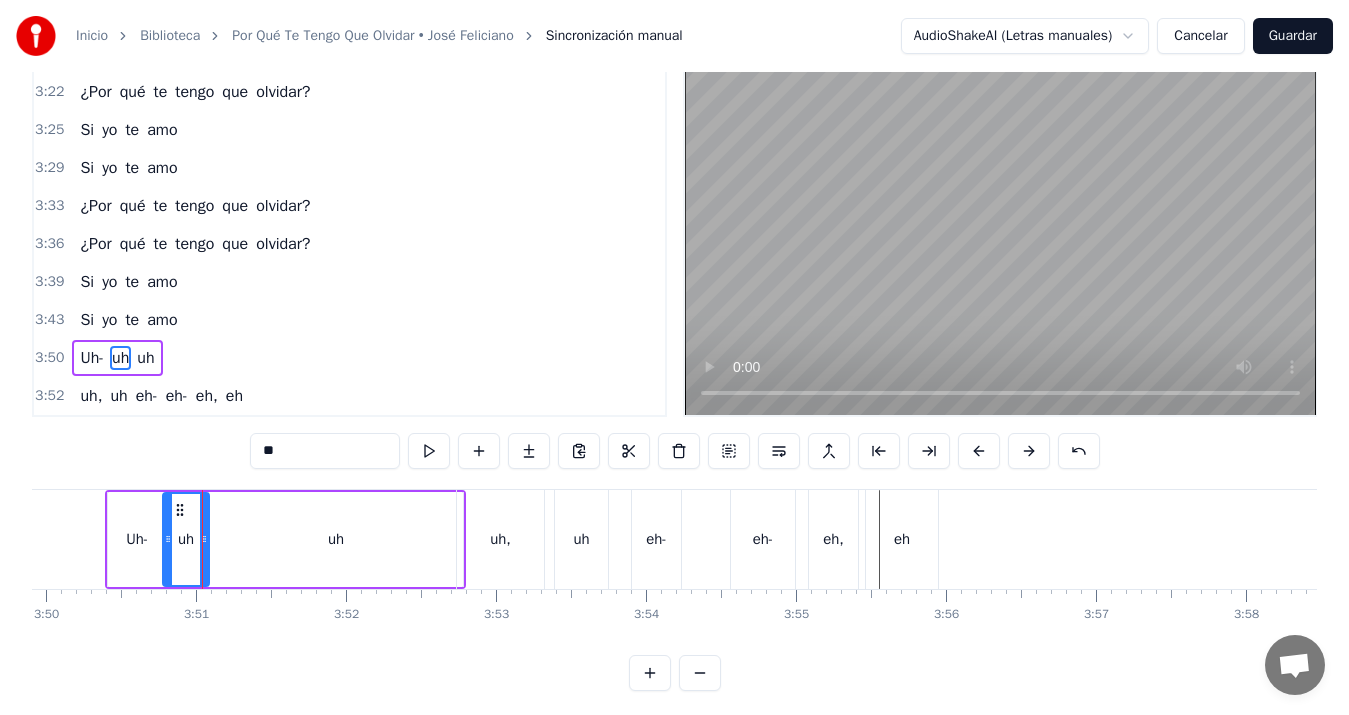 click on "uh" at bounding box center (336, 539) 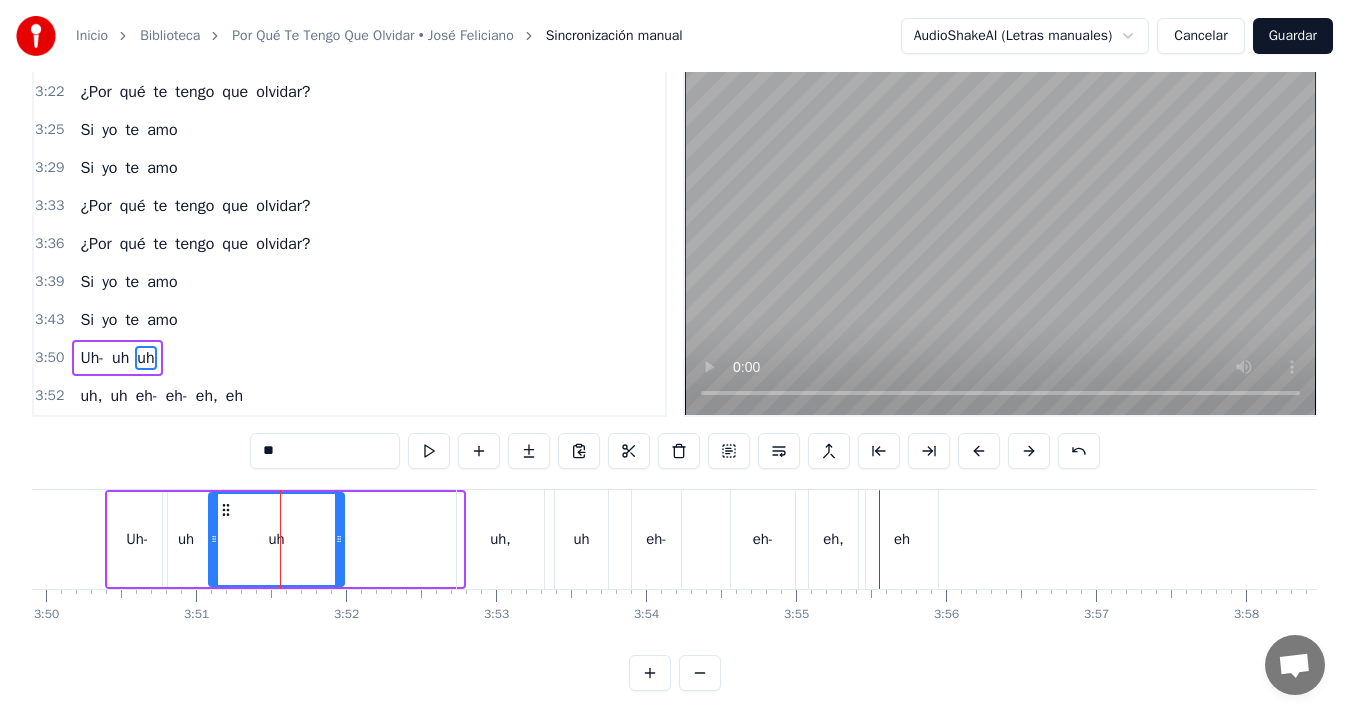 drag, startPoint x: 455, startPoint y: 538, endPoint x: 336, endPoint y: 536, distance: 119.01681 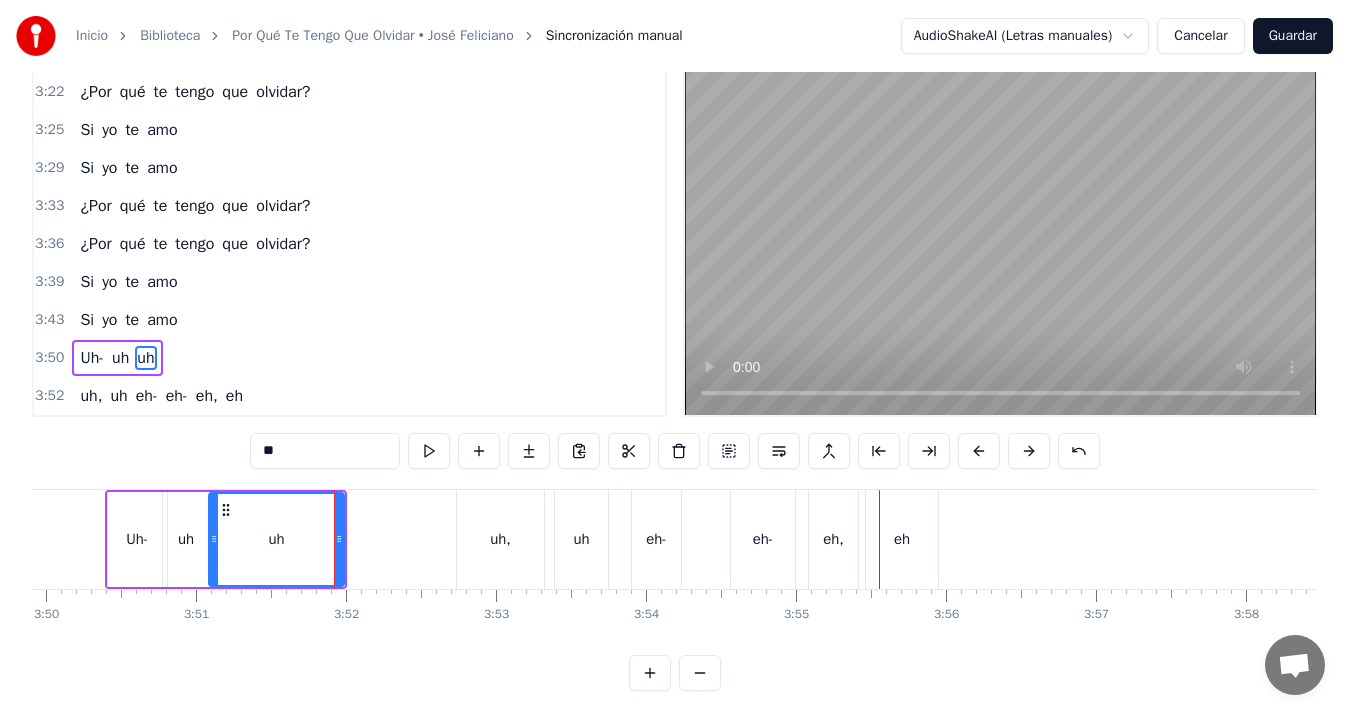 click on "uh," at bounding box center [500, 539] 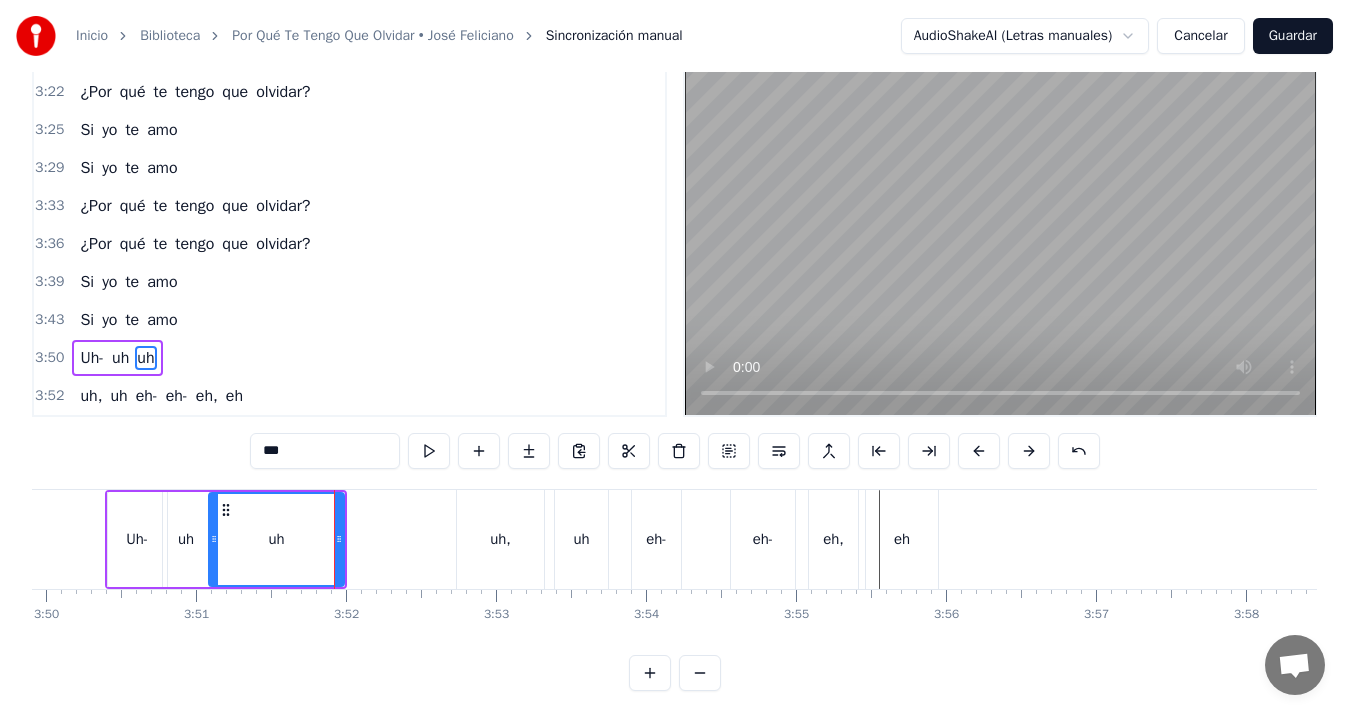 scroll, scrollTop: 70, scrollLeft: 0, axis: vertical 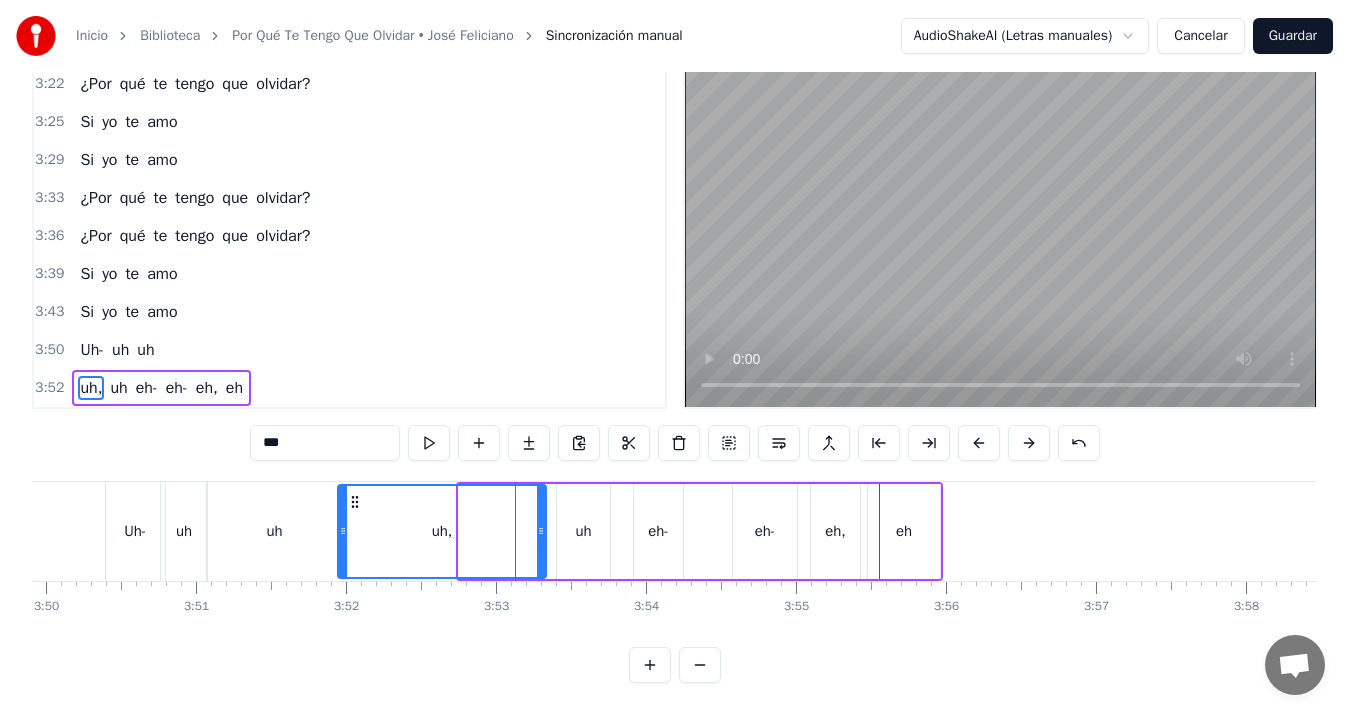 drag, startPoint x: 460, startPoint y: 512, endPoint x: 340, endPoint y: 506, distance: 120.14991 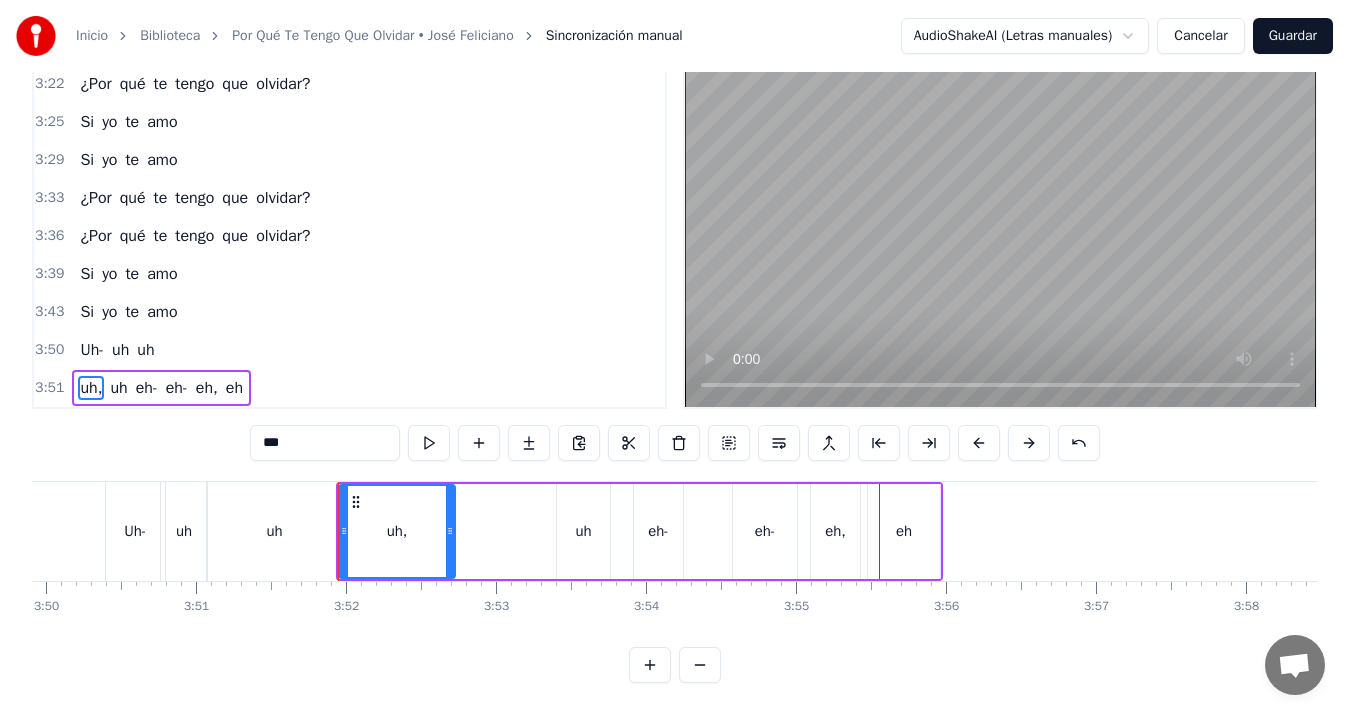 drag, startPoint x: 540, startPoint y: 514, endPoint x: 449, endPoint y: 522, distance: 91.350975 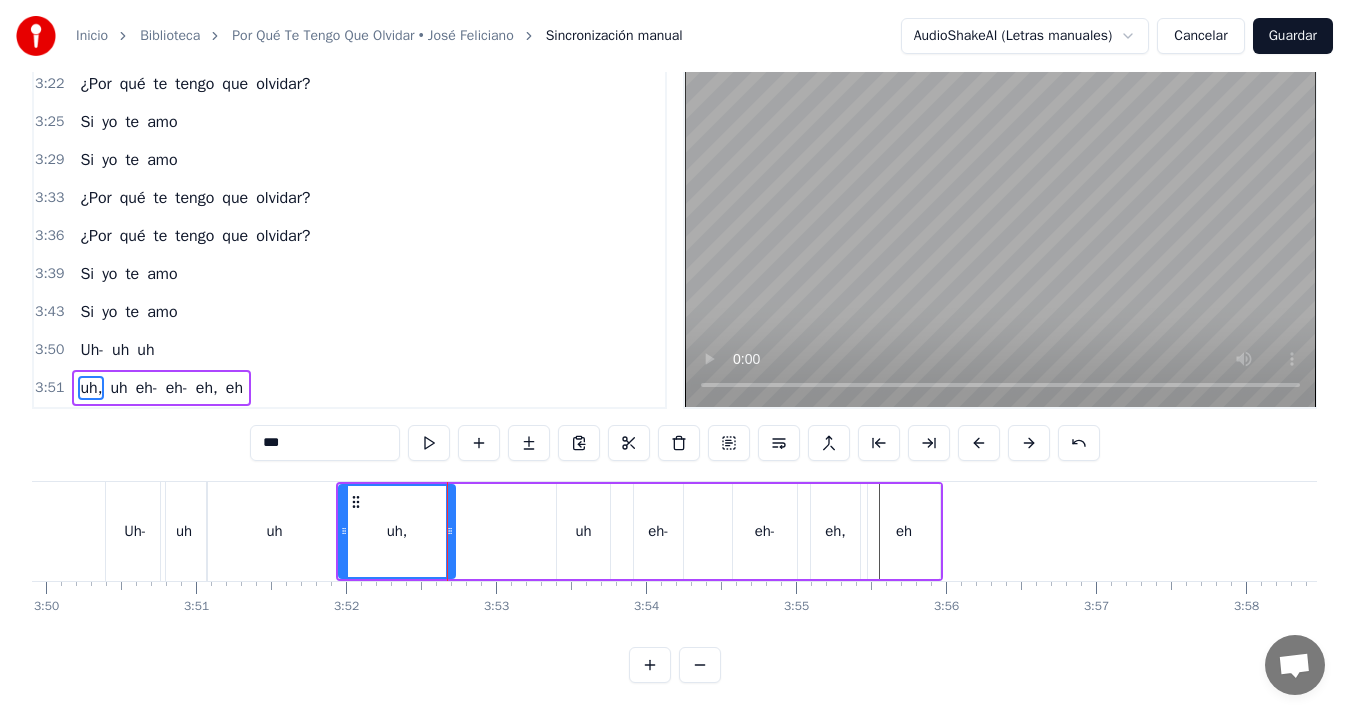 click on "Uh-" at bounding box center (136, 531) 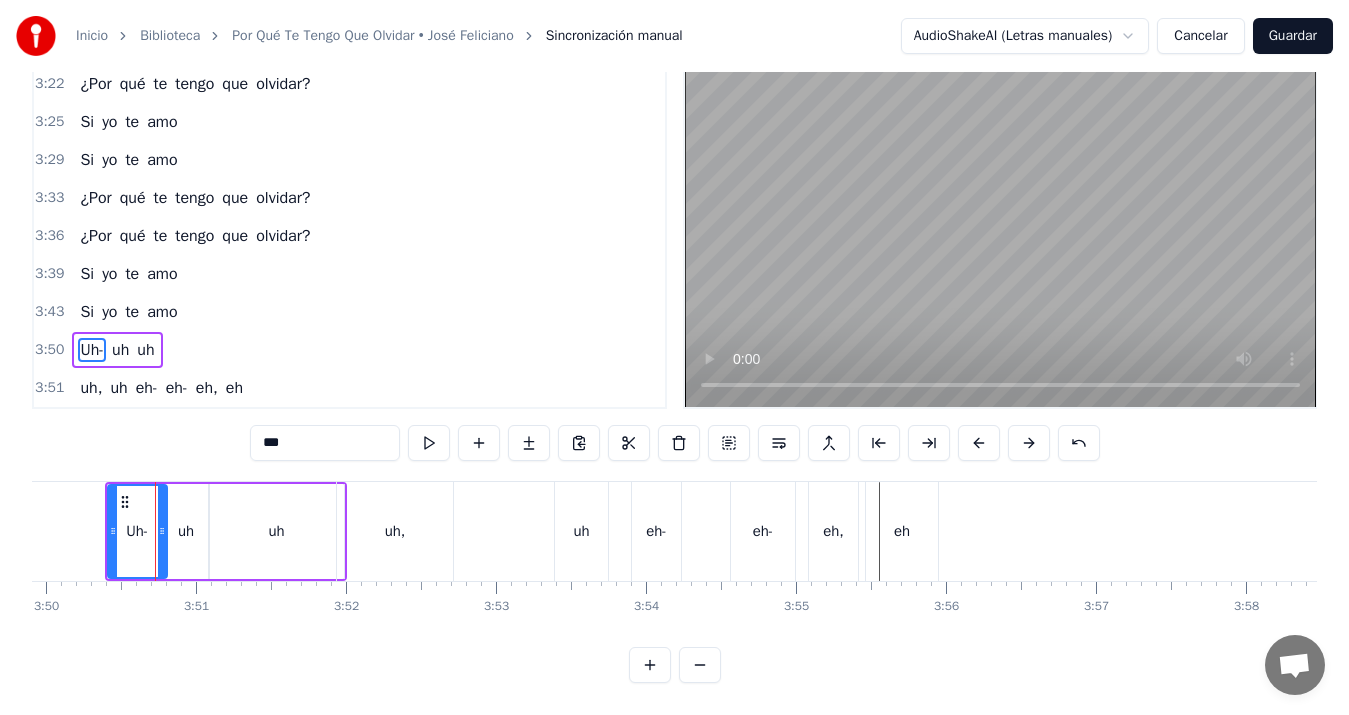 scroll, scrollTop: 45, scrollLeft: 0, axis: vertical 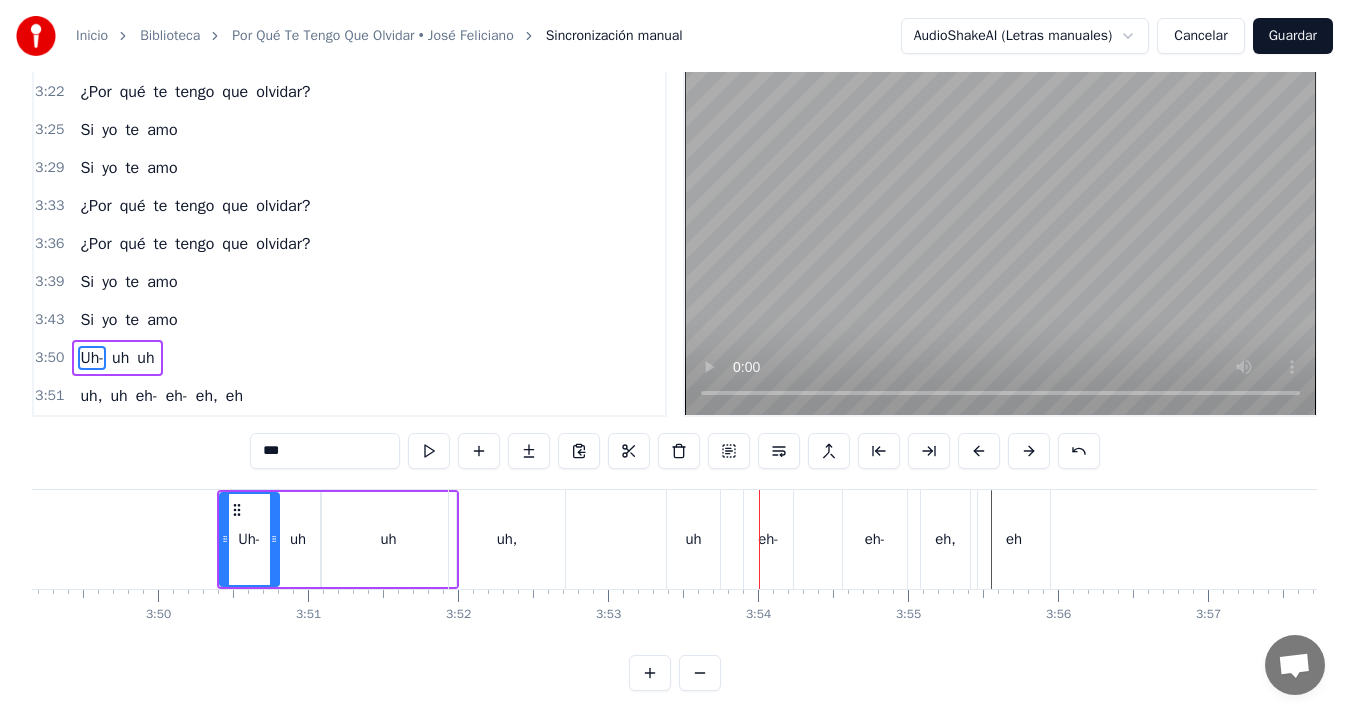 click on "Inicio Biblioteca Por Qué Te Tengo Que Olvidar • José Feliciano Sincronización manual AudioShakeAI (Letras manuales) Cancelar Guardar 0:13 Escucho tu voz 0:16 susurro tu nombre 0:20 extraño el calor 0:23 en nuestros rincones 0:27 no puedo fingir 0:29 si tú no estás aquí 0:32 junto a mí 0:34 no soy feliz 0:41 Confieso, mi amor 0:44 ya no soy el mismo 0:48 te quiero olvidar 0:51 y no lo consigo 0:54 te recuerdo más 0:57 que hace un año atrás 0:59 y siempre tú 1:01 mi mundo tú 1:05 Y pienso en ti 1:07 mi fórmula de amor 1:12 y pienso en ti 1:14 sin ver la solución 1:19 ¿Por qué te tengo que olvidar? 1:22 ¿Por qué te tengo que olvidar? 1:25 Si yo te amo 1:29 Si yo te amo 1:32 ¿Por qué te tengo que olvidar? 1:36 ¿Por qué te tengo que olvidar? 1:39 Si yo te amo 1:43 Si yo te amo 1:56 Hoy la soledad 1:59 se sienta a mi mesa 2:03 me invita a brindar 2:06 por esta tristeza 2:10 una sensación 2:12 inevitable al fin 2:15 si faltas tú 2:17 voy a morir 2:20 Y pienso en ti 2:23 mi fórmula de y Y" at bounding box center (674, 323) 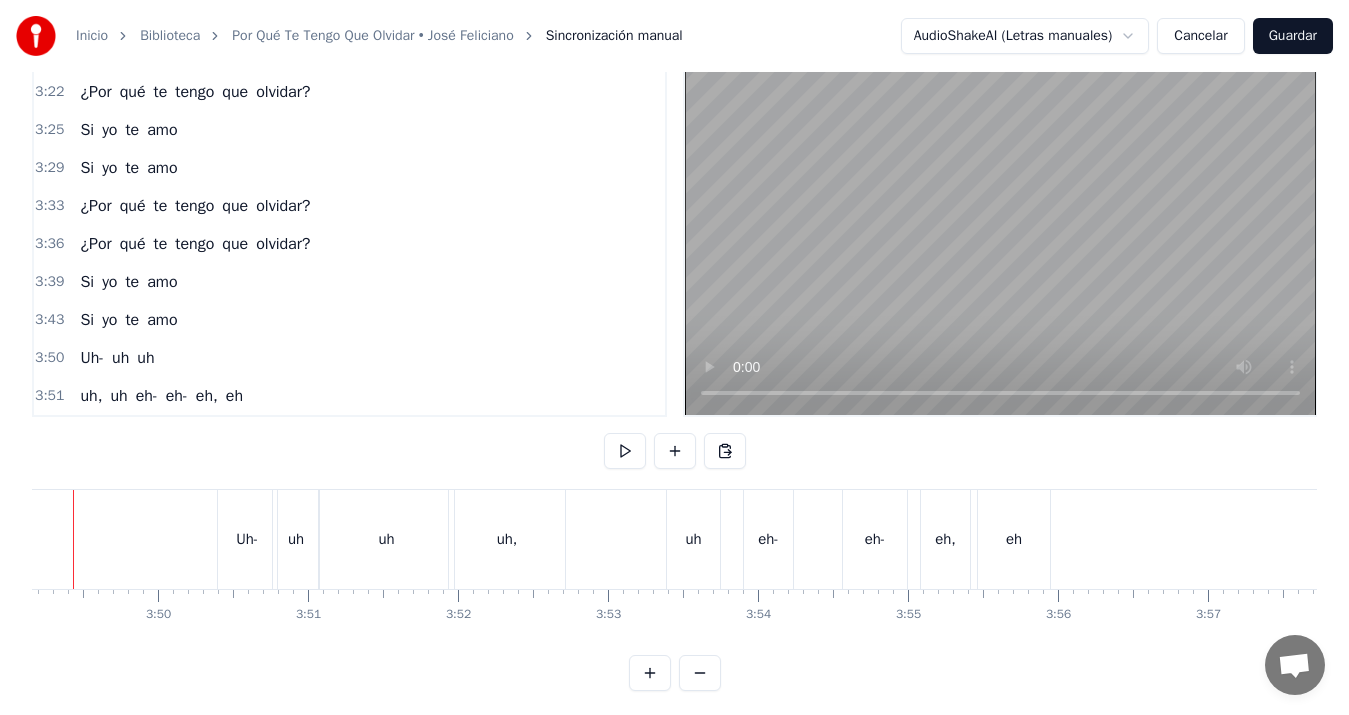 scroll, scrollTop: 0, scrollLeft: 34315, axis: horizontal 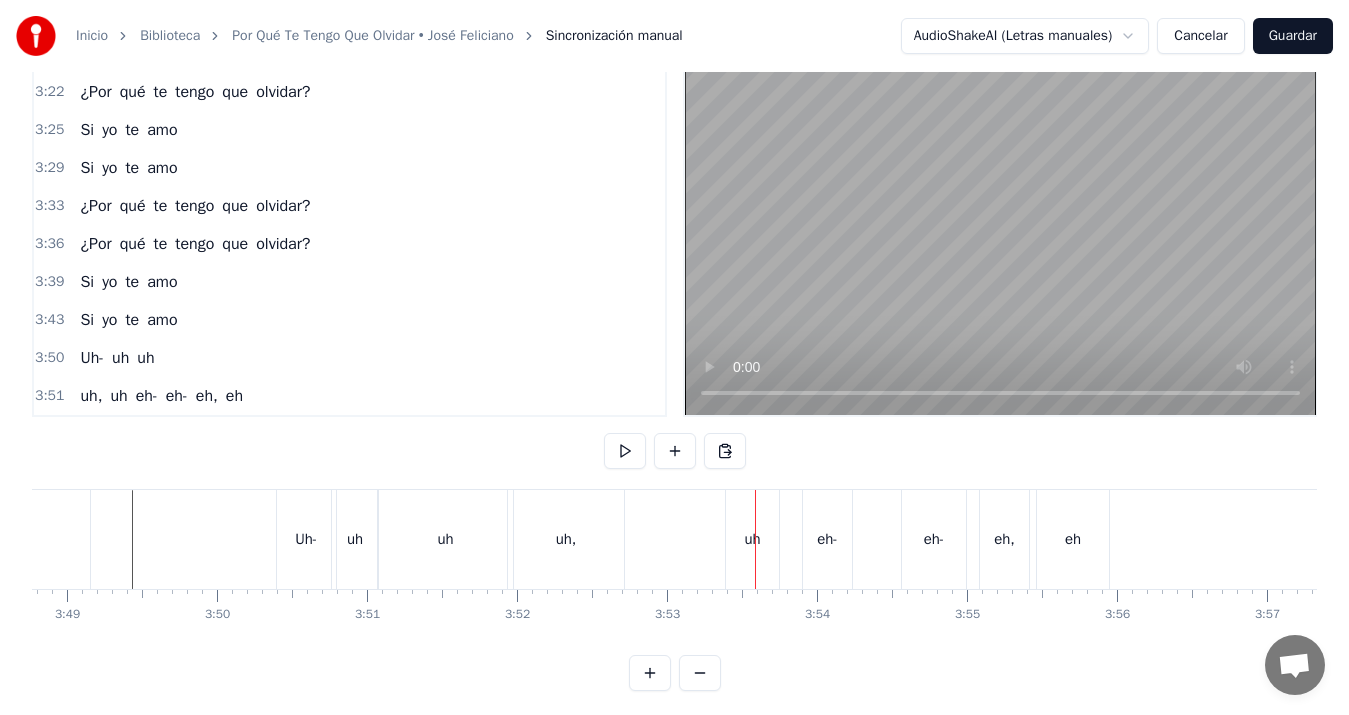 click on "uh" at bounding box center (752, 539) 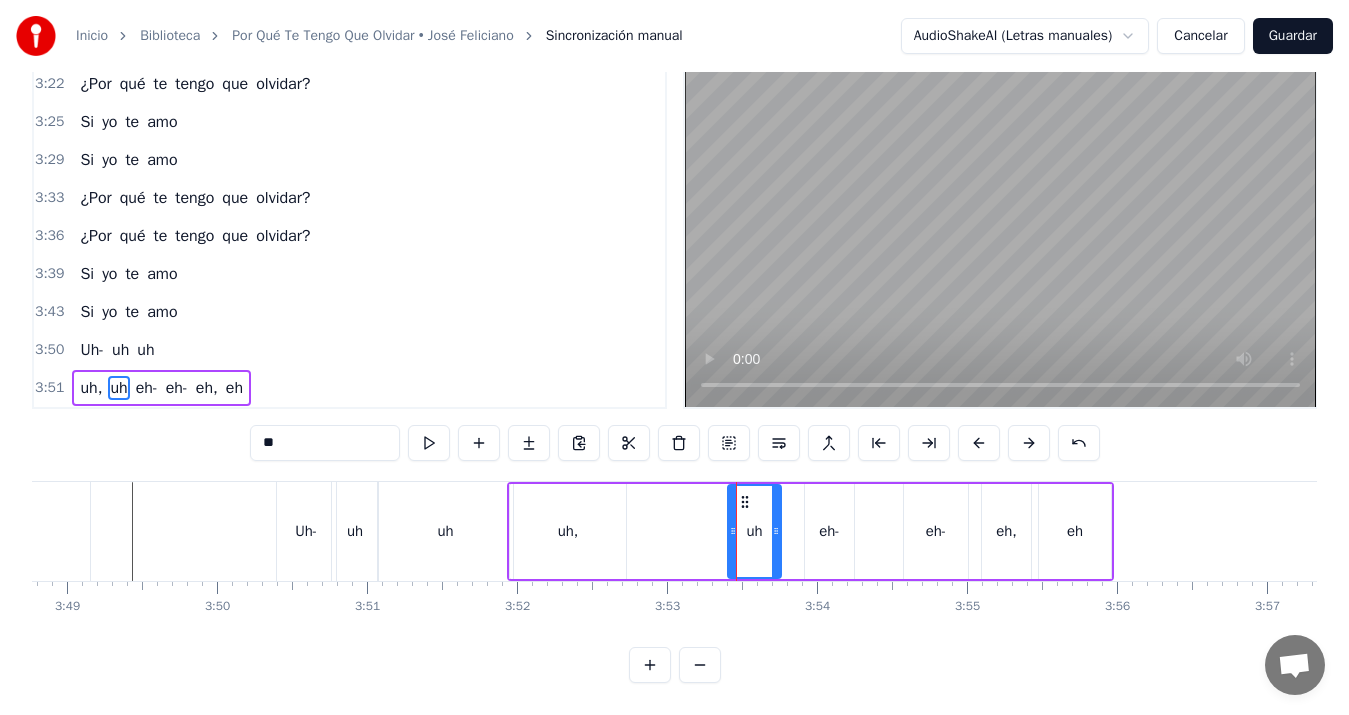 click at bounding box center (736, 531) 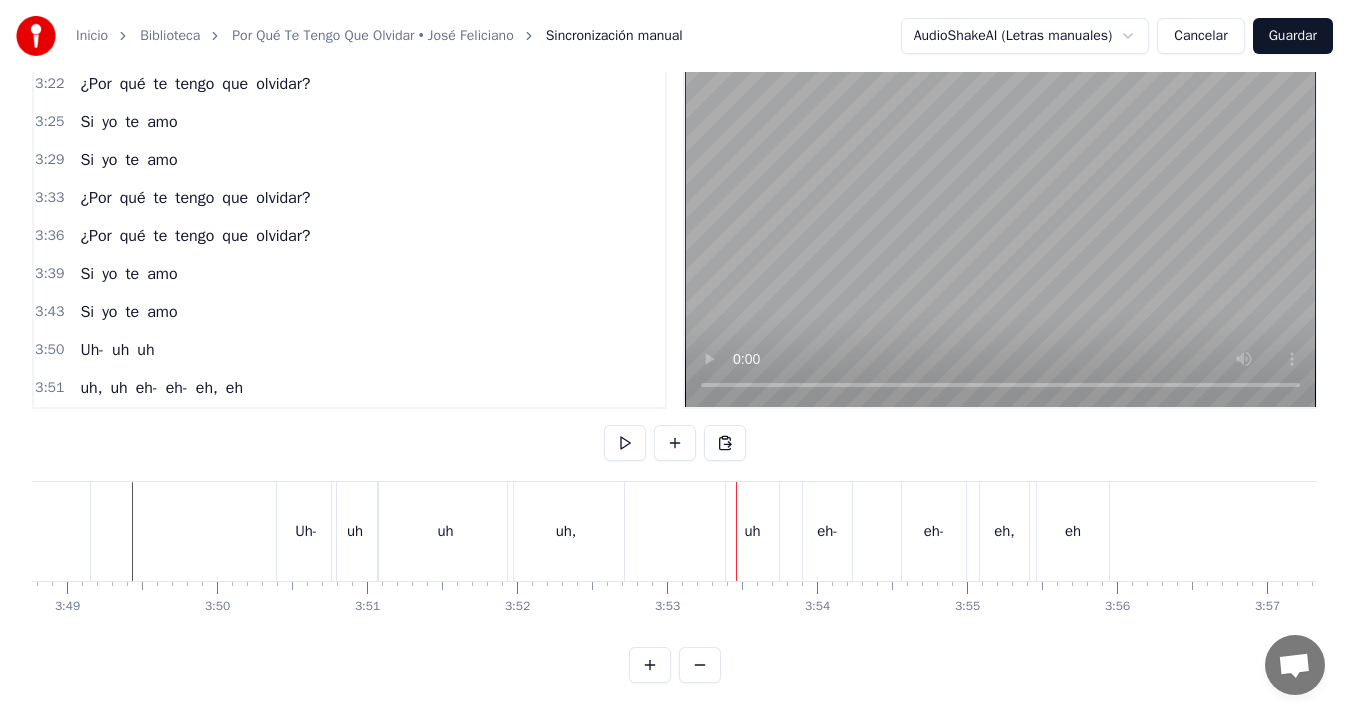 click on "uh" at bounding box center [752, 531] 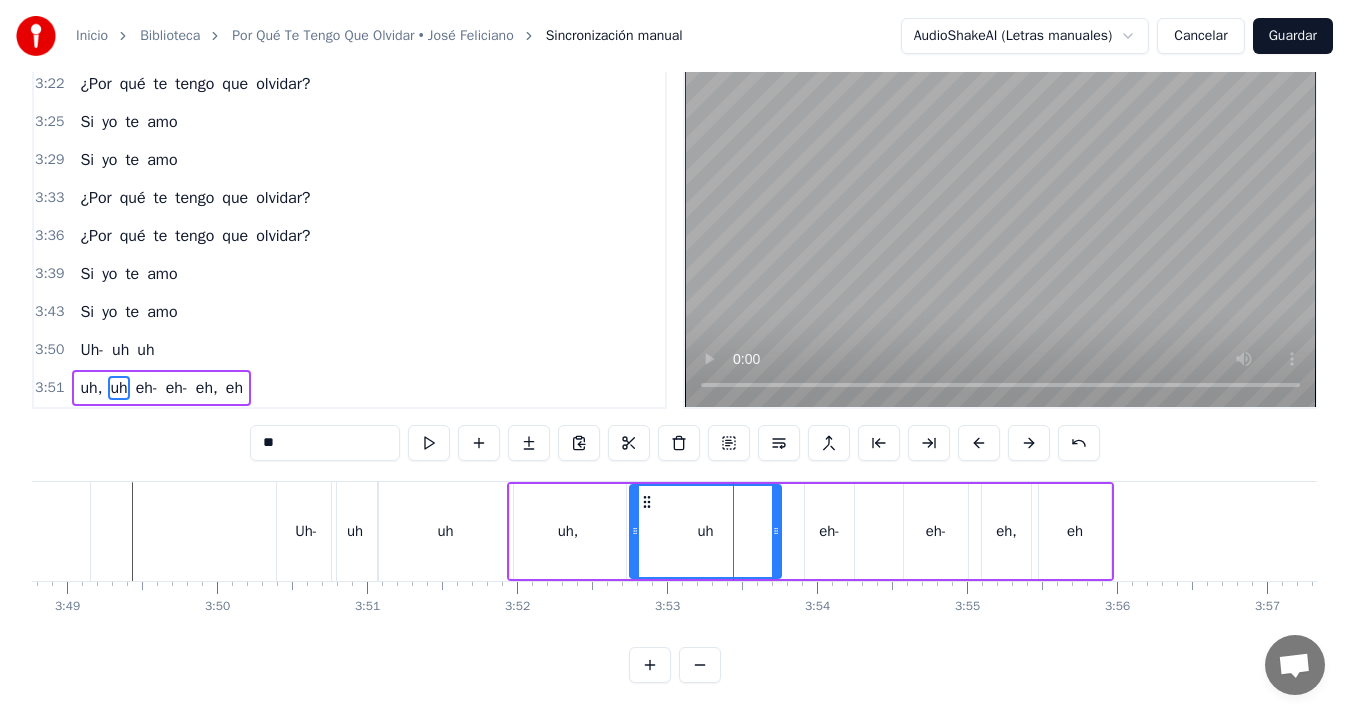 drag, startPoint x: 732, startPoint y: 511, endPoint x: 634, endPoint y: 510, distance: 98.005104 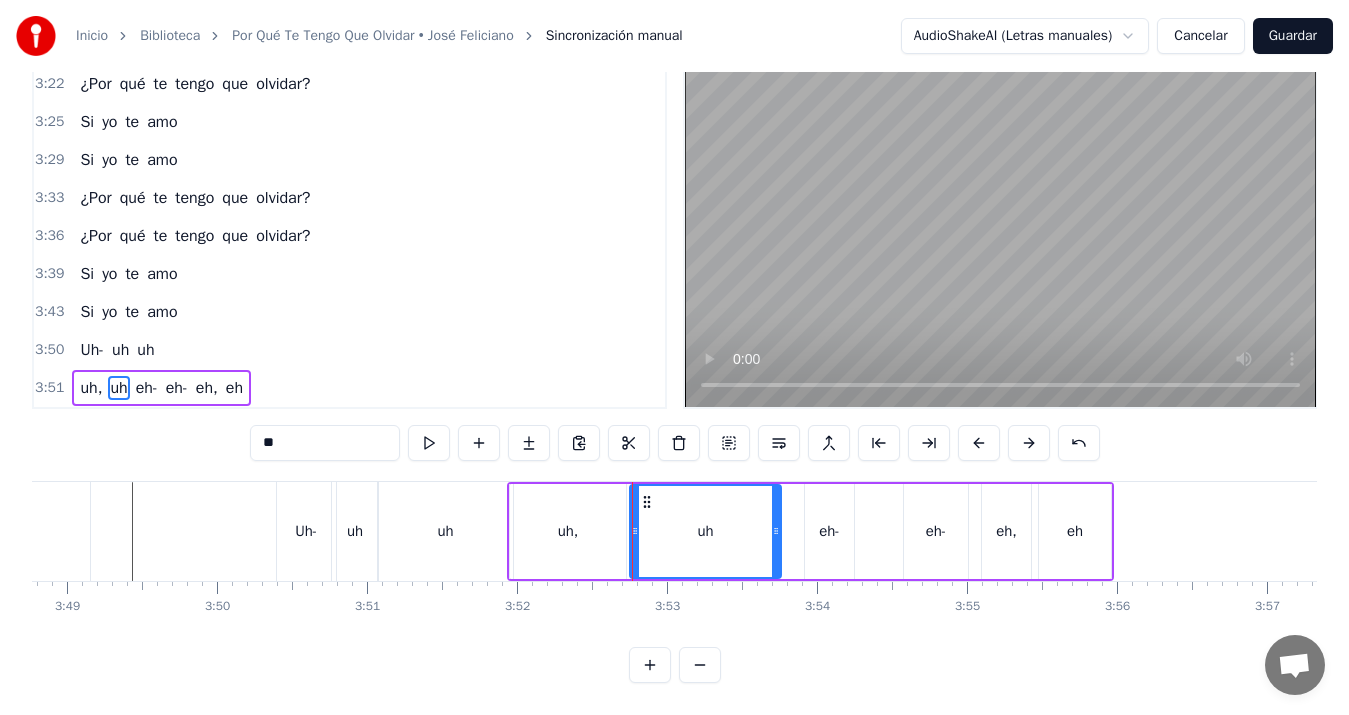 click on "uh," at bounding box center (568, 531) 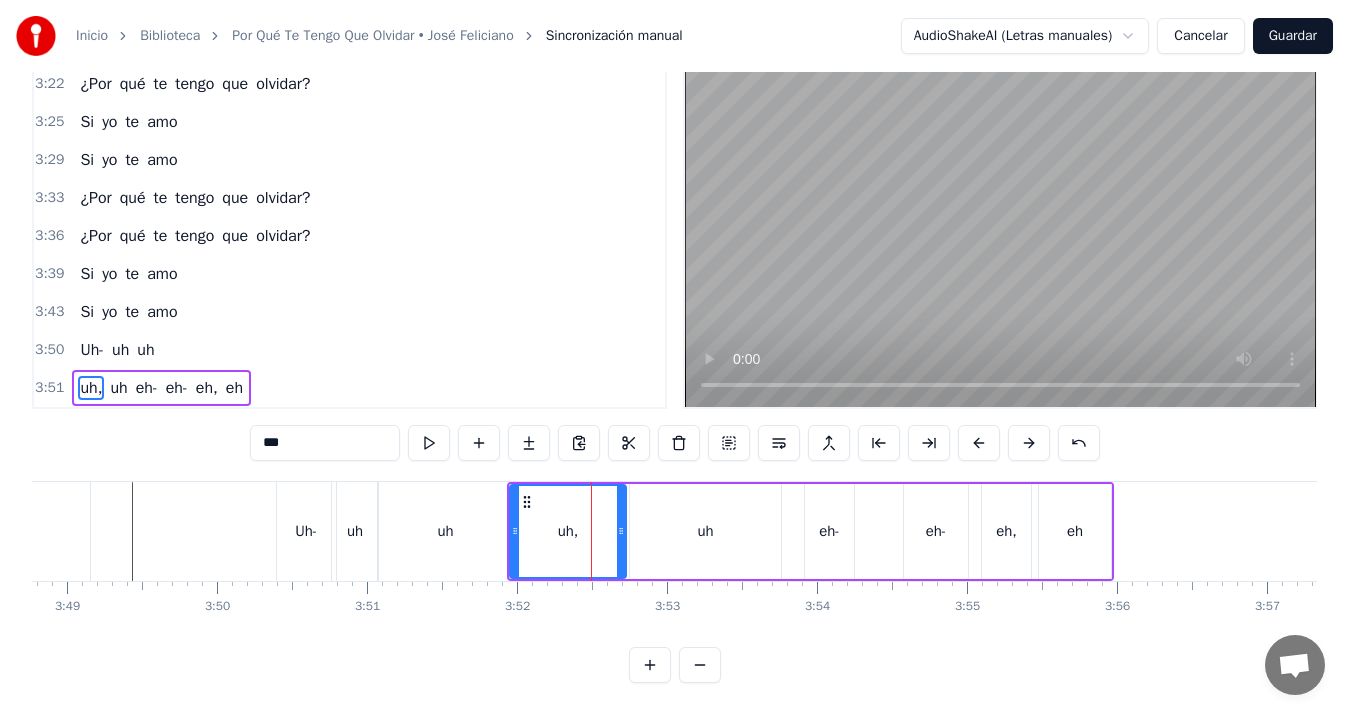 click on "***" at bounding box center [325, 443] 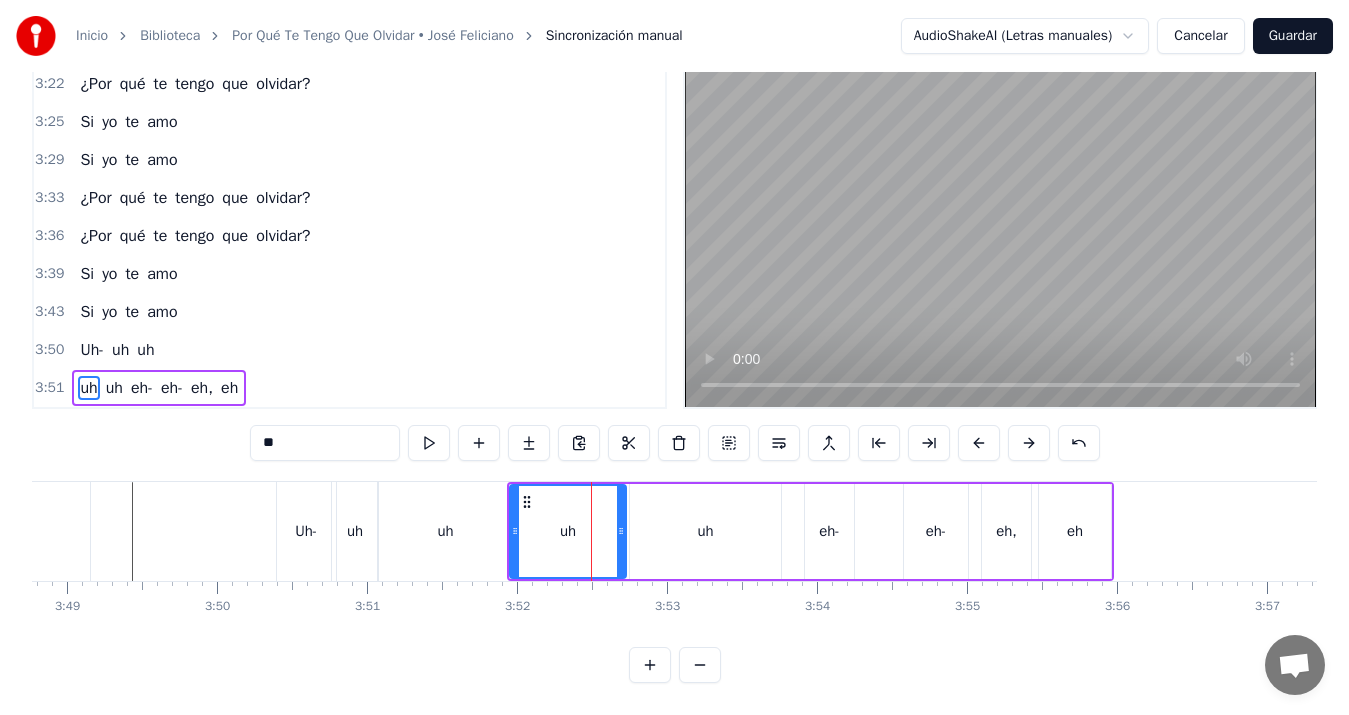 click on "eh-" at bounding box center [829, 531] 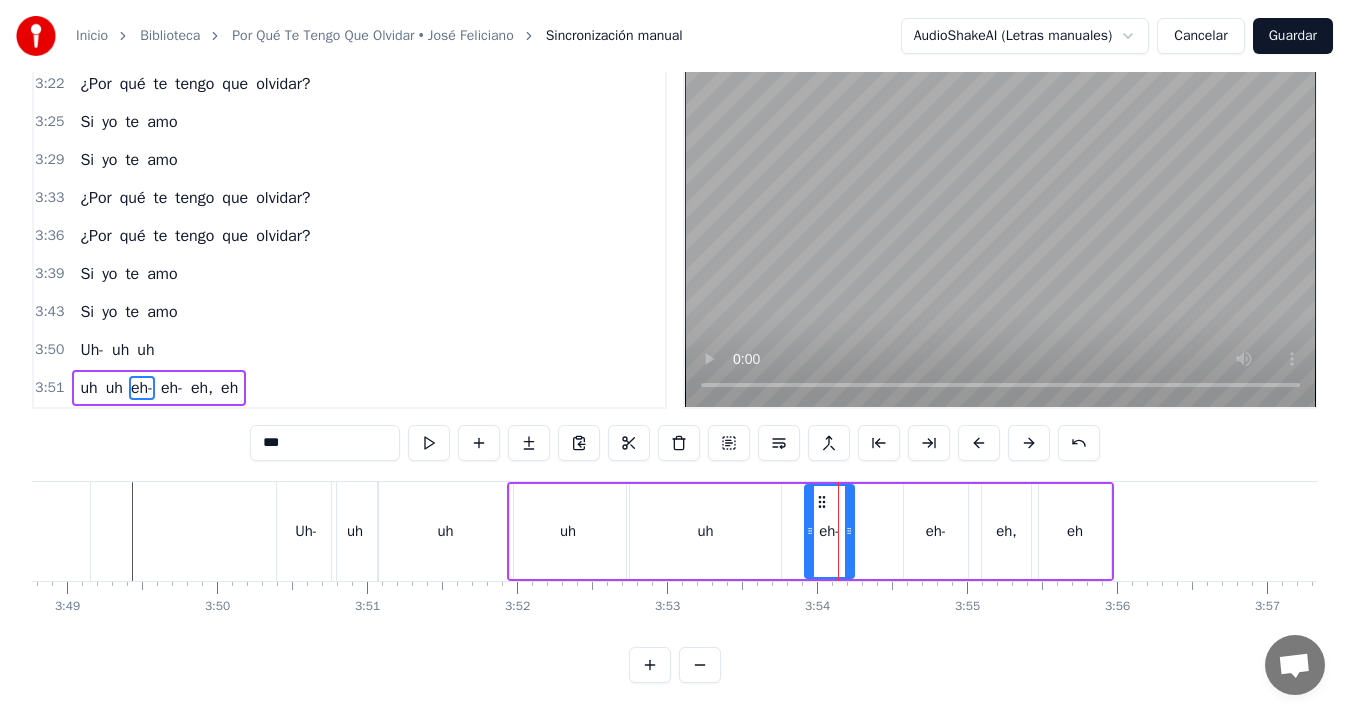 click on "***" at bounding box center [325, 443] 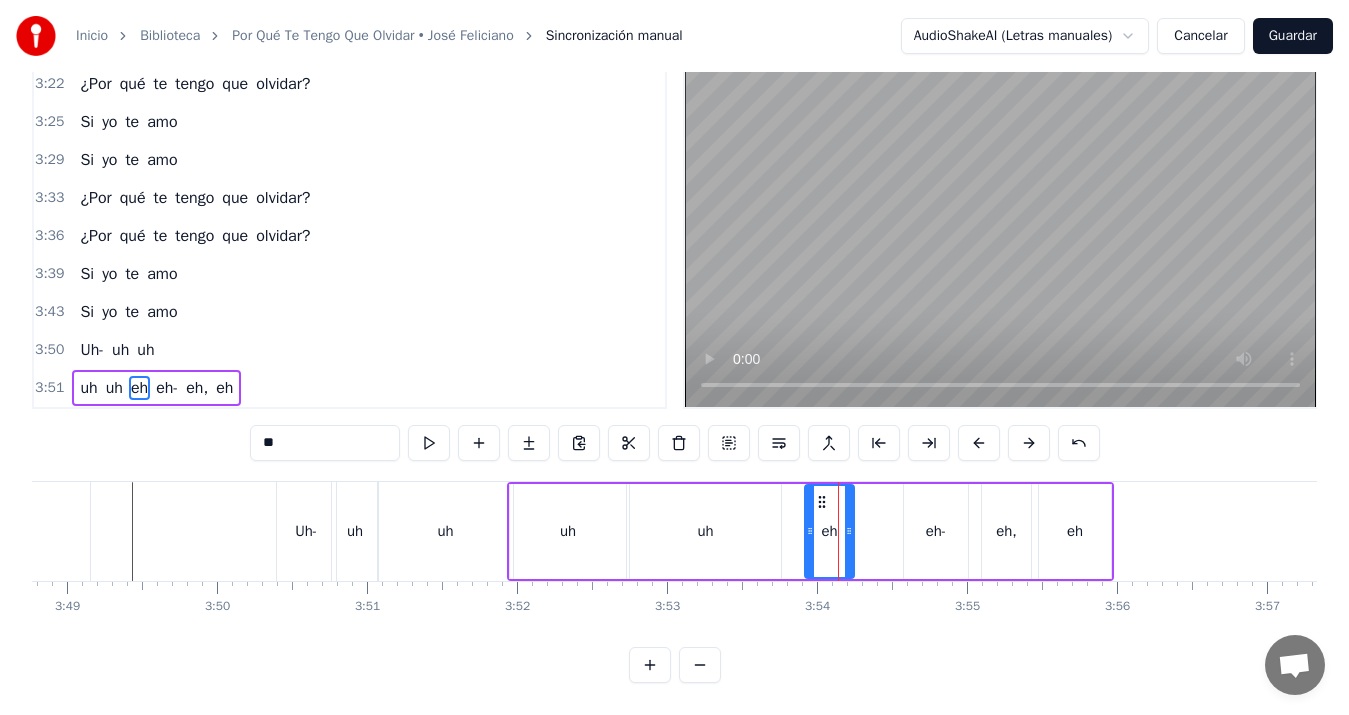 click on "eh-" at bounding box center (936, 531) 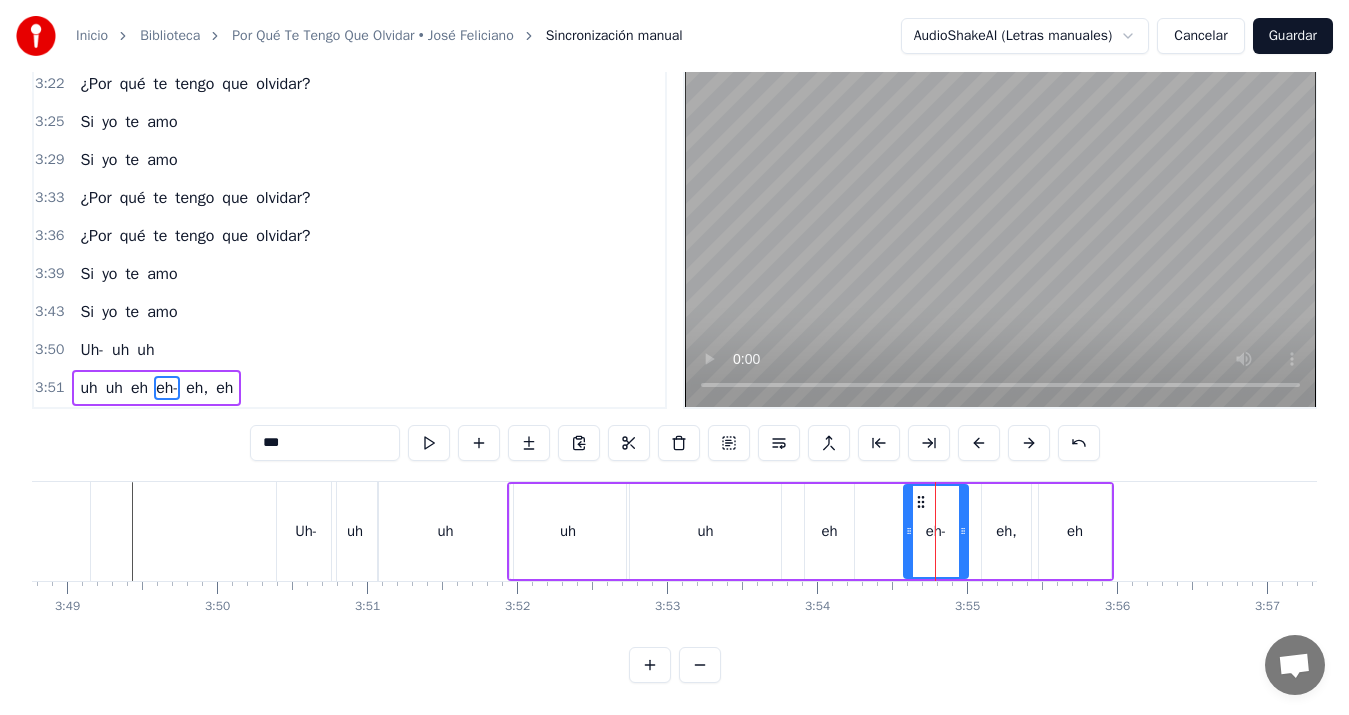 click on "***" at bounding box center (325, 443) 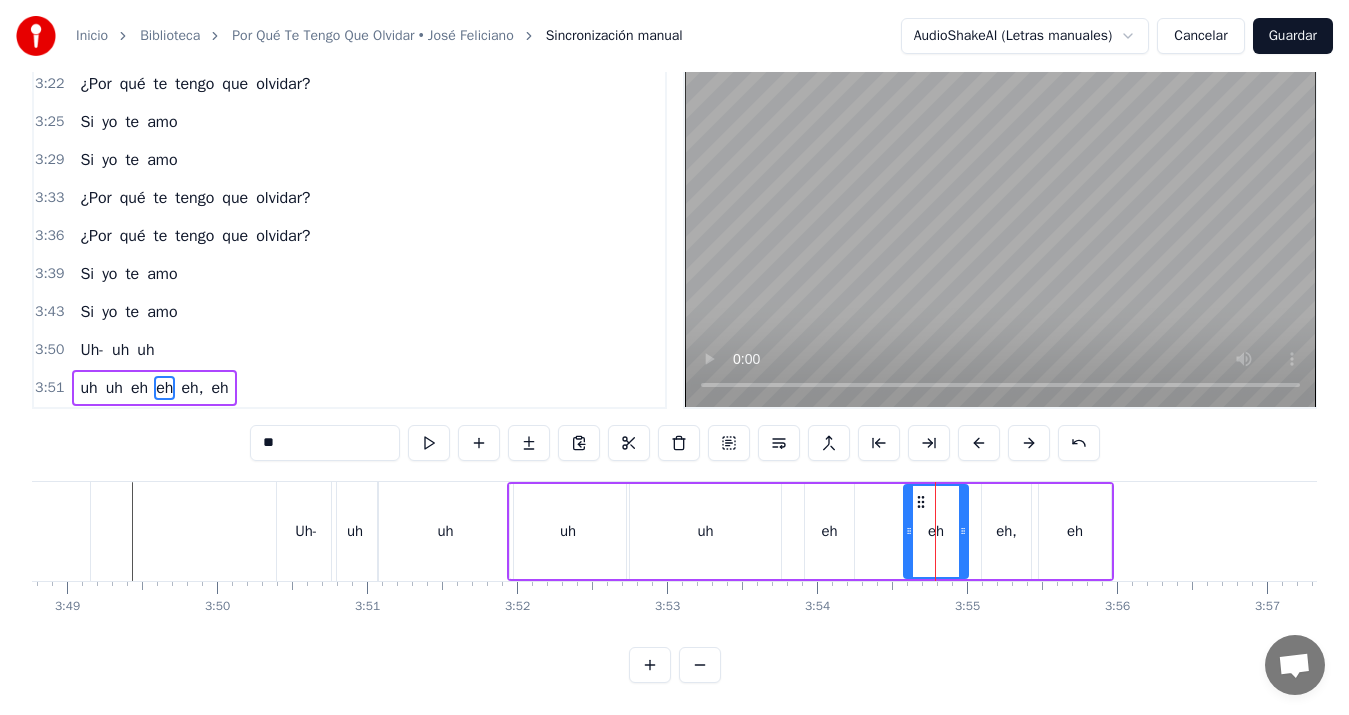 click on "eh," at bounding box center [1006, 531] 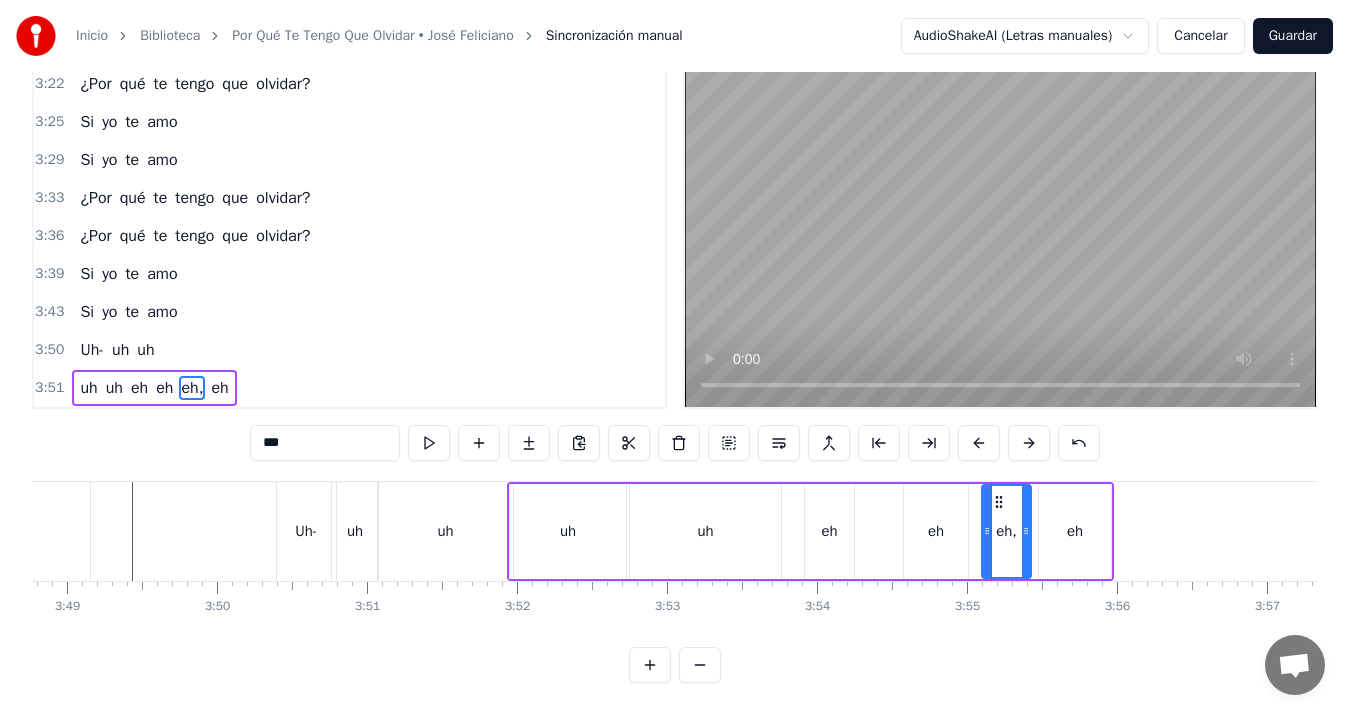 click on "***" at bounding box center [325, 443] 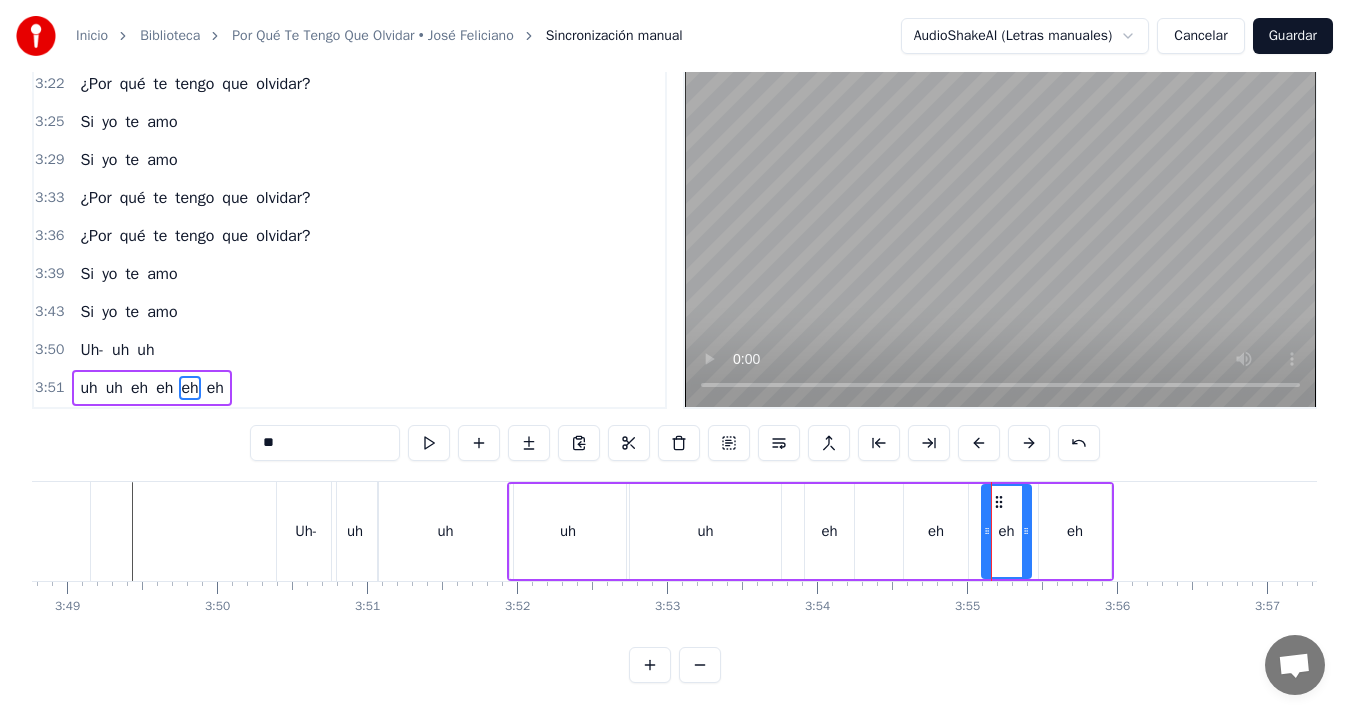 click on "amo" at bounding box center (-296, 531) 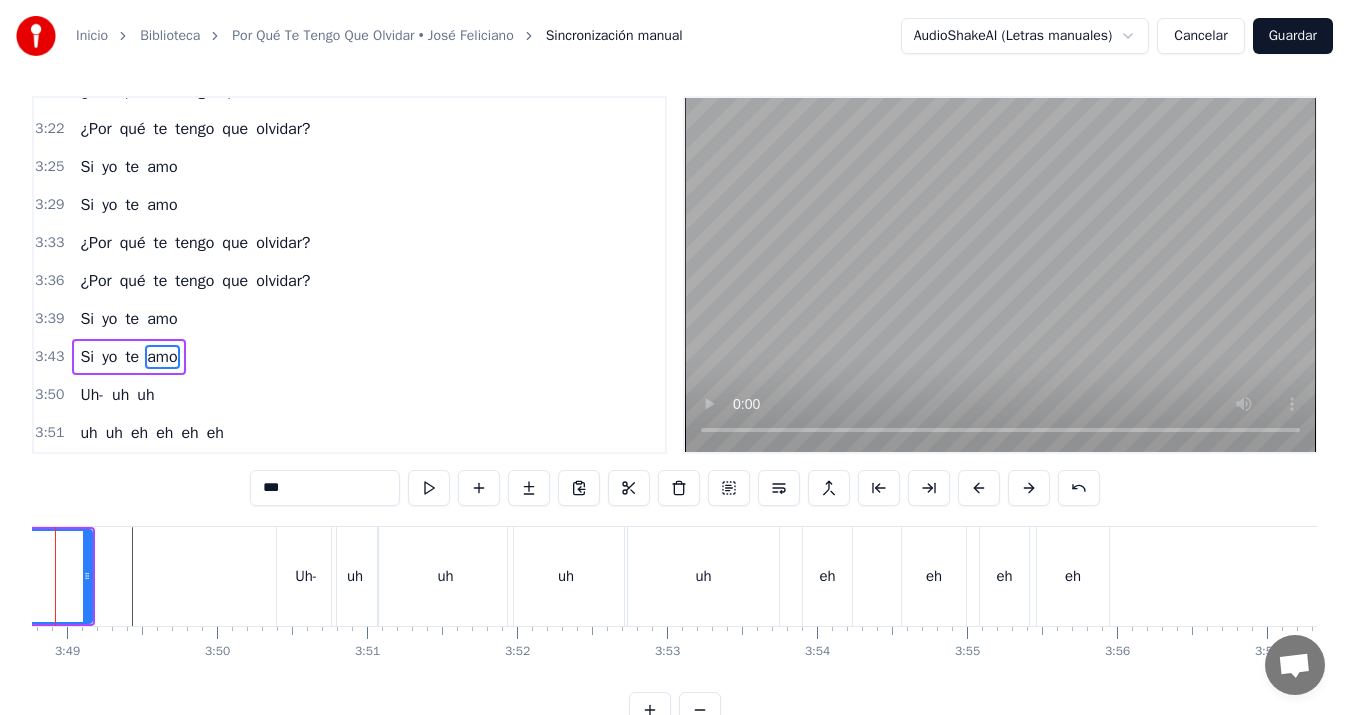 scroll, scrollTop: 7, scrollLeft: 0, axis: vertical 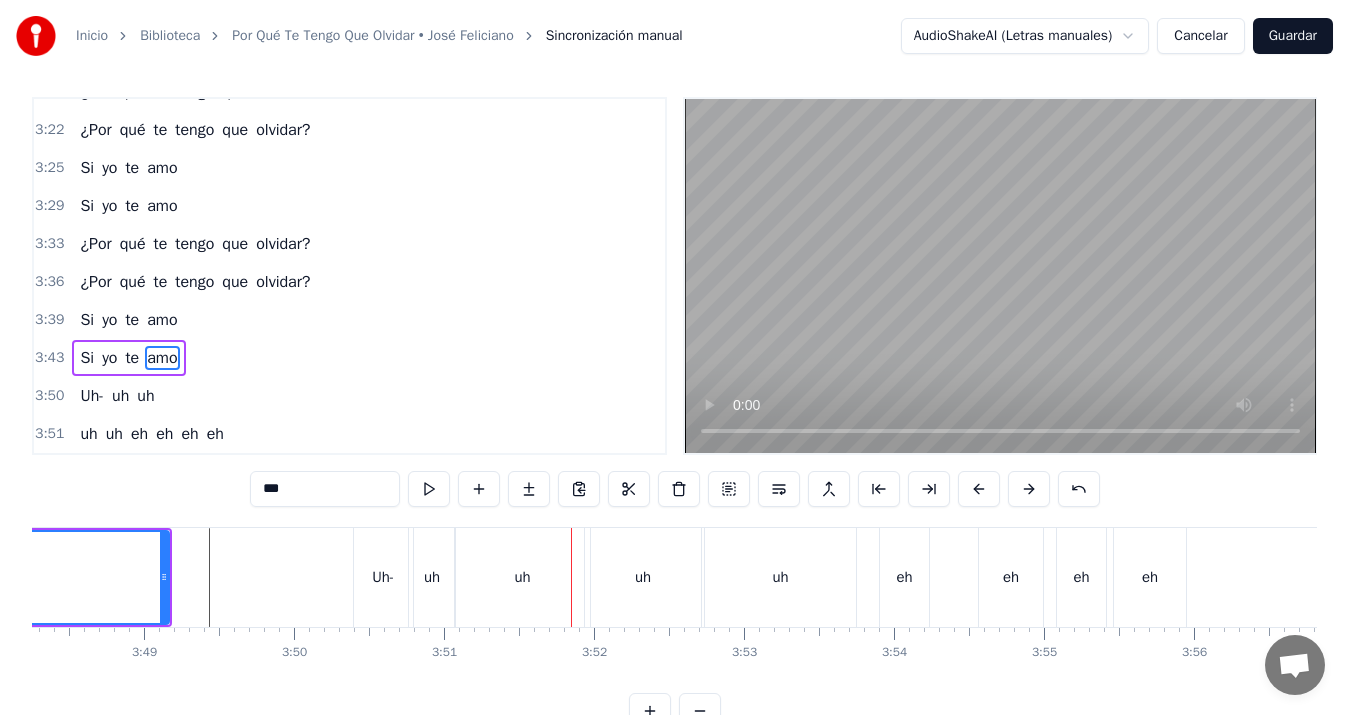 click on "Uh-" at bounding box center [383, 577] 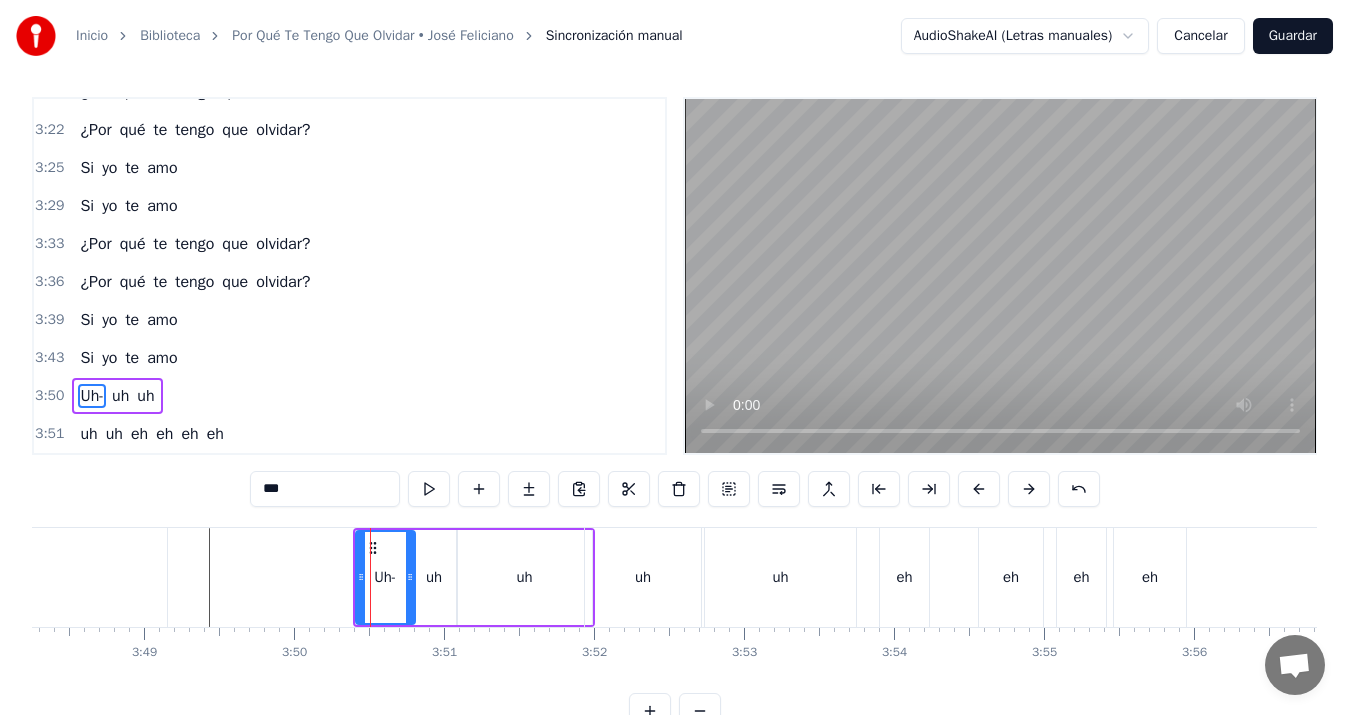 scroll, scrollTop: 45, scrollLeft: 0, axis: vertical 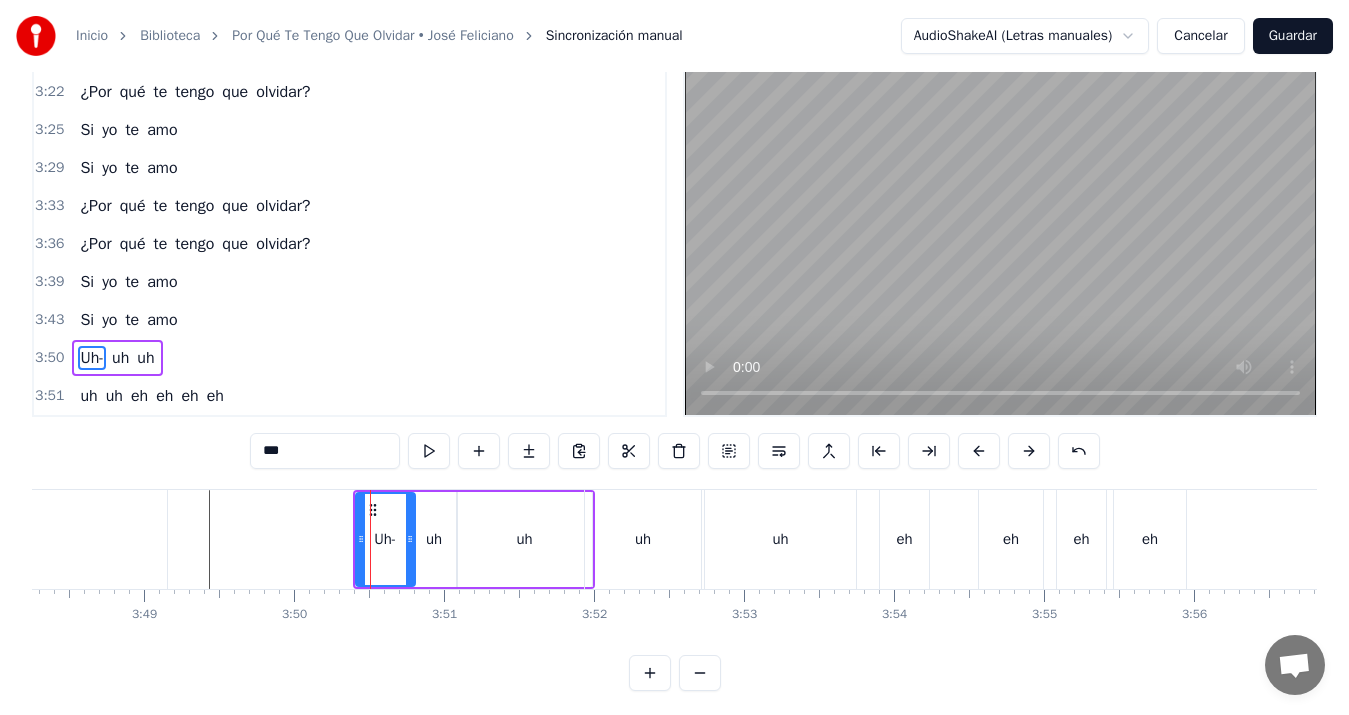 click on "***" at bounding box center (325, 451) 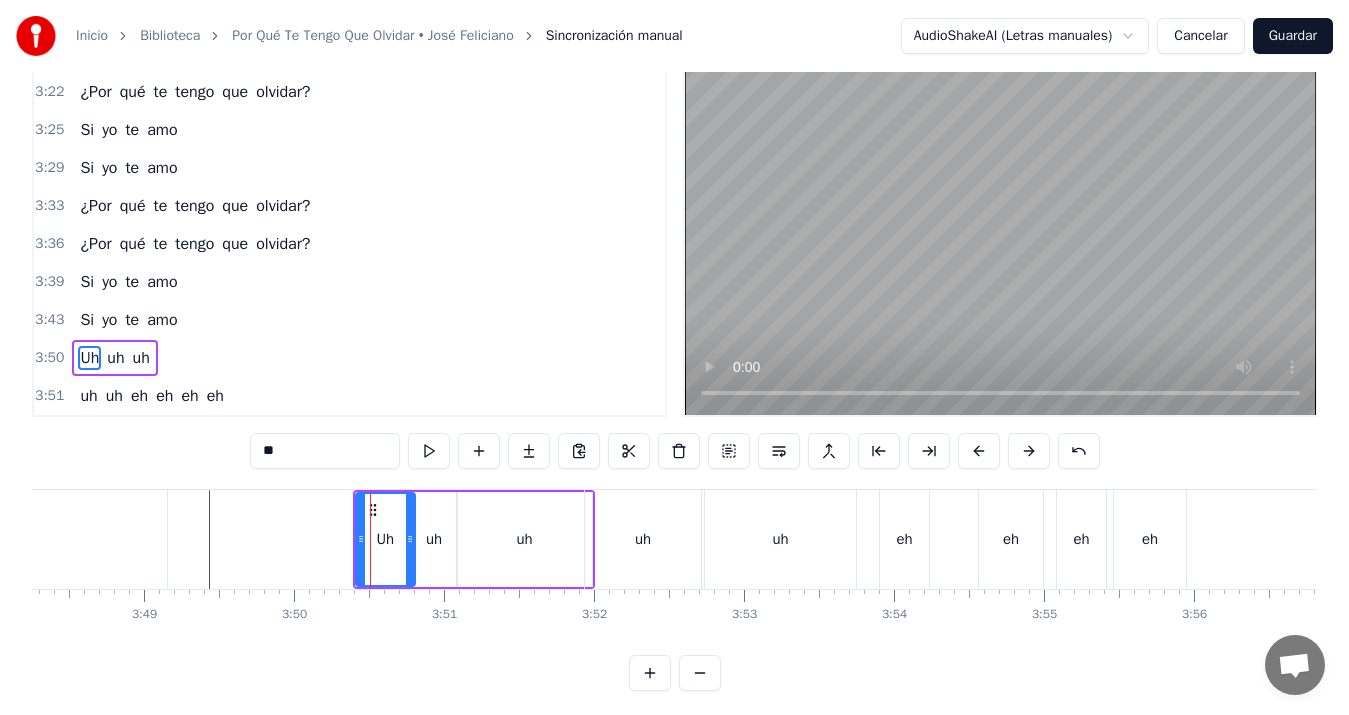 click on "amo" at bounding box center (-219, 539) 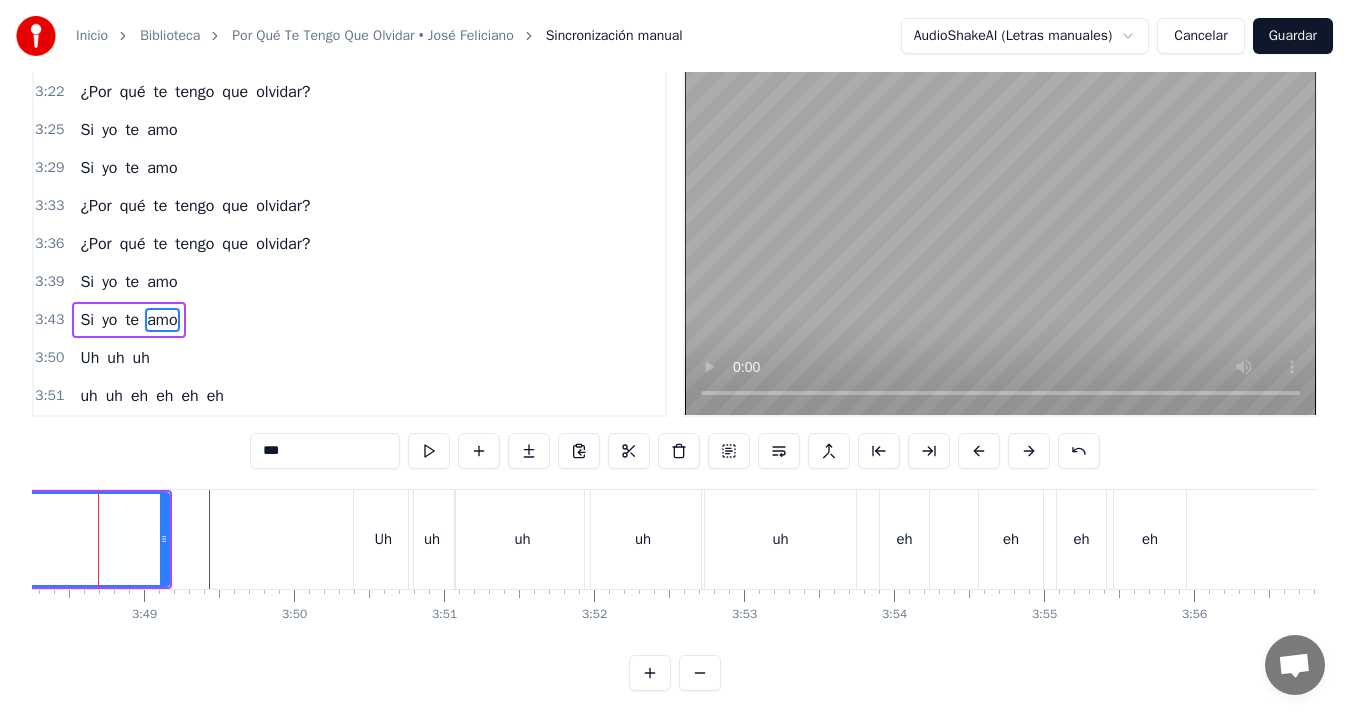 scroll, scrollTop: 7, scrollLeft: 0, axis: vertical 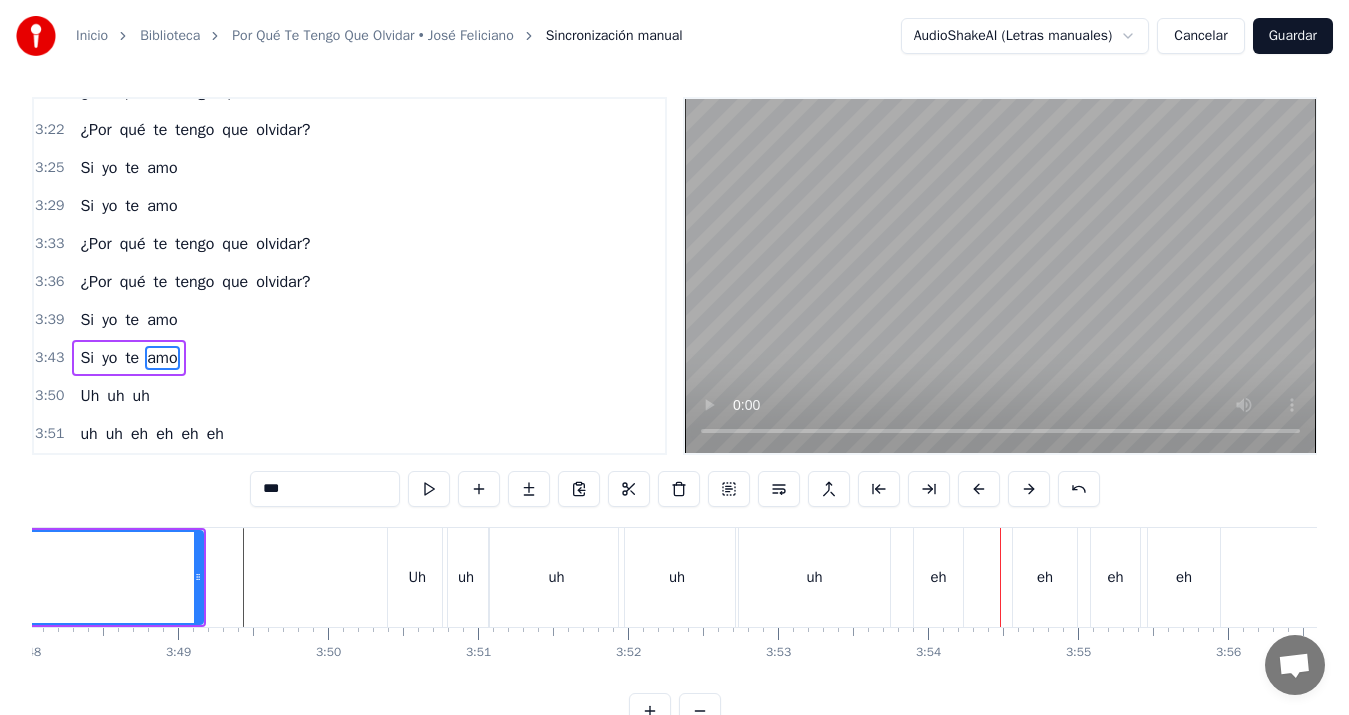 click on "uh" at bounding box center [814, 577] 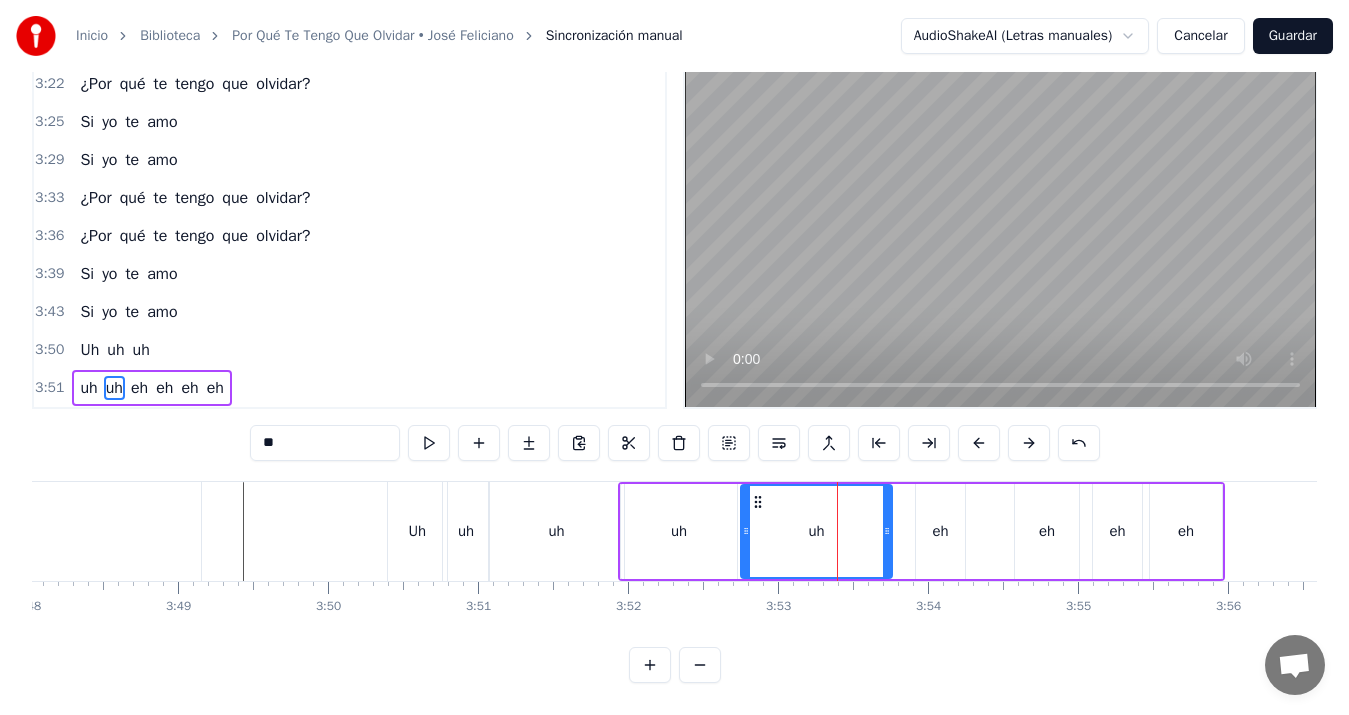 scroll, scrollTop: 70, scrollLeft: 0, axis: vertical 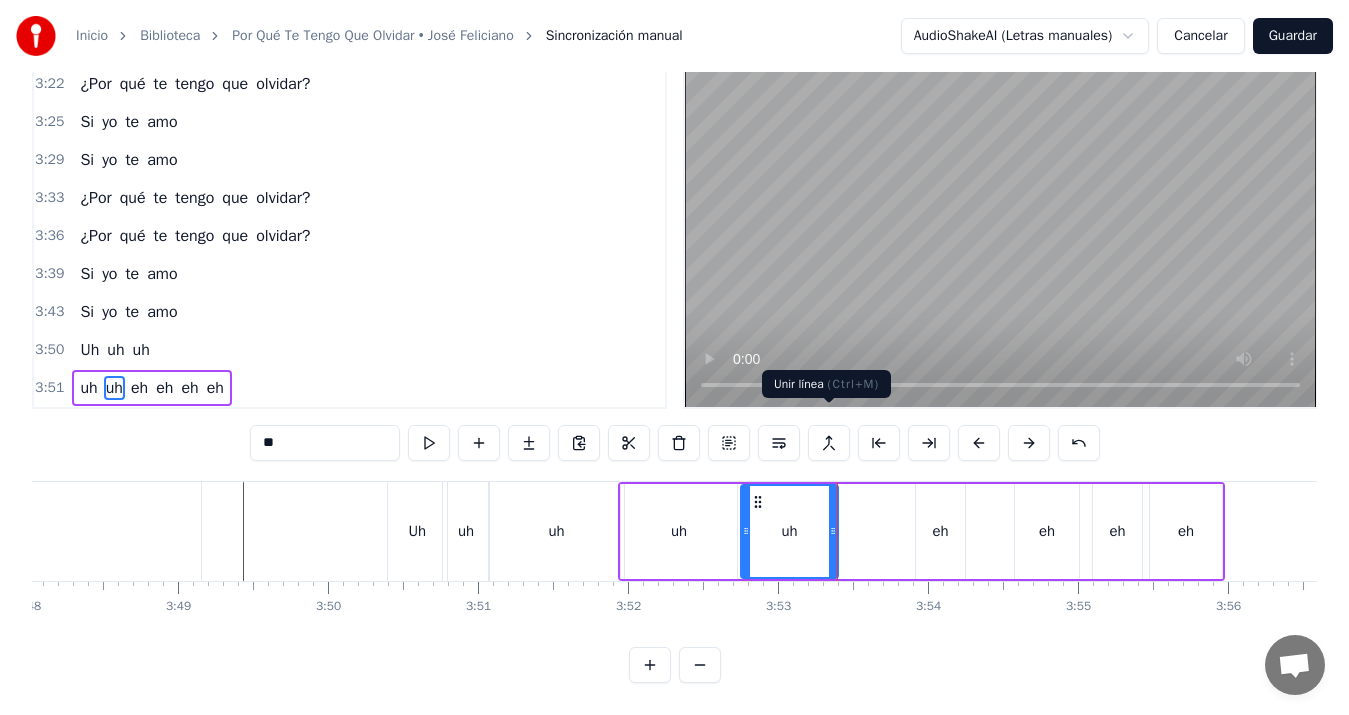 drag, startPoint x: 887, startPoint y: 512, endPoint x: 833, endPoint y: 425, distance: 102.396286 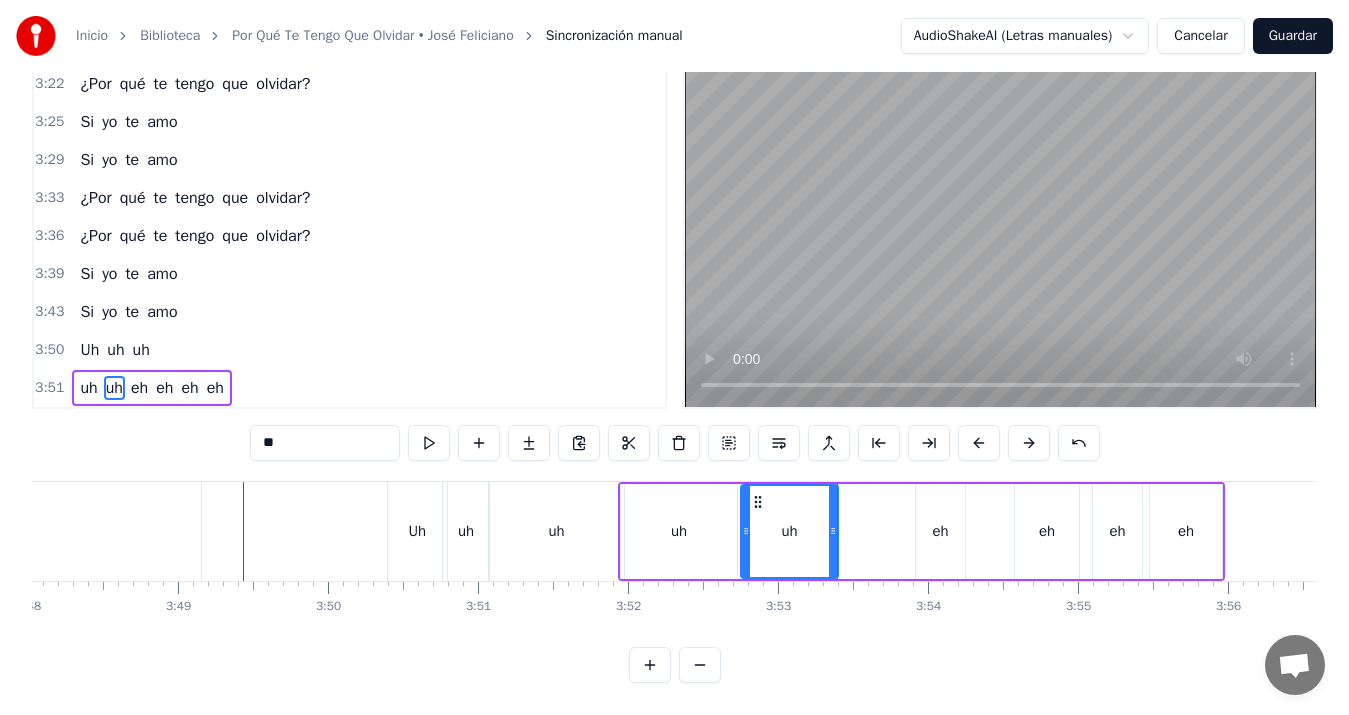 click on "eh" at bounding box center [940, 531] 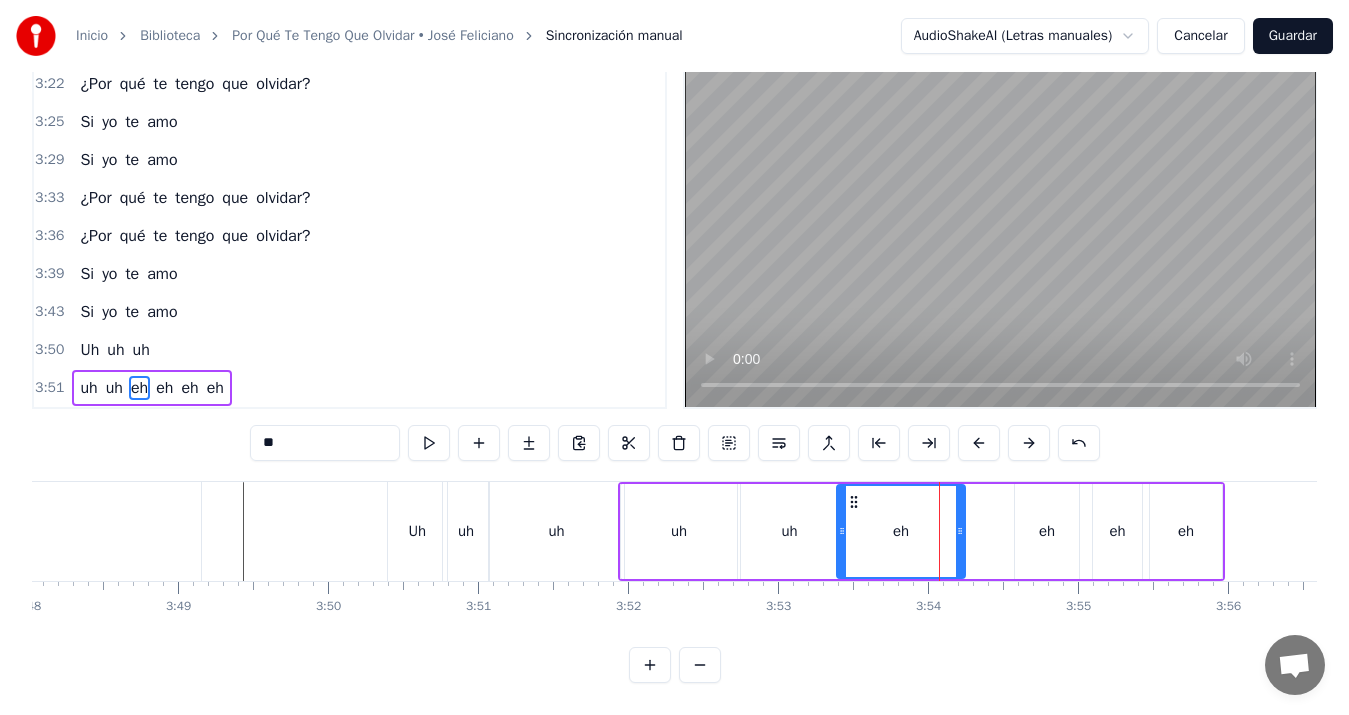 drag, startPoint x: 921, startPoint y: 511, endPoint x: 842, endPoint y: 528, distance: 80.80842 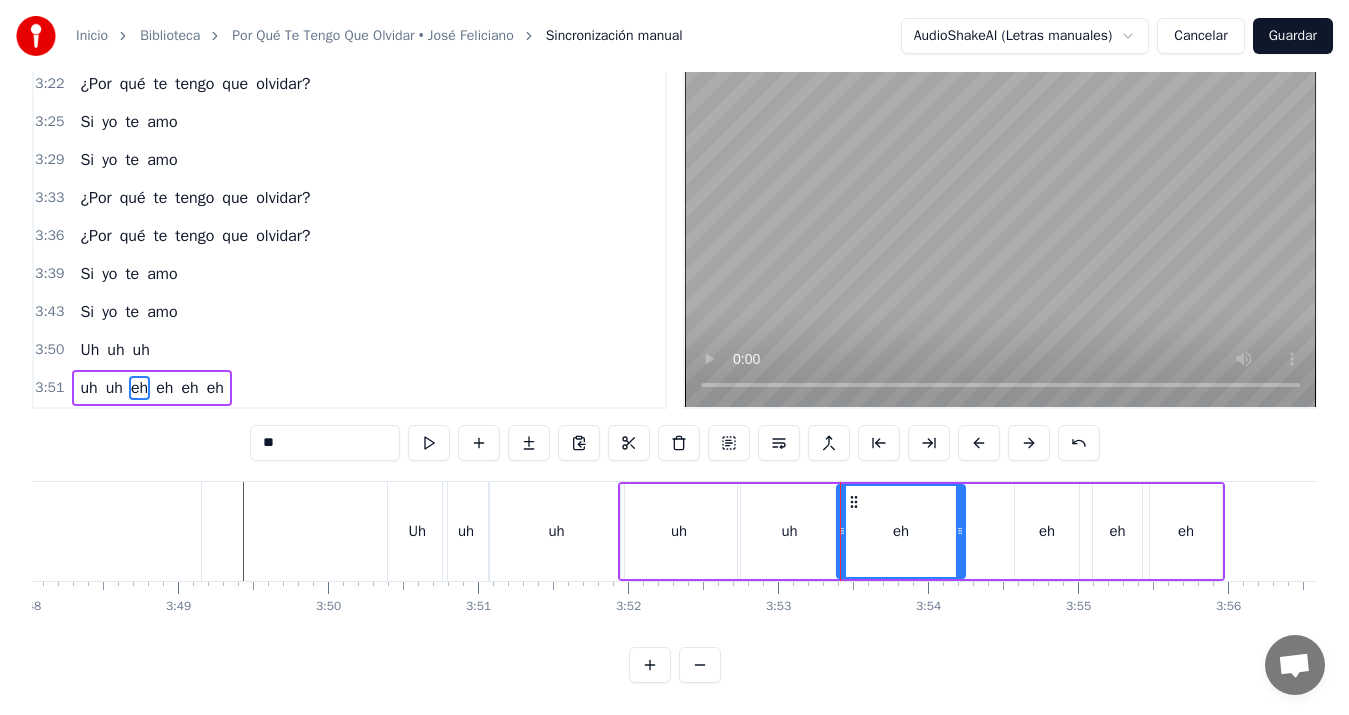 click at bounding box center (-15640, 531) 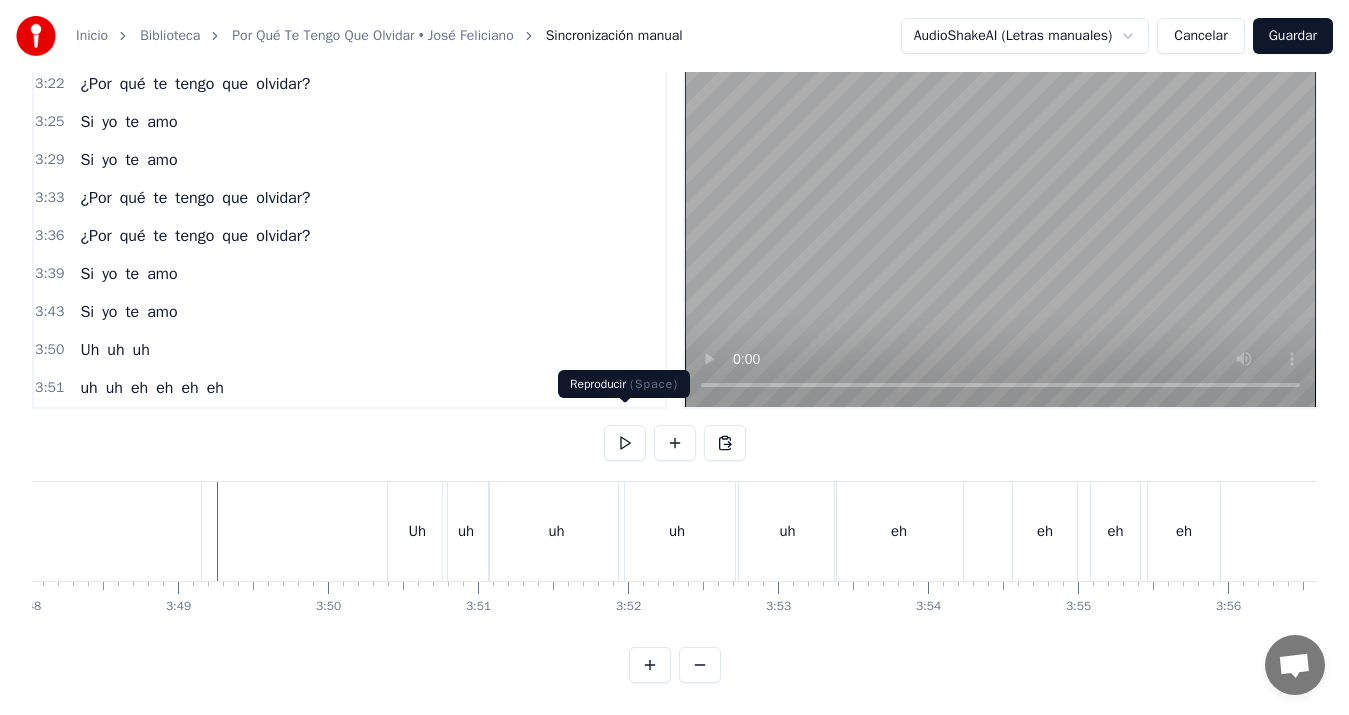 click at bounding box center (625, 443) 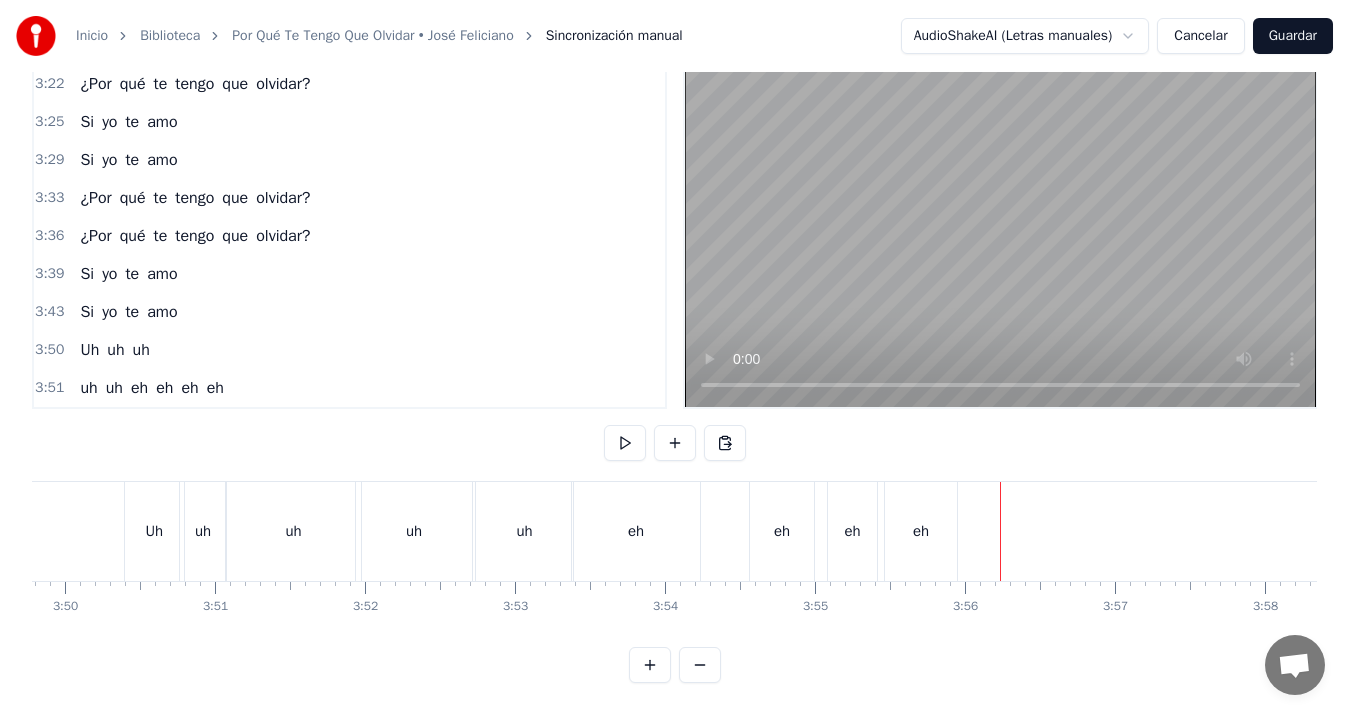 scroll, scrollTop: 0, scrollLeft: 34465, axis: horizontal 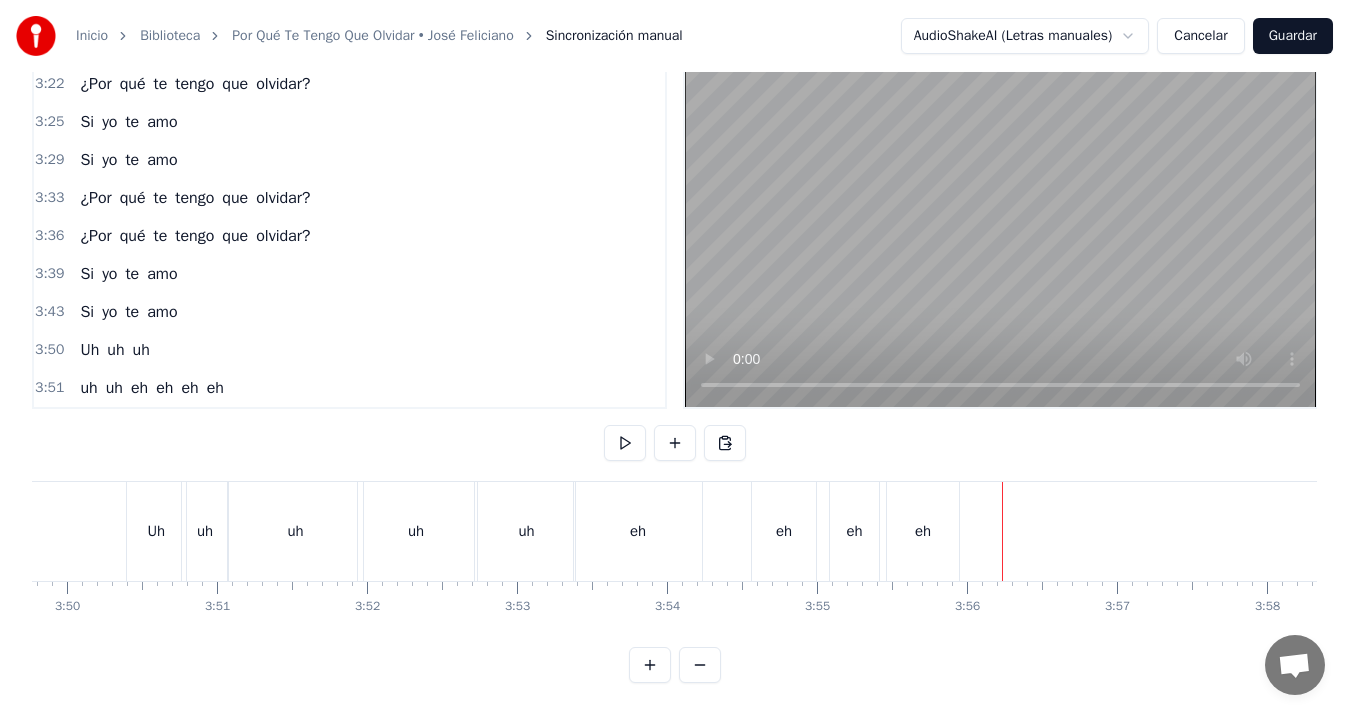 click on "uh" at bounding box center (526, 531) 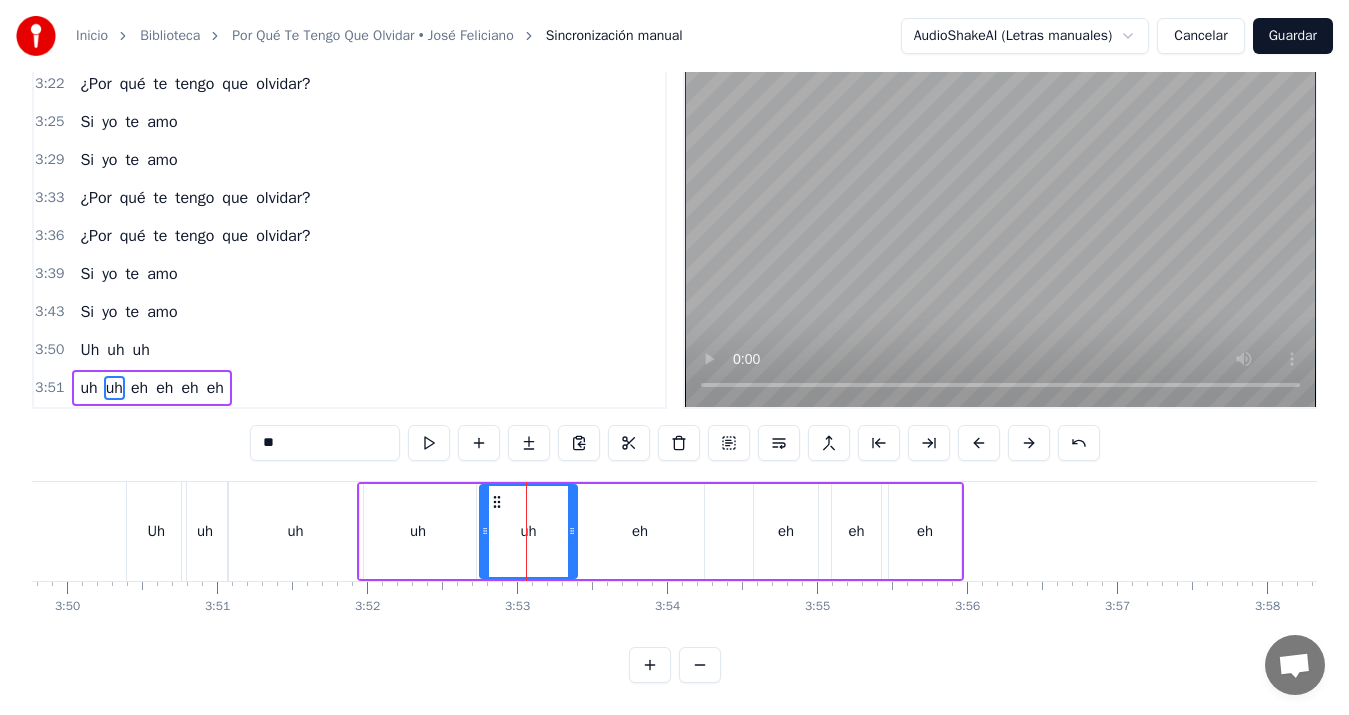 click on "eh" at bounding box center (640, 531) 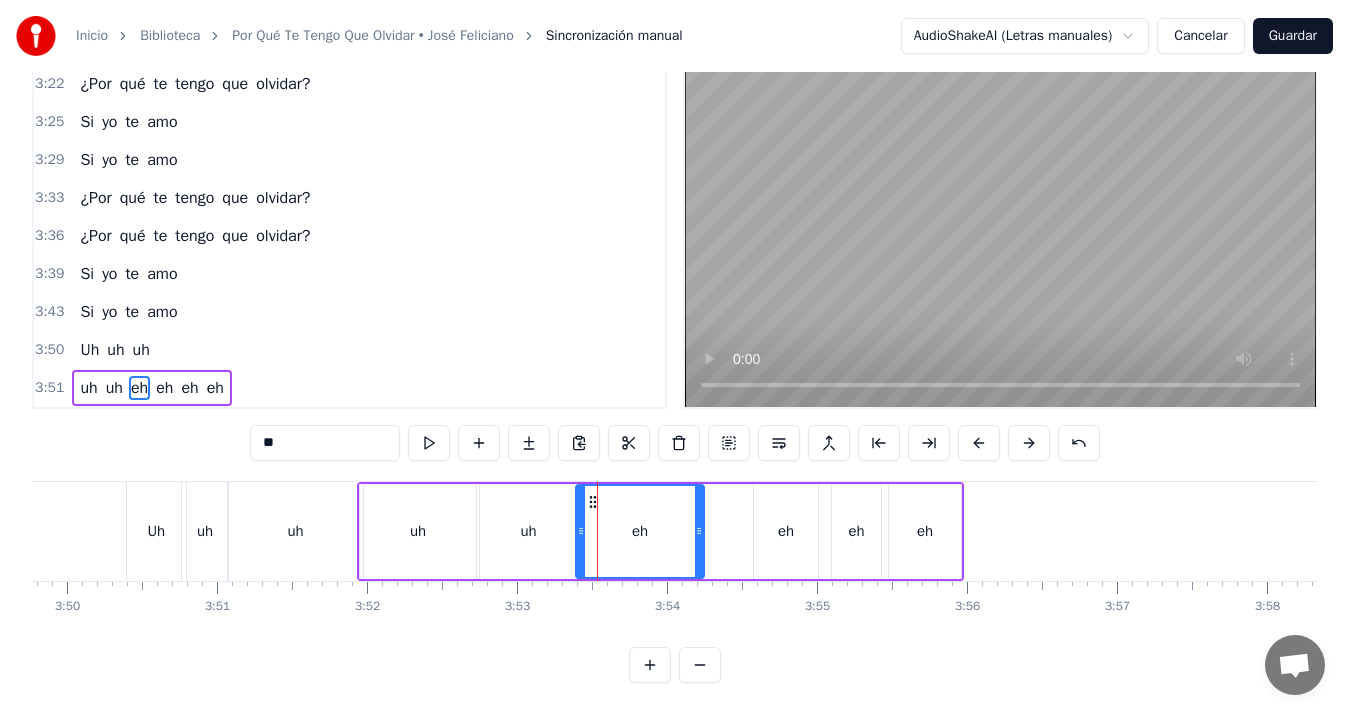 click on "eh" at bounding box center [786, 531] 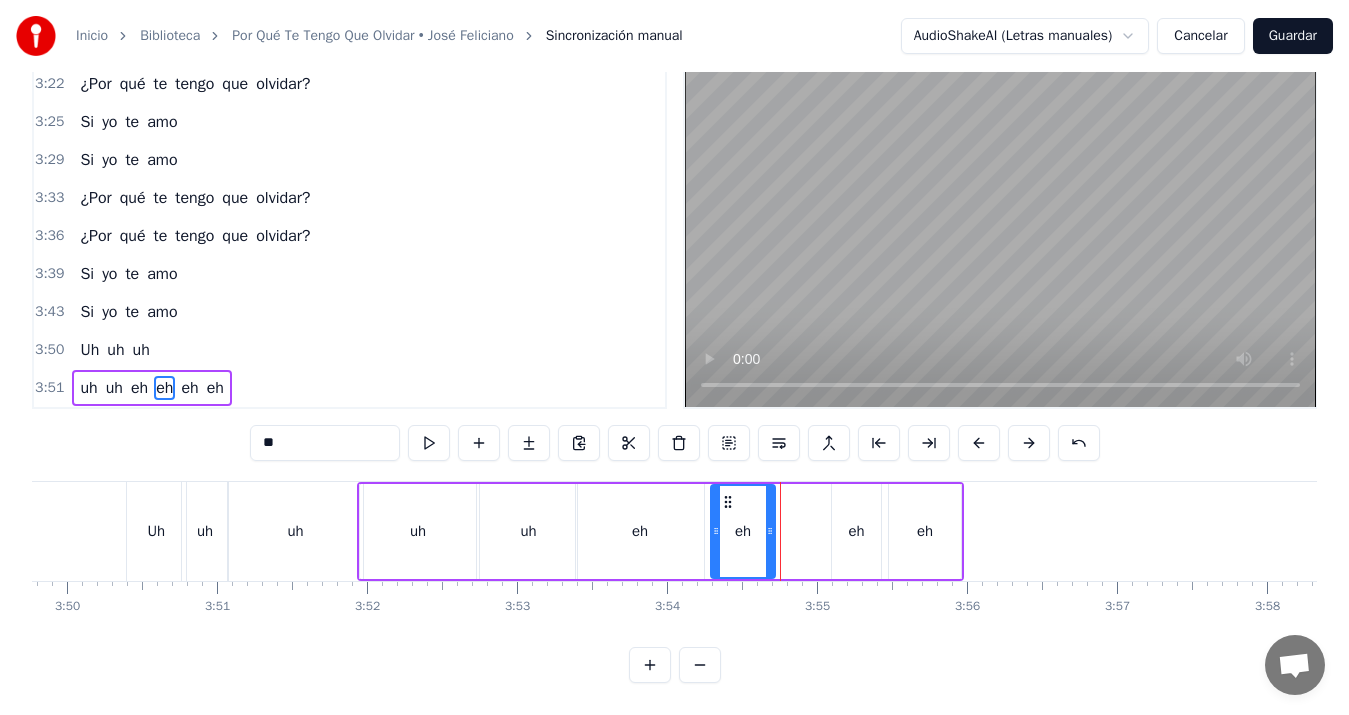 drag, startPoint x: 771, startPoint y: 489, endPoint x: 728, endPoint y: 499, distance: 44.14748 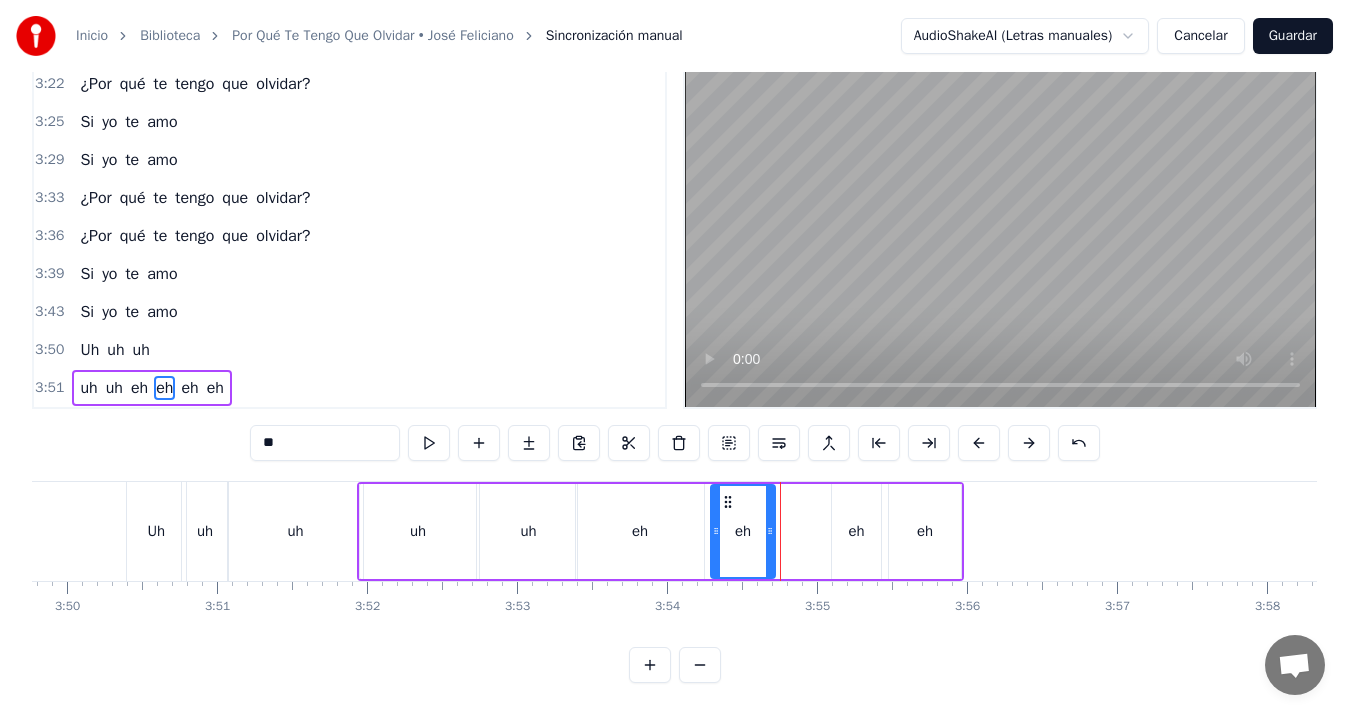 click on "eh" at bounding box center [856, 531] 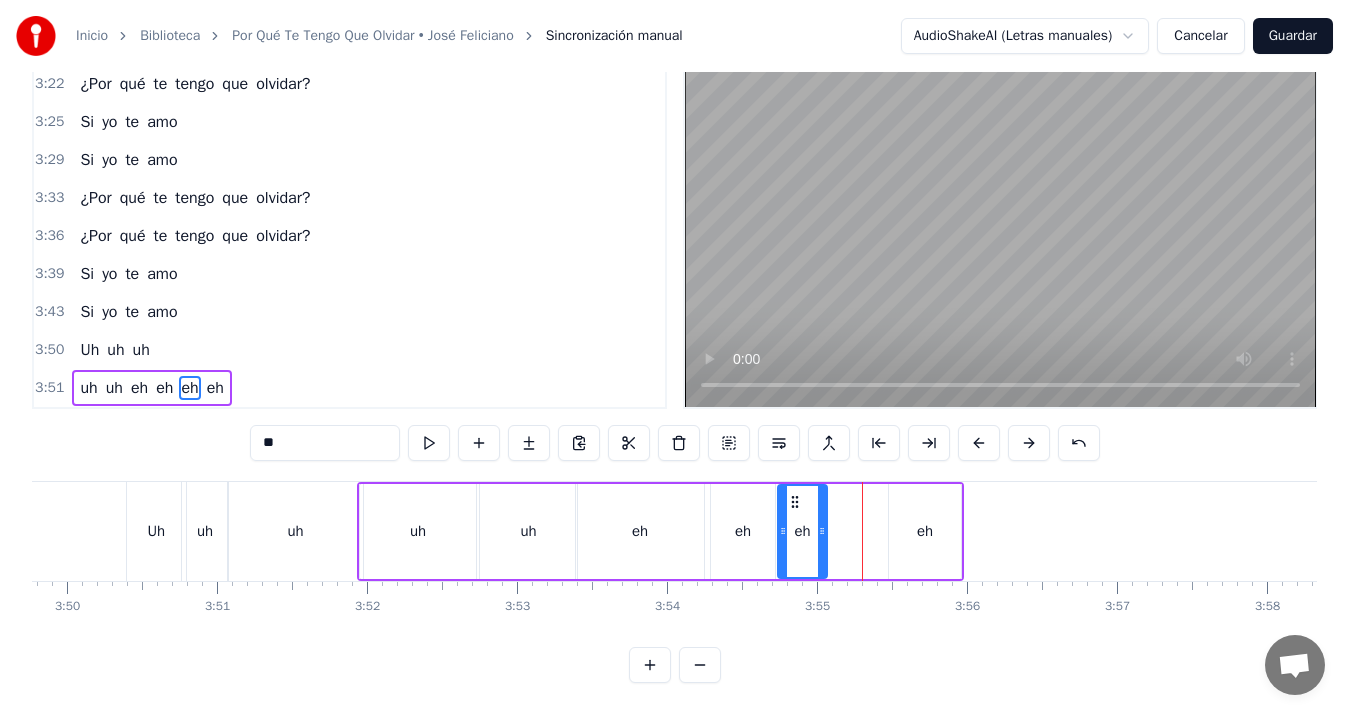 drag, startPoint x: 851, startPoint y: 479, endPoint x: 798, endPoint y: 488, distance: 53.75872 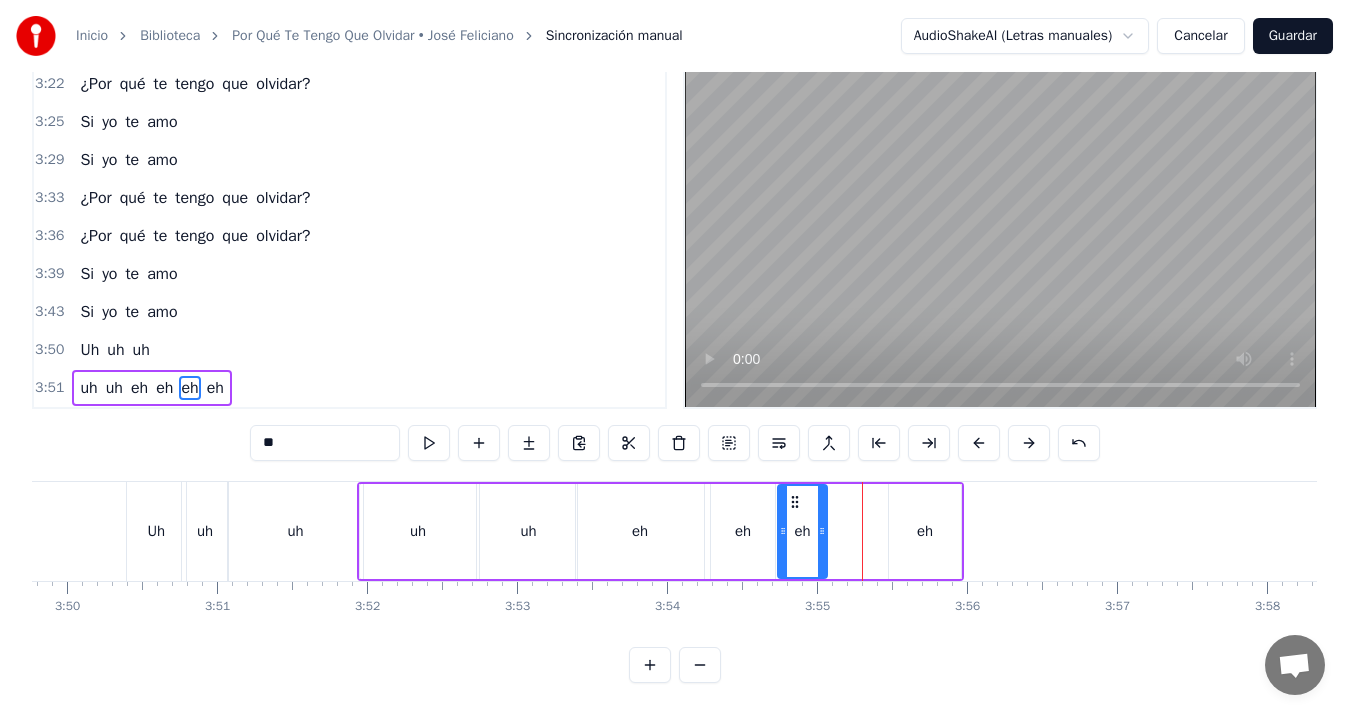 click on "eh" at bounding box center (925, 531) 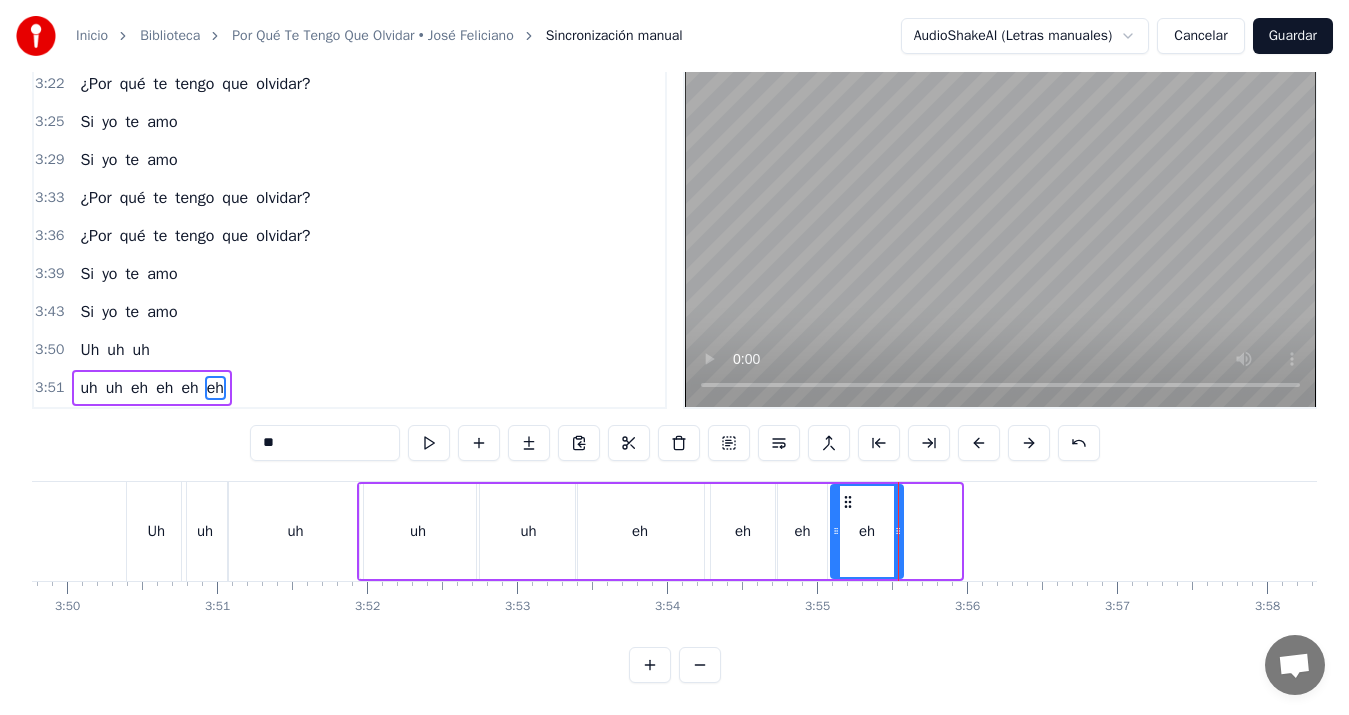 drag, startPoint x: 908, startPoint y: 481, endPoint x: 850, endPoint y: 487, distance: 58.30952 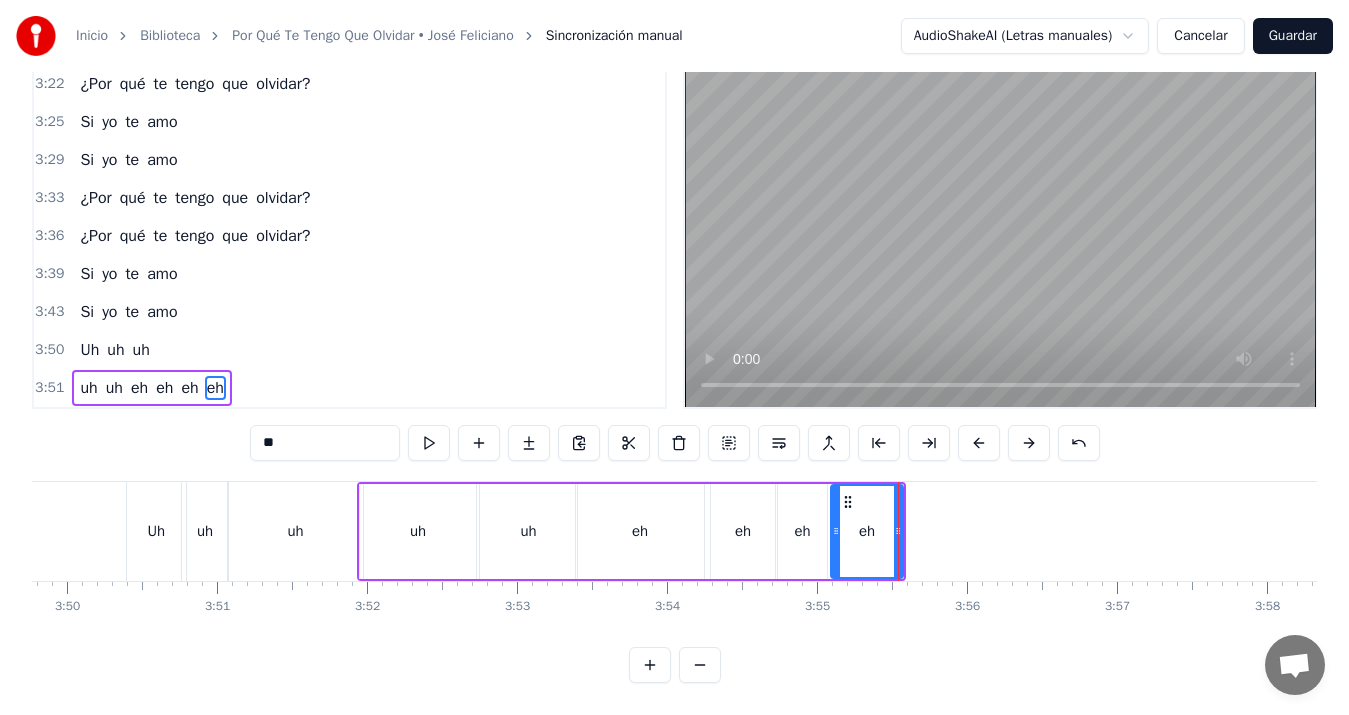 click on "Inicio Biblioteca Por Qué Te Tengo Que Olvidar • José Feliciano Sincronización manual AudioShakeAI (Letras manuales) Cancelar Guardar 0:13 Escucho tu voz 0:16 susurro tu nombre 0:20 extraño el calor 0:23 en nuestros rincones 0:27 no puedo fingir 0:29 si tú no estás aquí 0:32 junto a mí 0:34 no soy feliz 0:41 Confieso, mi amor 0:44 ya no soy el mismo 0:48 te quiero olvidar 0:51 y no lo consigo 0:54 te recuerdo más 0:57 que hace un año atrás 0:59 y siempre tú 1:01 mi mundo tú 1:05 Y pienso en ti 1:07 mi fórmula de amor 1:12 y pienso en ti 1:14 sin ver la solución 1:19 ¿Por qué te tengo que olvidar? 1:22 ¿Por qué te tengo que olvidar? 1:25 Si yo te amo 1:29 Si yo te amo 1:32 ¿Por qué te tengo que olvidar? 1:36 ¿Por qué te tengo que olvidar? 1:39 Si yo te amo 1:43 Si yo te amo 1:56 Hoy la soledad 1:59 se sienta a mi mesa 2:03 me invita a brindar 2:06 por esta tristeza 2:10 una sensación 2:12 inevitable al fin 2:15 si faltas tú 2:17 voy a morir 2:20 Y pienso en ti 2:23 mi fórmula de y Y" at bounding box center [674, 315] 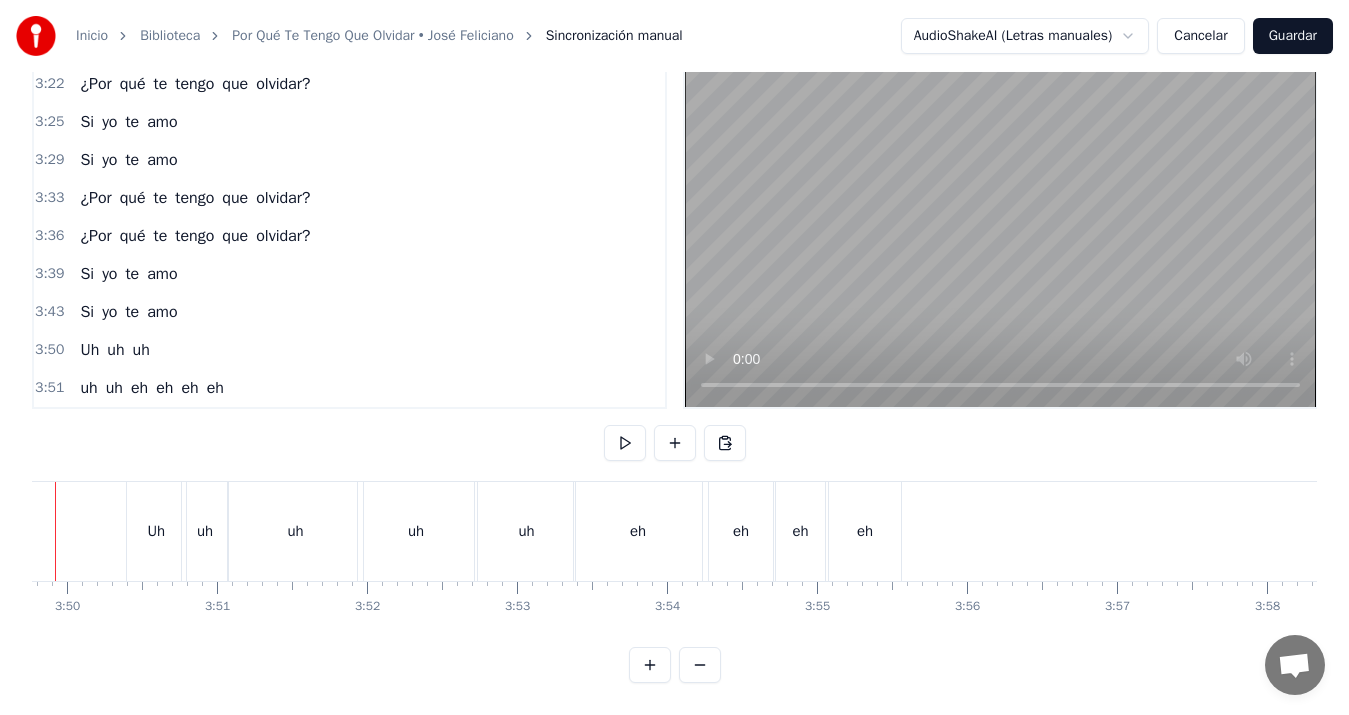 scroll, scrollTop: 0, scrollLeft: 34388, axis: horizontal 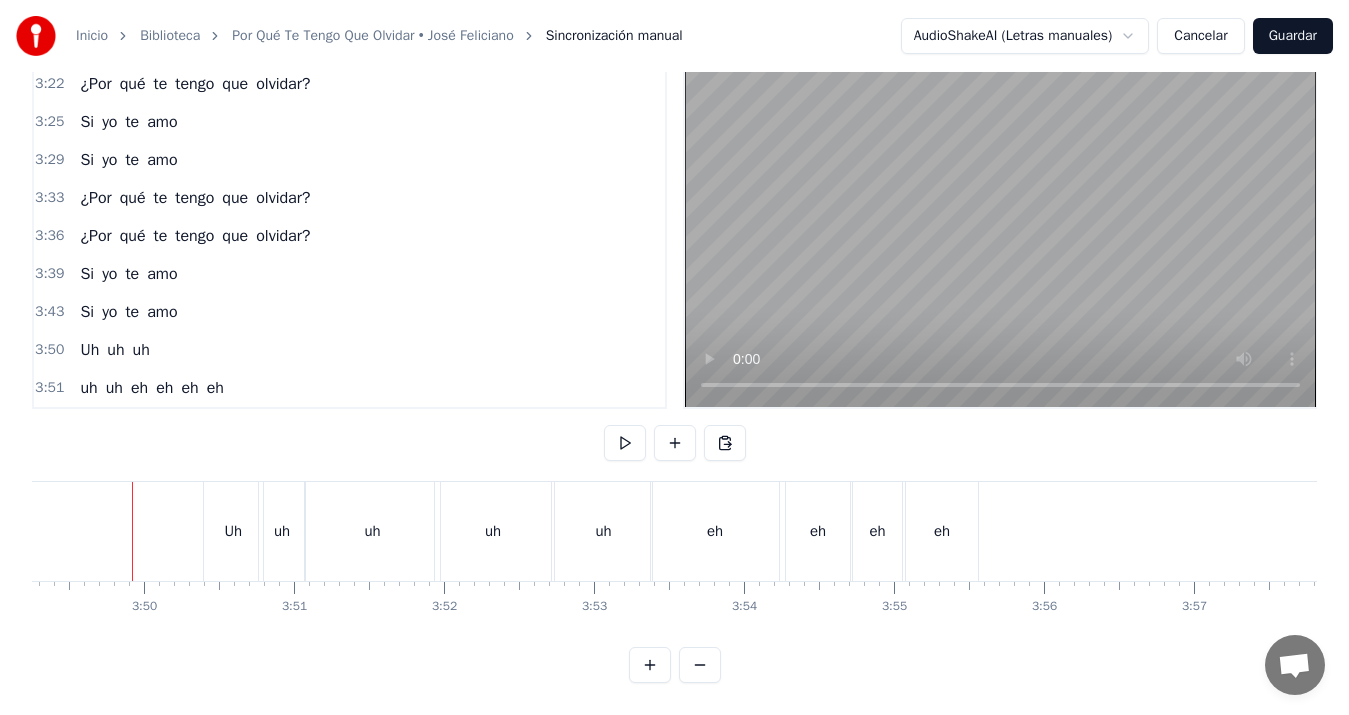 click at bounding box center [-15824, 531] 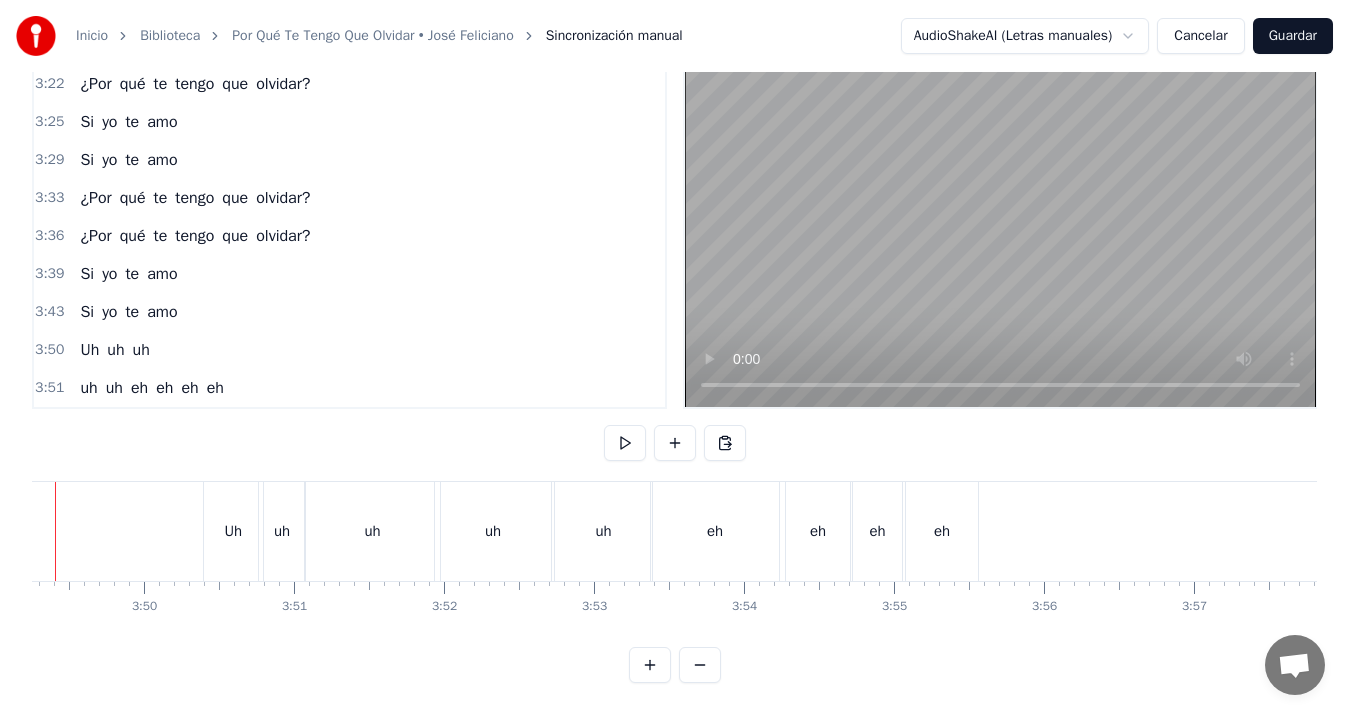 scroll, scrollTop: 0, scrollLeft: 34311, axis: horizontal 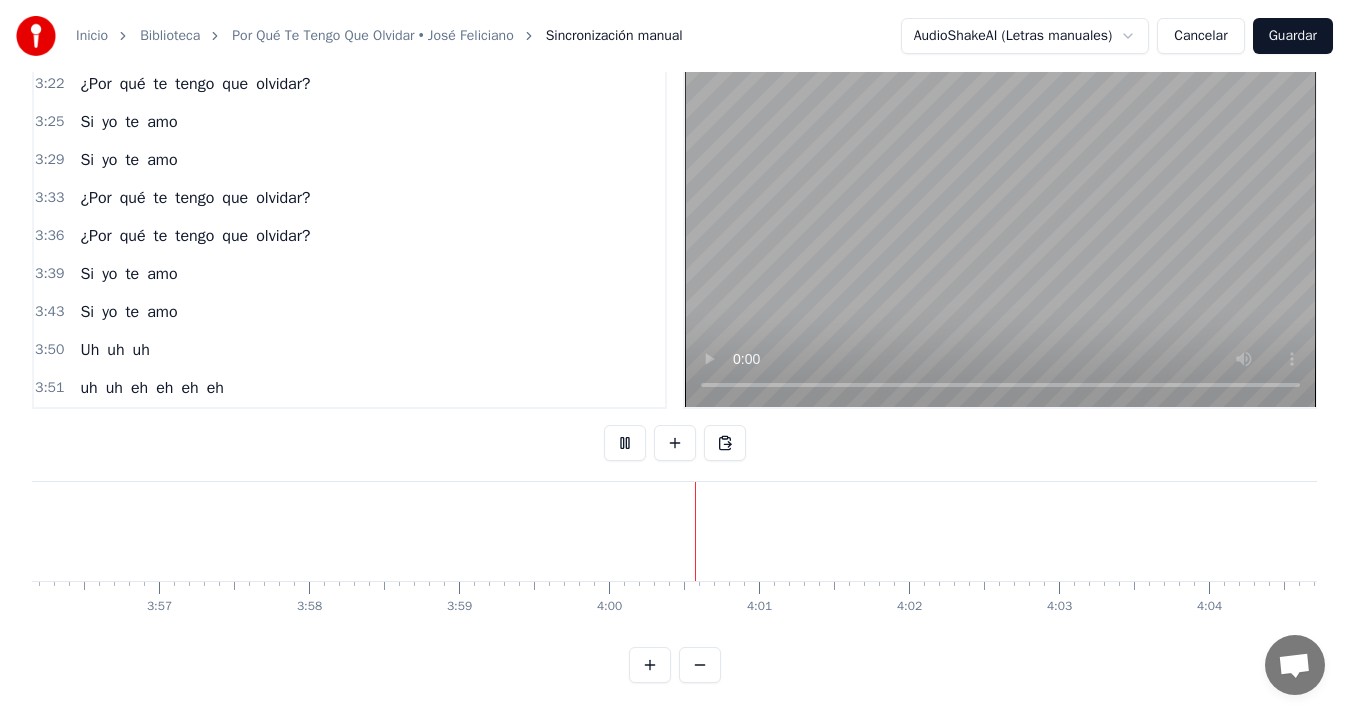 click on "Guardar" at bounding box center (1293, 36) 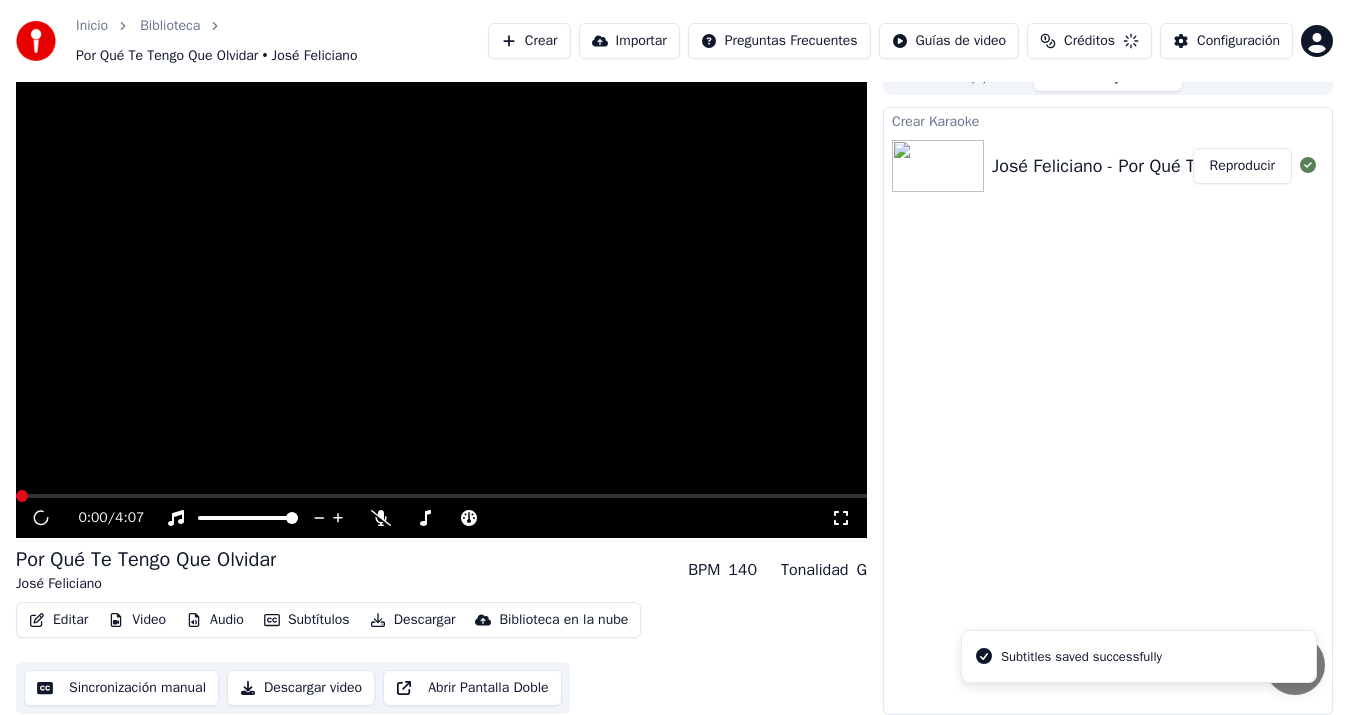 scroll, scrollTop: 23, scrollLeft: 0, axis: vertical 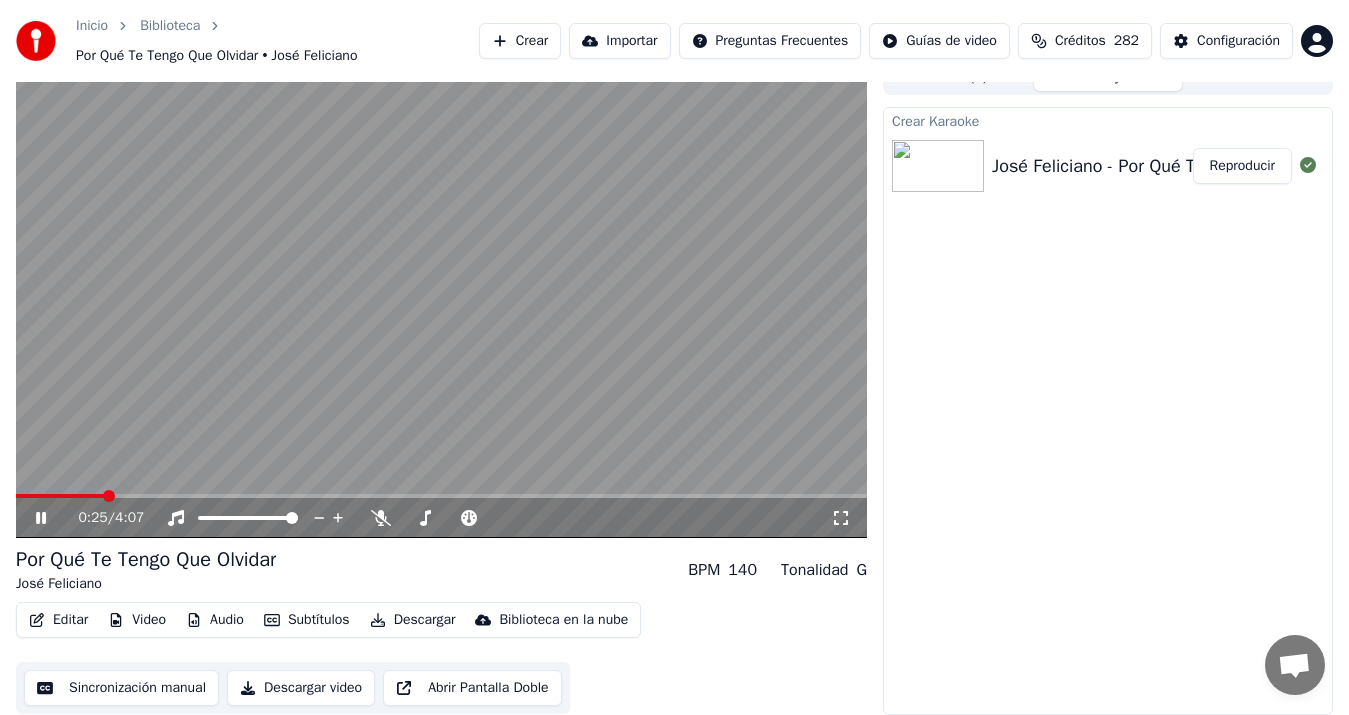 click on "Descargar video" at bounding box center [301, 688] 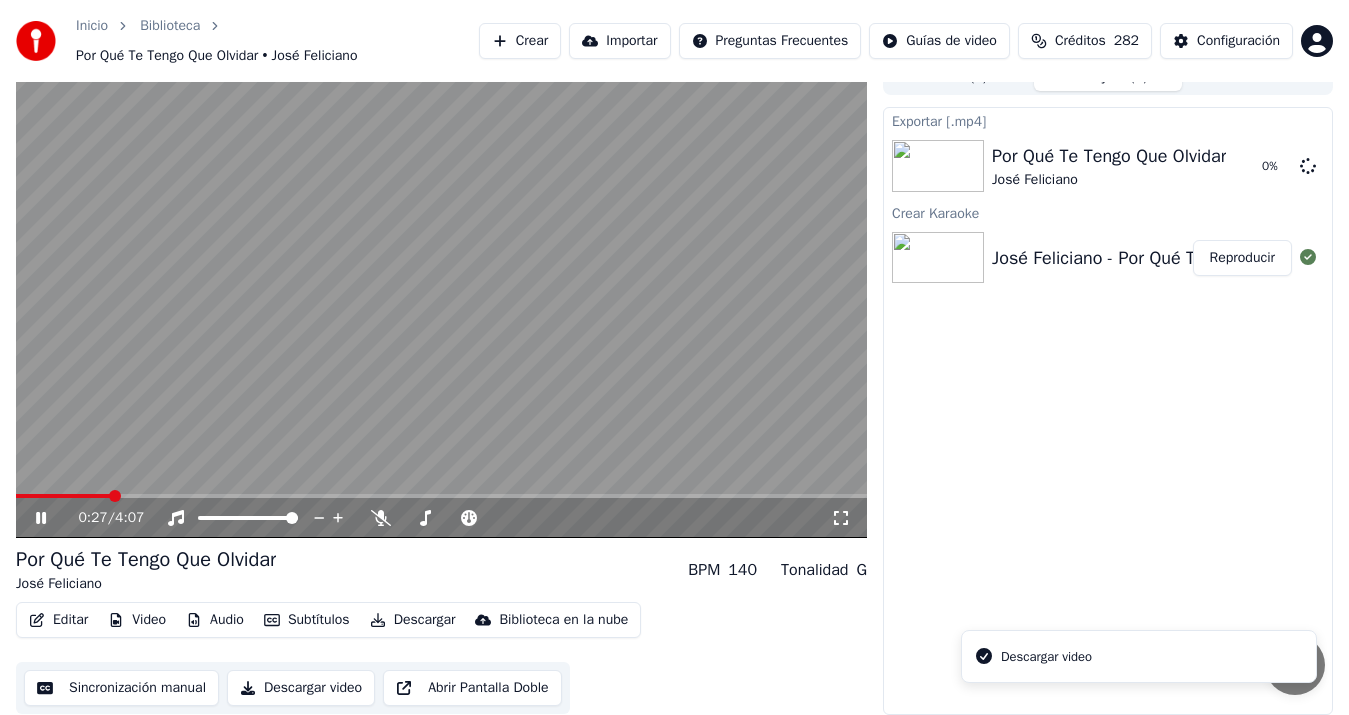 click at bounding box center [441, 298] 